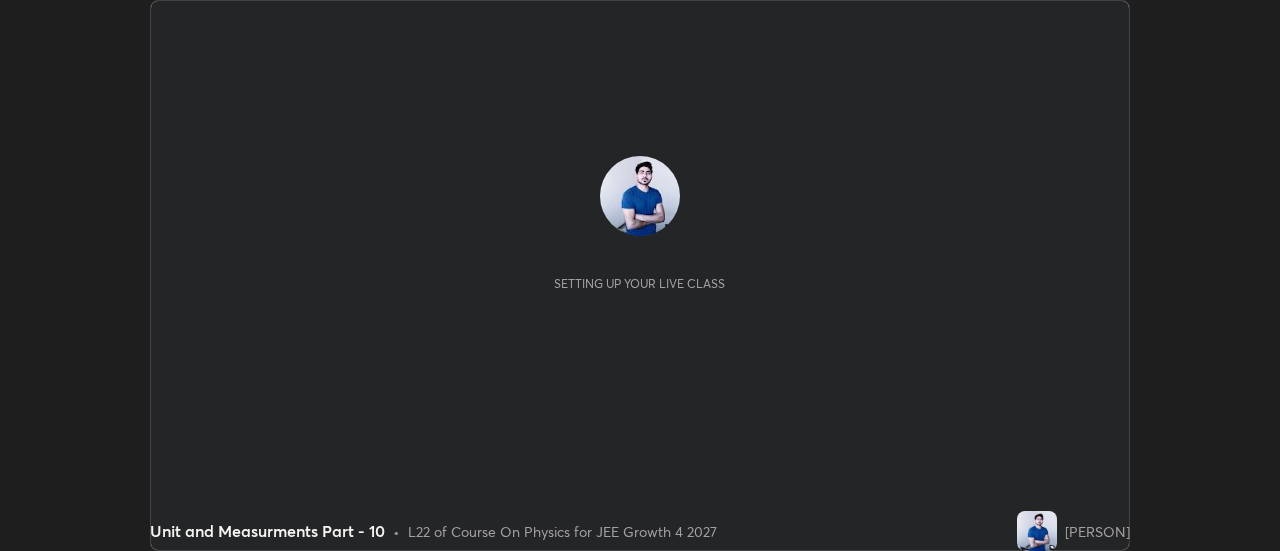 scroll, scrollTop: 0, scrollLeft: 0, axis: both 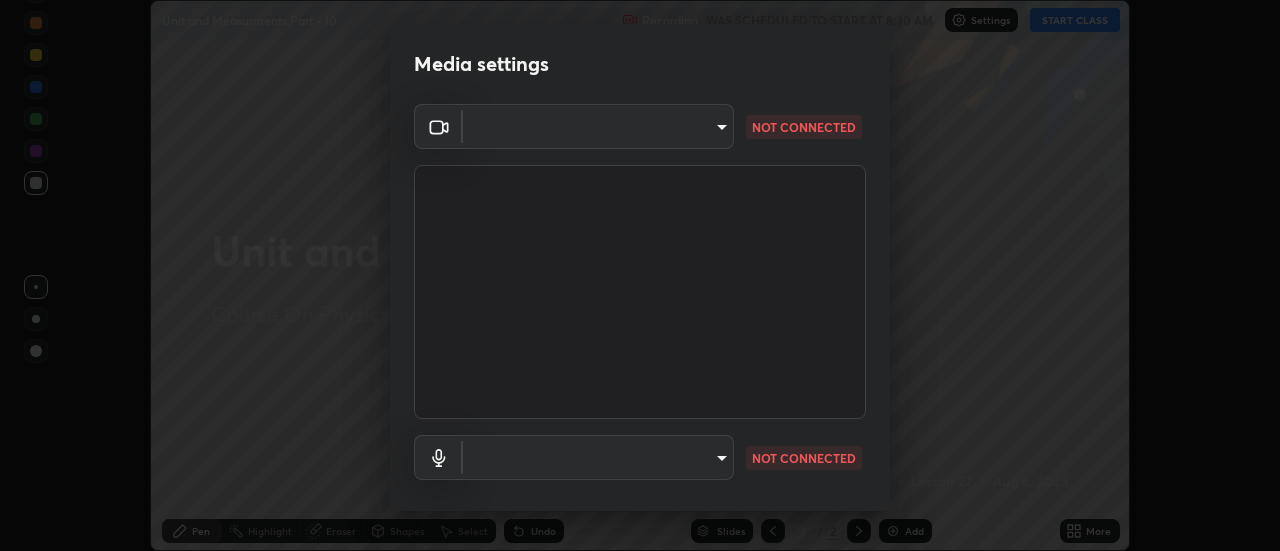 type on "de4d584312b4434b91bb48b0c0e382846541704910f56accdd629dbaa70238e6" 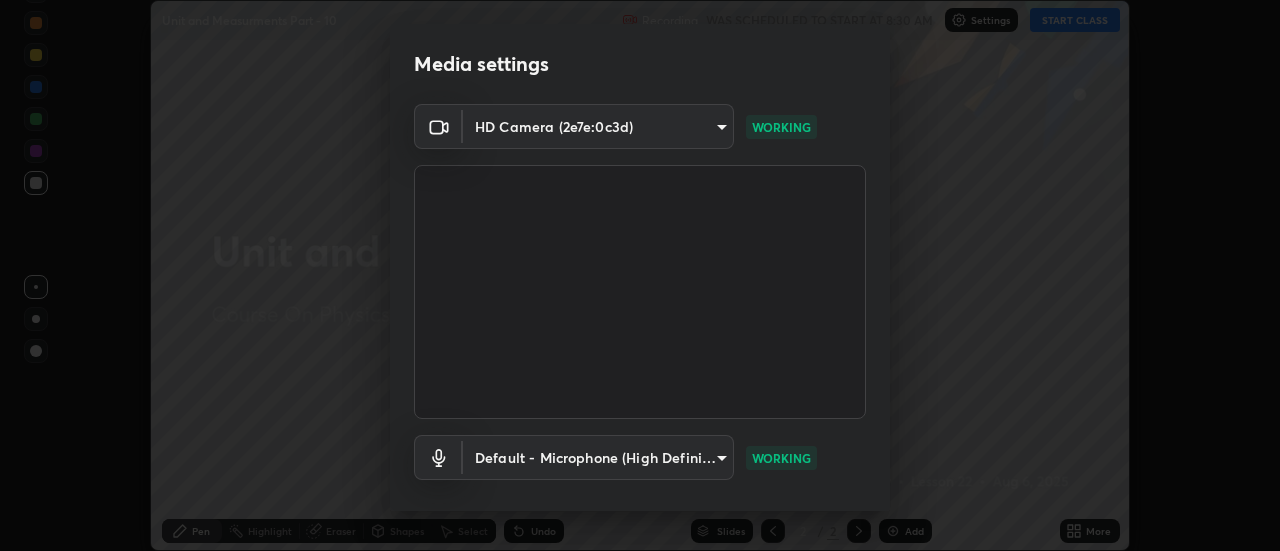 click on "Erase all Unit and Measurments Part - 10 Recording WAS SCHEDULED TO START AT  8:30 AM Settings START CLASS Setting up your live class Unit and Measurments Part - 10 • L22 of Course On Physics for JEE Growth 4 2027 [PERSON] Pen Highlight Eraser Shapes Select Undo Slides 2 / 2 Add More No doubts shared Encourage your learners to ask a doubt for better clarity Report an issue Reason for reporting Buffering Chat not working Audio - Video sync issue Educator video quality low ​ Attach an image Report Media settings HD Camera (2e7e:0c3d) de4d584312b4434b91bb48b0c0e382846541704910f56accdd629dbaa70238e6 WORKING Default - Microphone (High Definition Audio Device) default WORKING 1 / 5 Next" at bounding box center (640, 275) 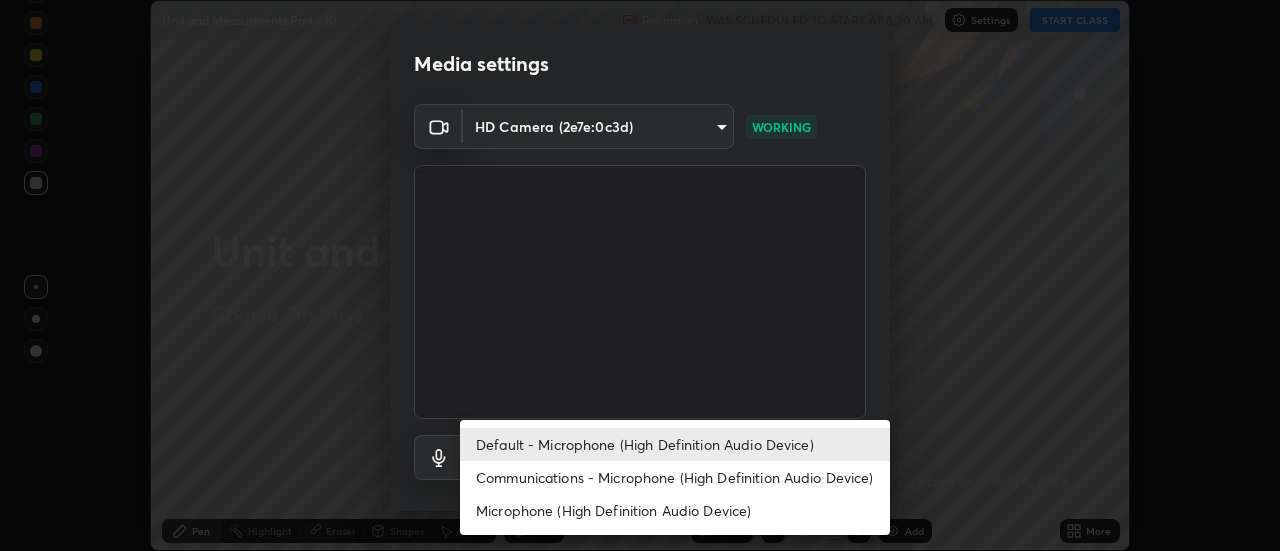 click on "Communications - Microphone (High Definition Audio Device)" at bounding box center [675, 477] 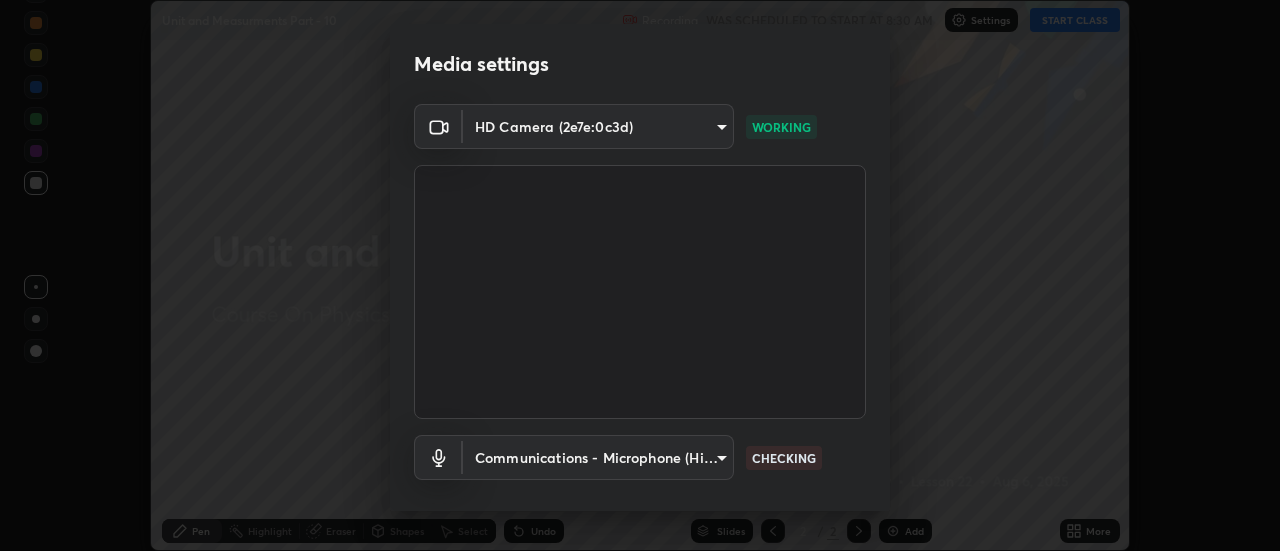 click on "Erase all Unit and Measurments Part - 10 Recording WAS SCHEDULED TO START AT  8:30 AM Settings START CLASS Setting up your live class Unit and Measurments Part - 10 • L22 of Course On Physics for JEE Growth 4 2027 [PERSON] Pen Highlight Eraser Shapes Select Undo Slides 2 / 2 Add More No doubts shared Encourage your learners to ask a doubt for better clarity Report an issue Reason for reporting Buffering Chat not working Audio - Video sync issue Educator video quality low ​ Attach an image Report Media settings HD Camera (2e7e:0c3d) de4d584312b4434b91bb48b0c0e382846541704910f56accdd629dbaa70238e6 WORKING Communications - Microphone (High Definition Audio Device) communications CHECKING 1 / 5 Next" at bounding box center (640, 275) 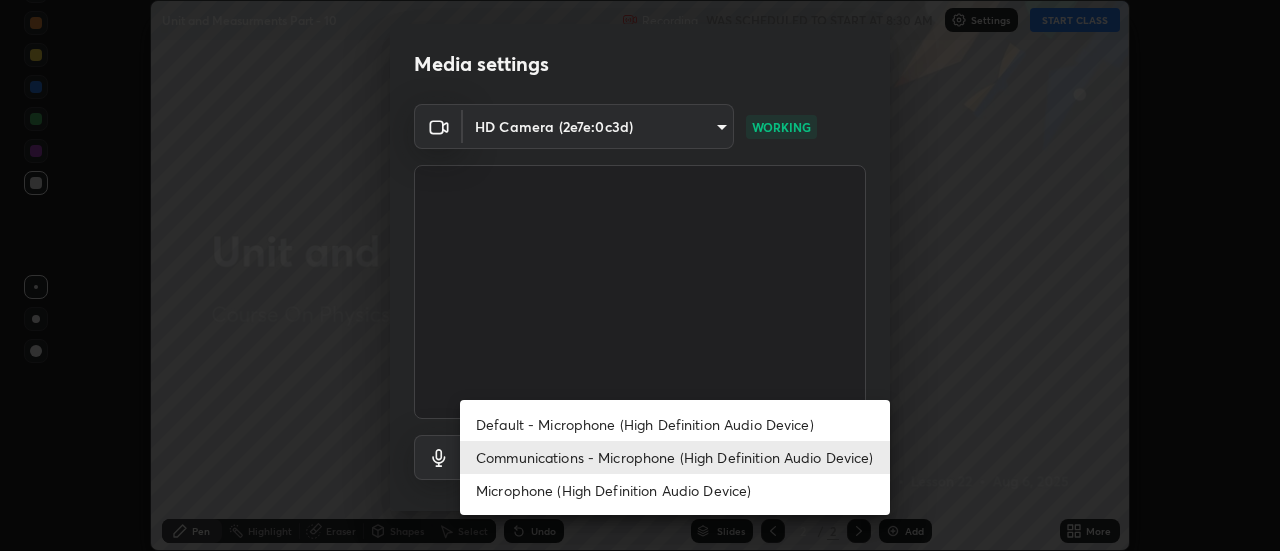 click on "Default - Microphone (High Definition Audio Device)" at bounding box center [675, 424] 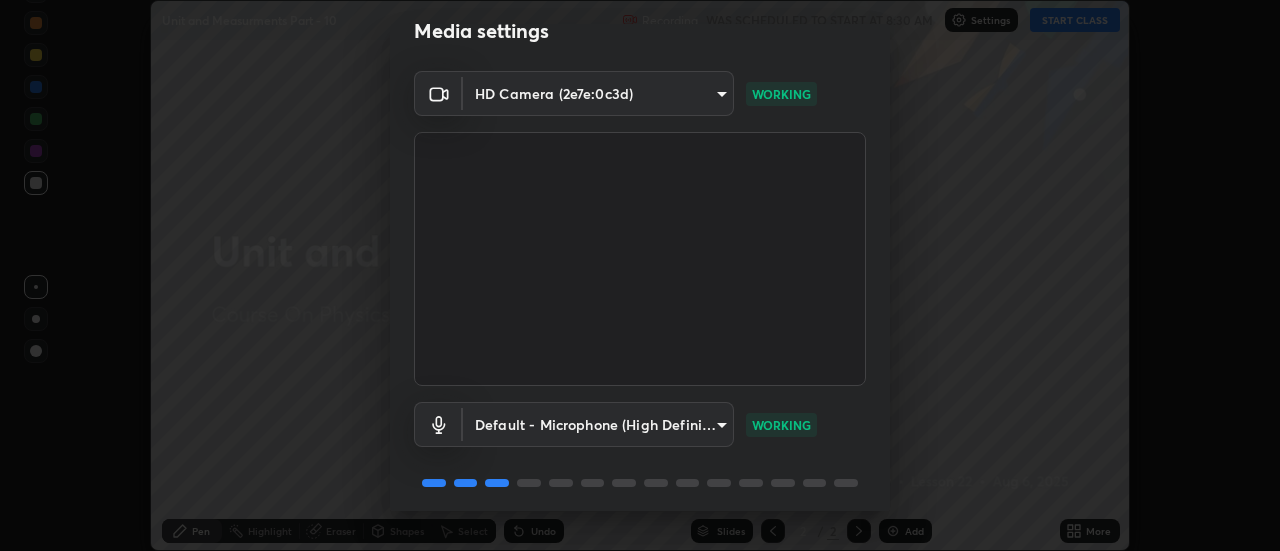 scroll, scrollTop: 105, scrollLeft: 0, axis: vertical 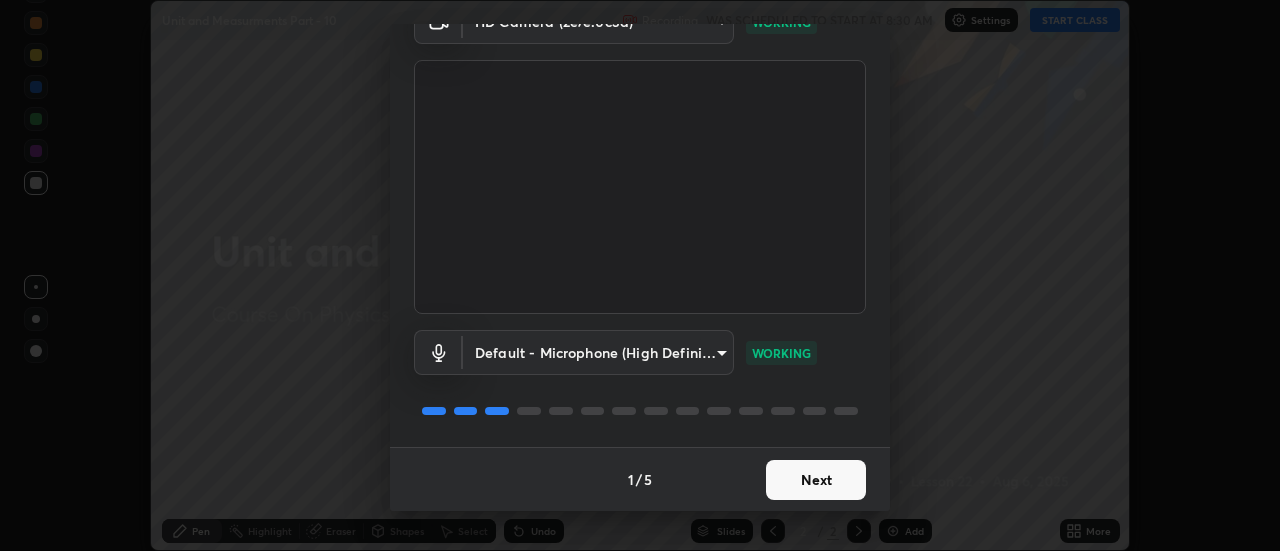 click on "Next" at bounding box center [816, 480] 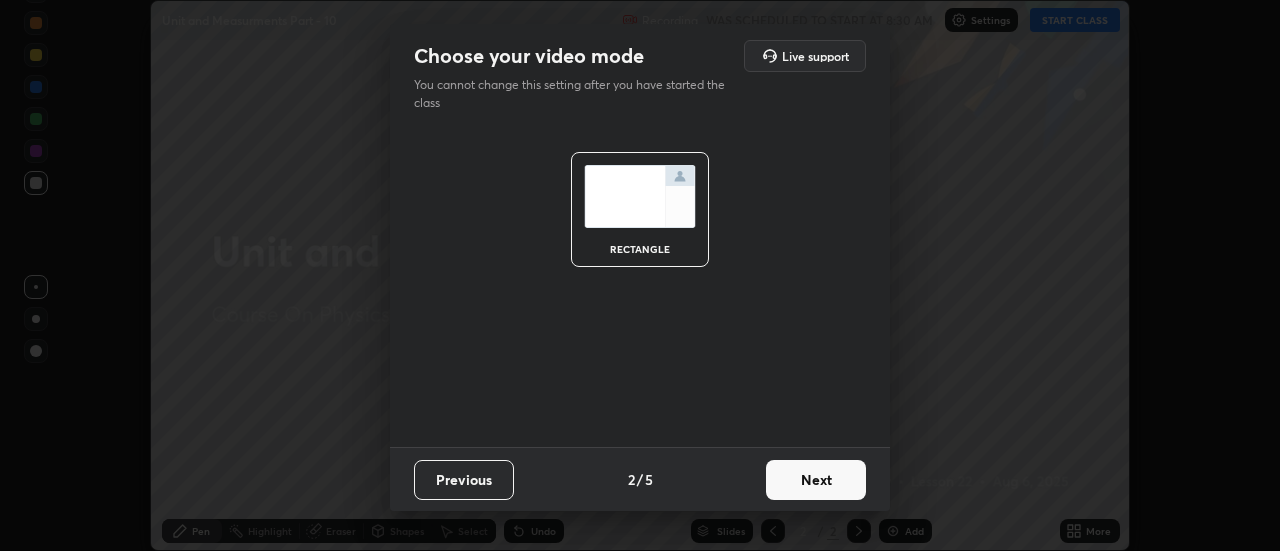 click on "Next" at bounding box center [816, 480] 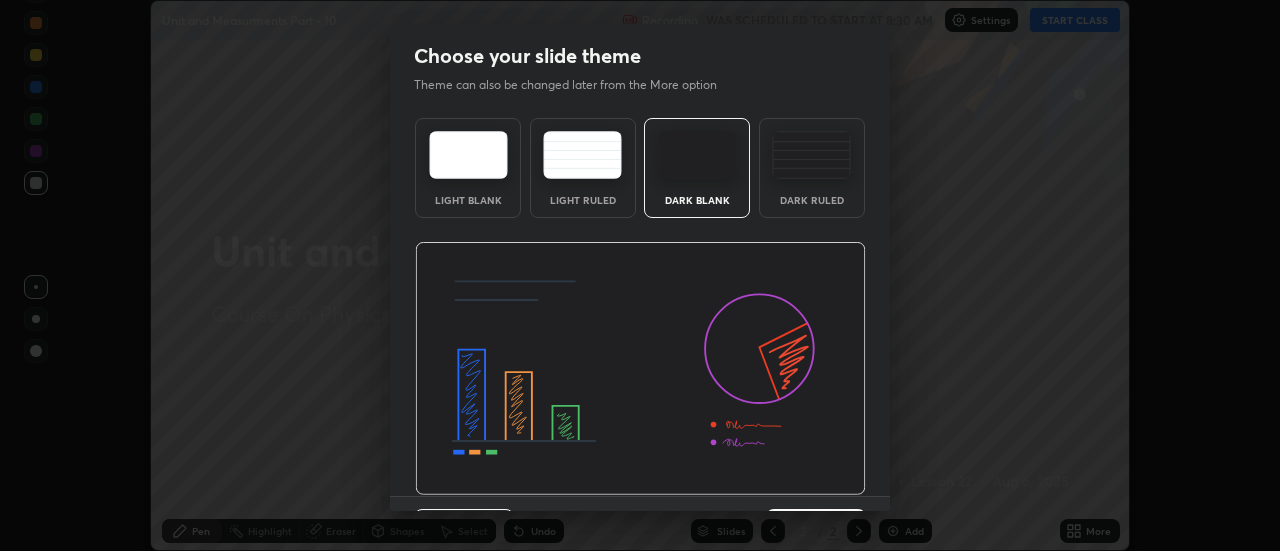 scroll, scrollTop: 49, scrollLeft: 0, axis: vertical 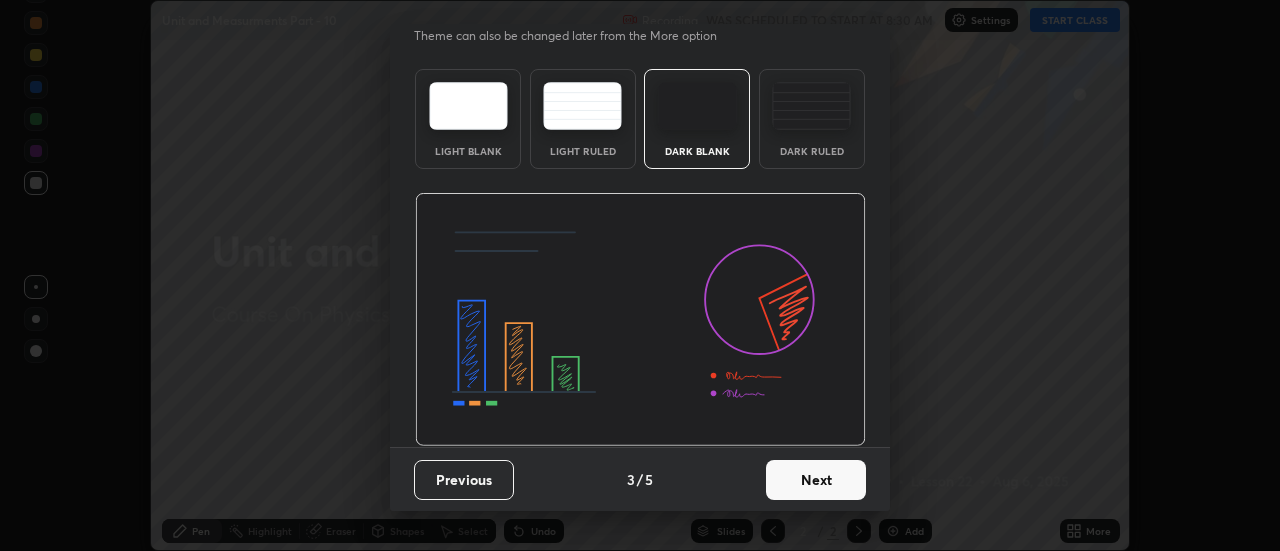 click on "Next" at bounding box center (816, 480) 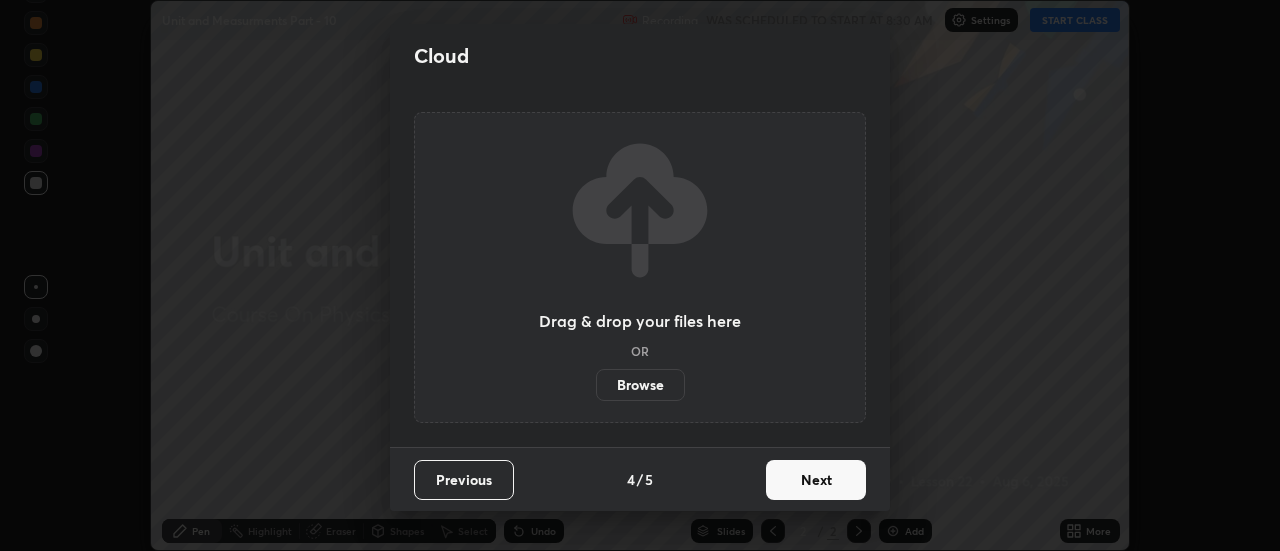 scroll, scrollTop: 0, scrollLeft: 0, axis: both 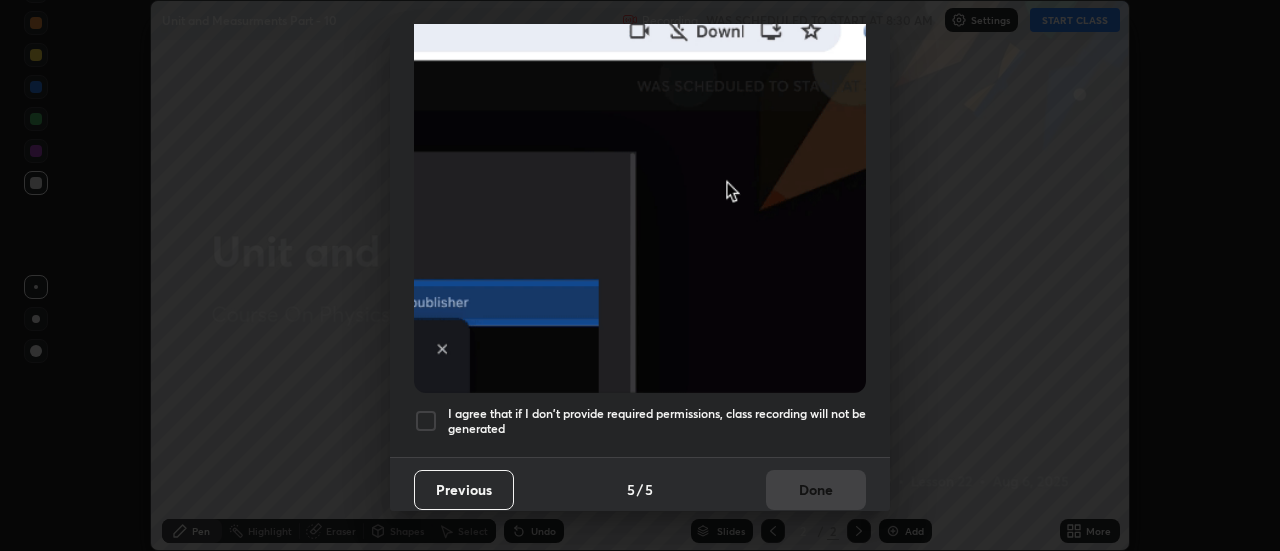 click at bounding box center [426, 421] 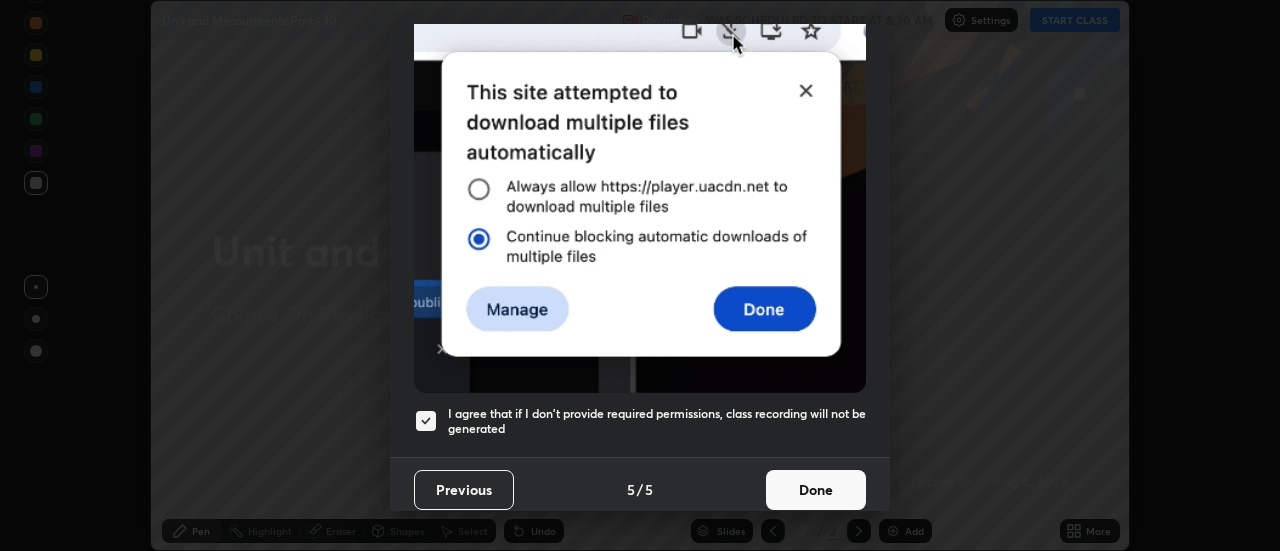 click on "Done" at bounding box center [816, 490] 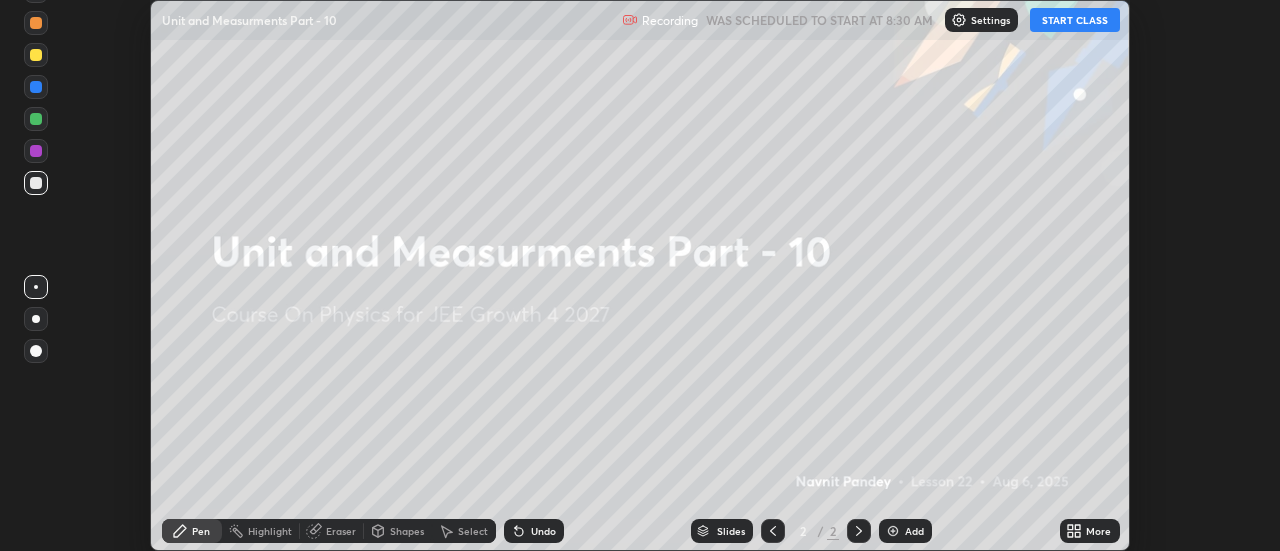 click 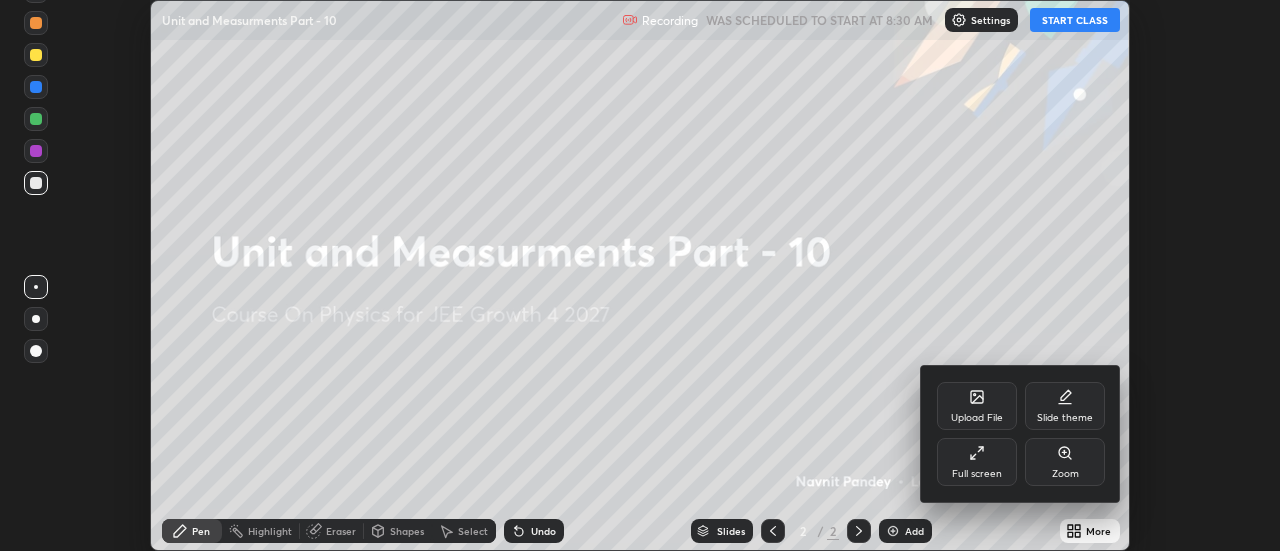click on "Full screen" at bounding box center [977, 462] 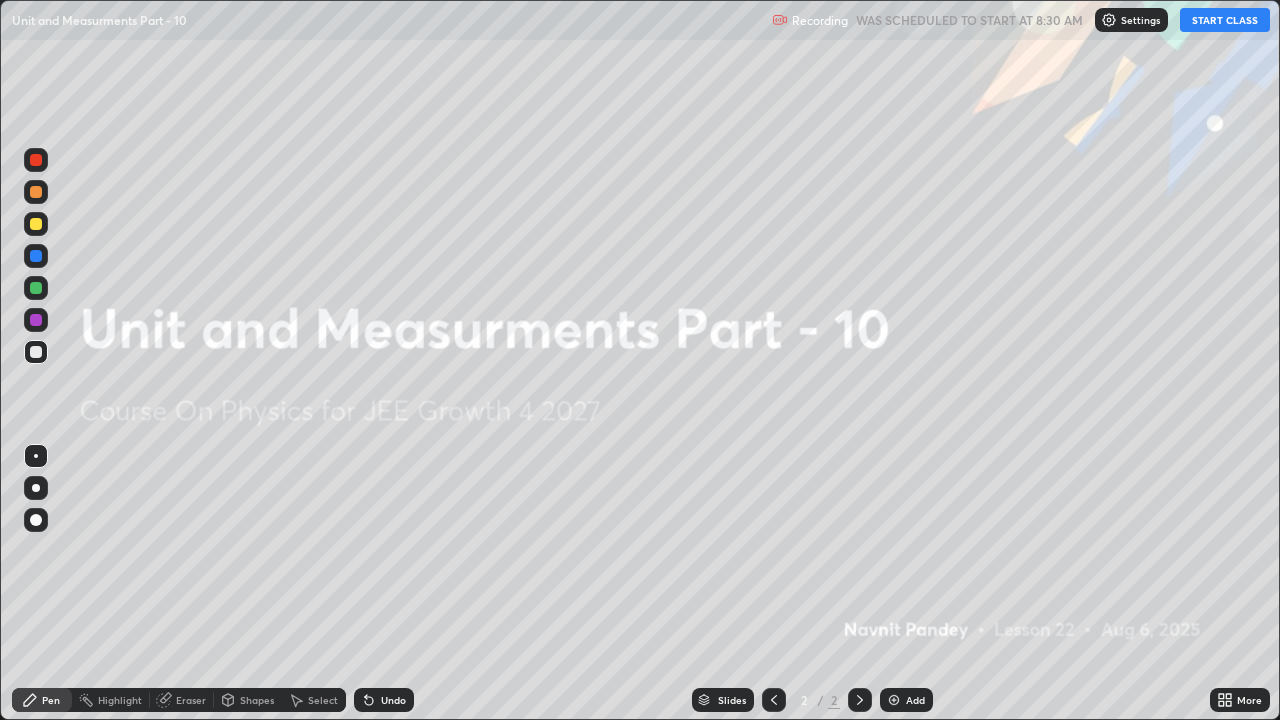 scroll, scrollTop: 99280, scrollLeft: 98720, axis: both 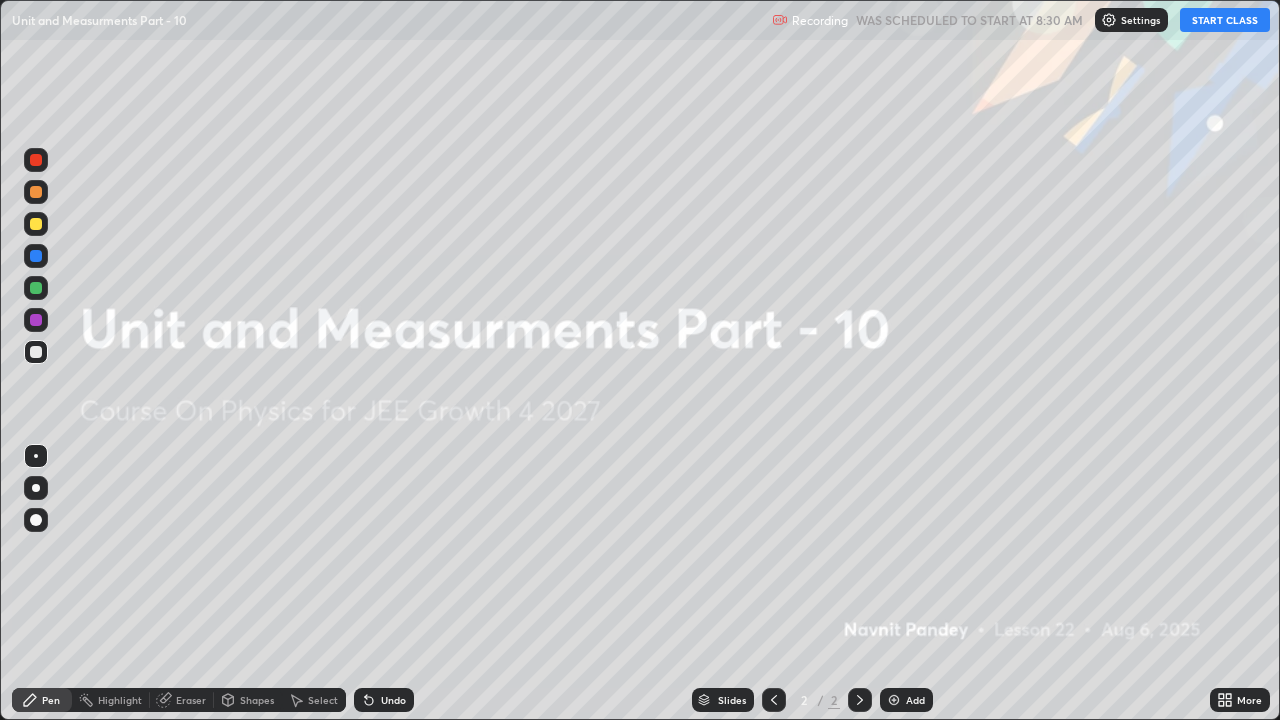 click on "START CLASS" at bounding box center [1225, 20] 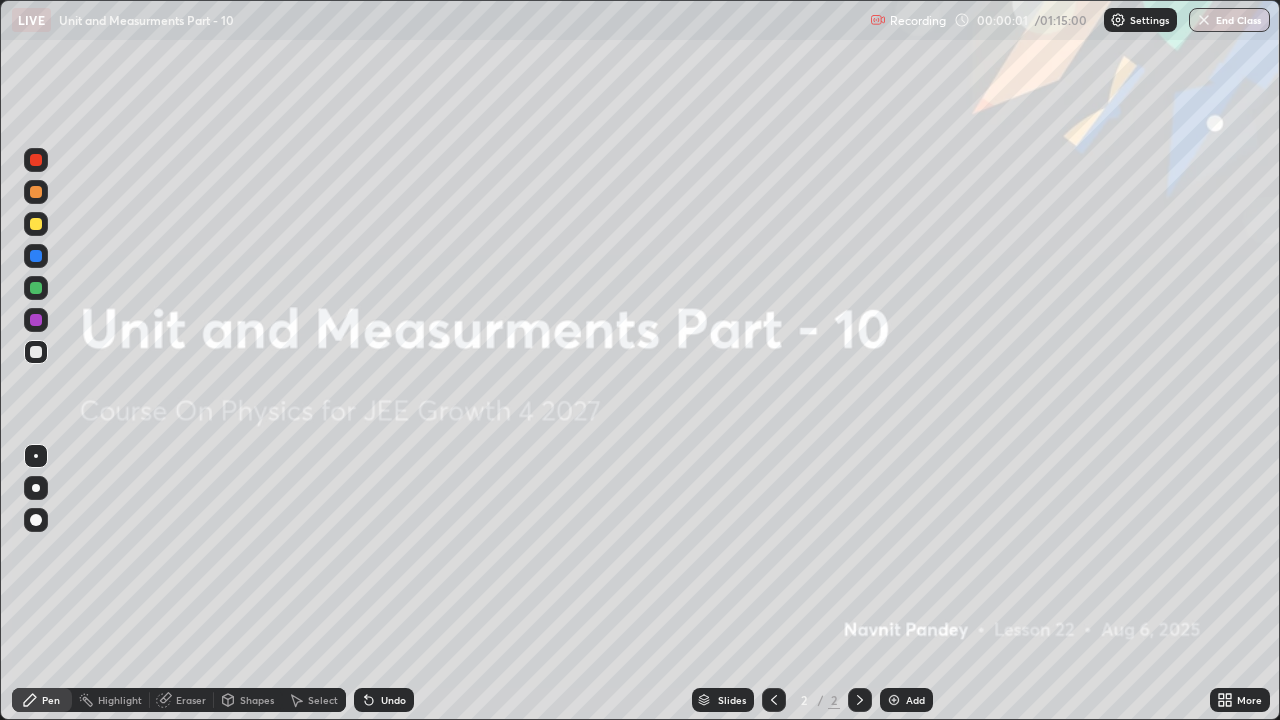 click at bounding box center (894, 700) 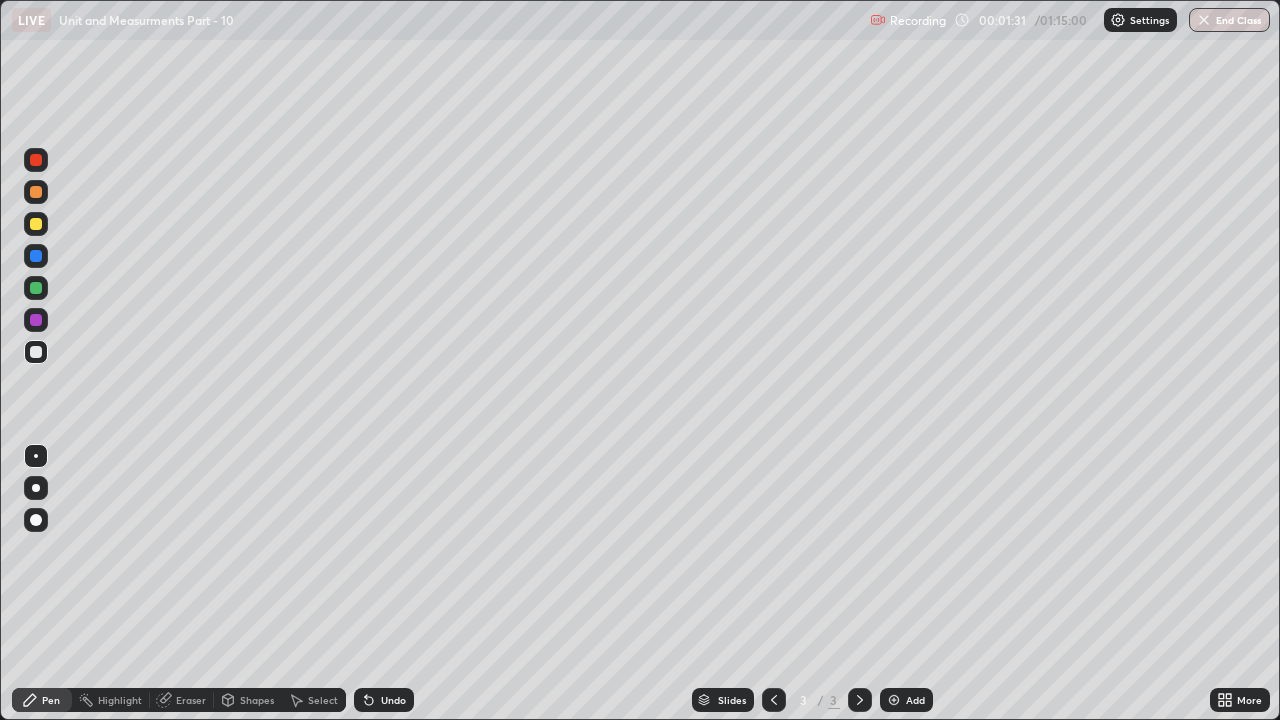 click on "Settings" at bounding box center [1149, 20] 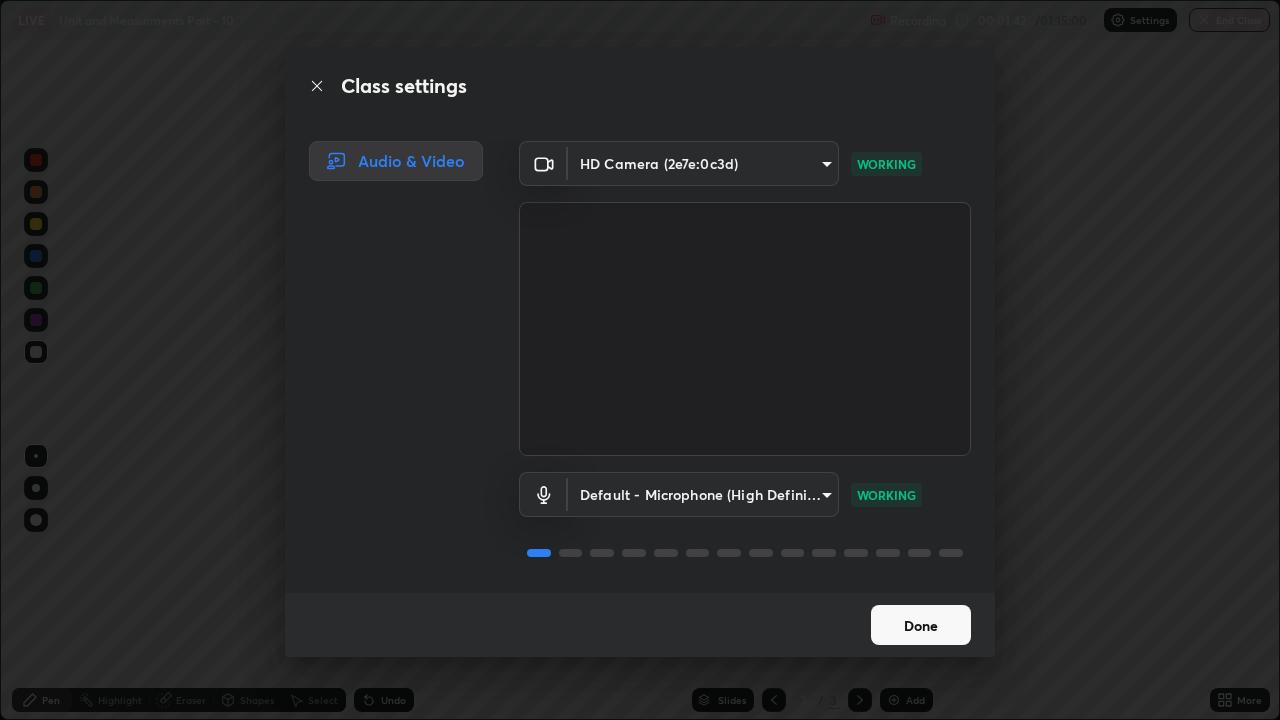 click on "Done" at bounding box center (921, 625) 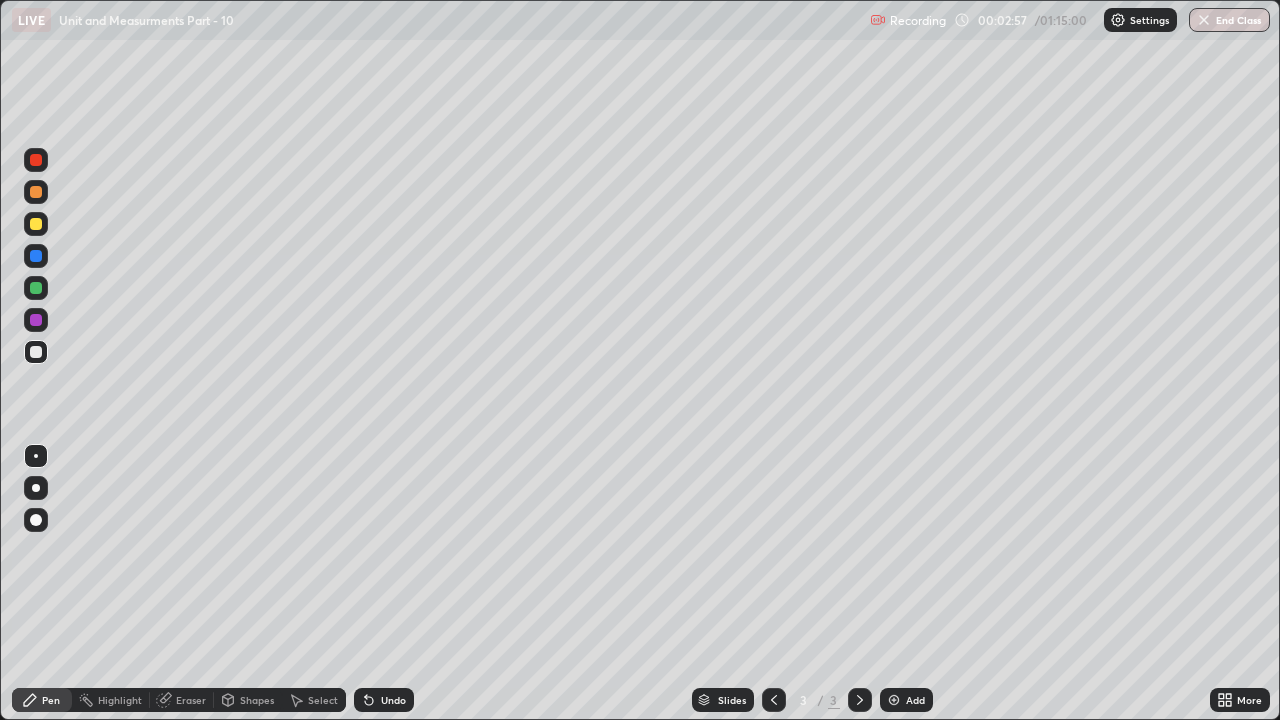 click at bounding box center [36, 288] 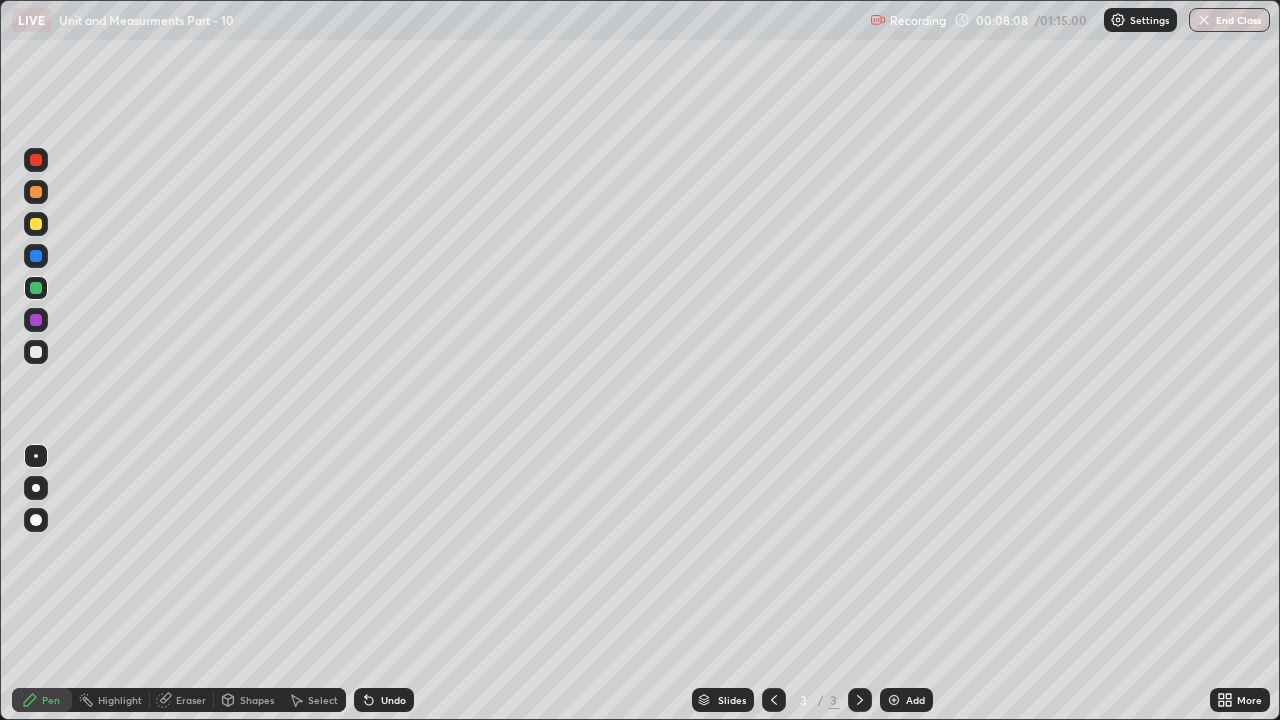 click at bounding box center (894, 700) 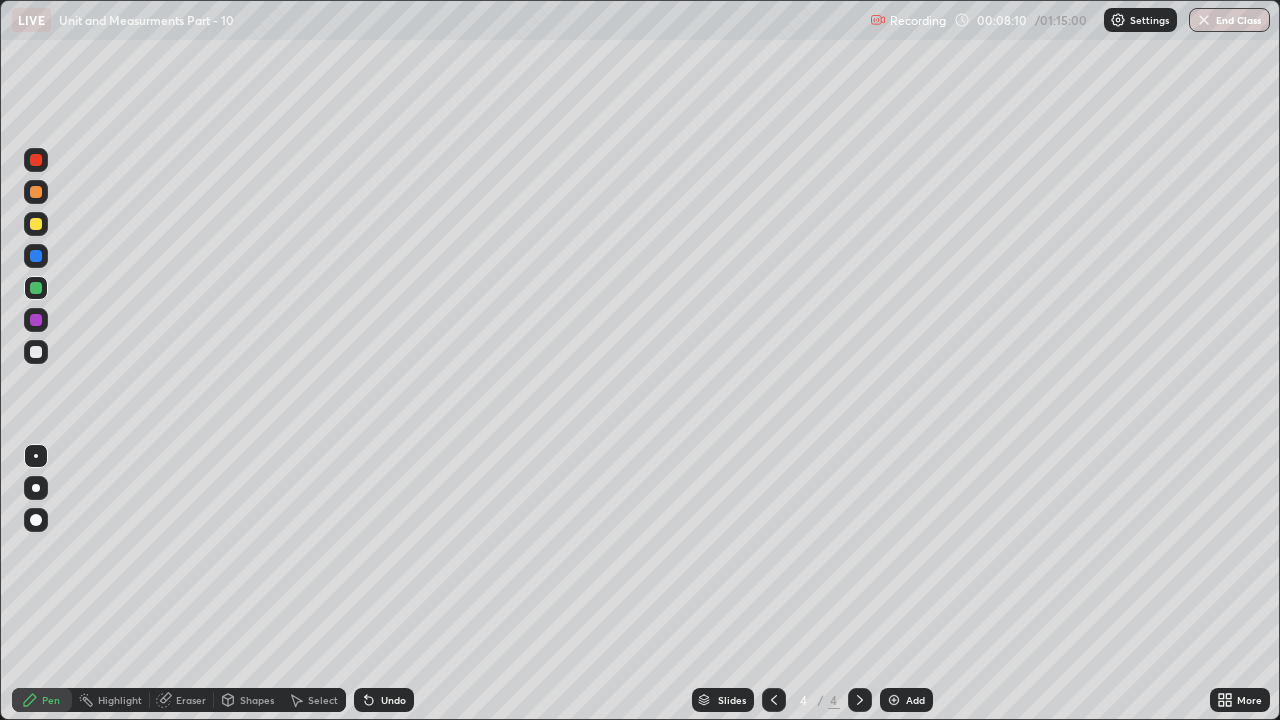 click at bounding box center [36, 352] 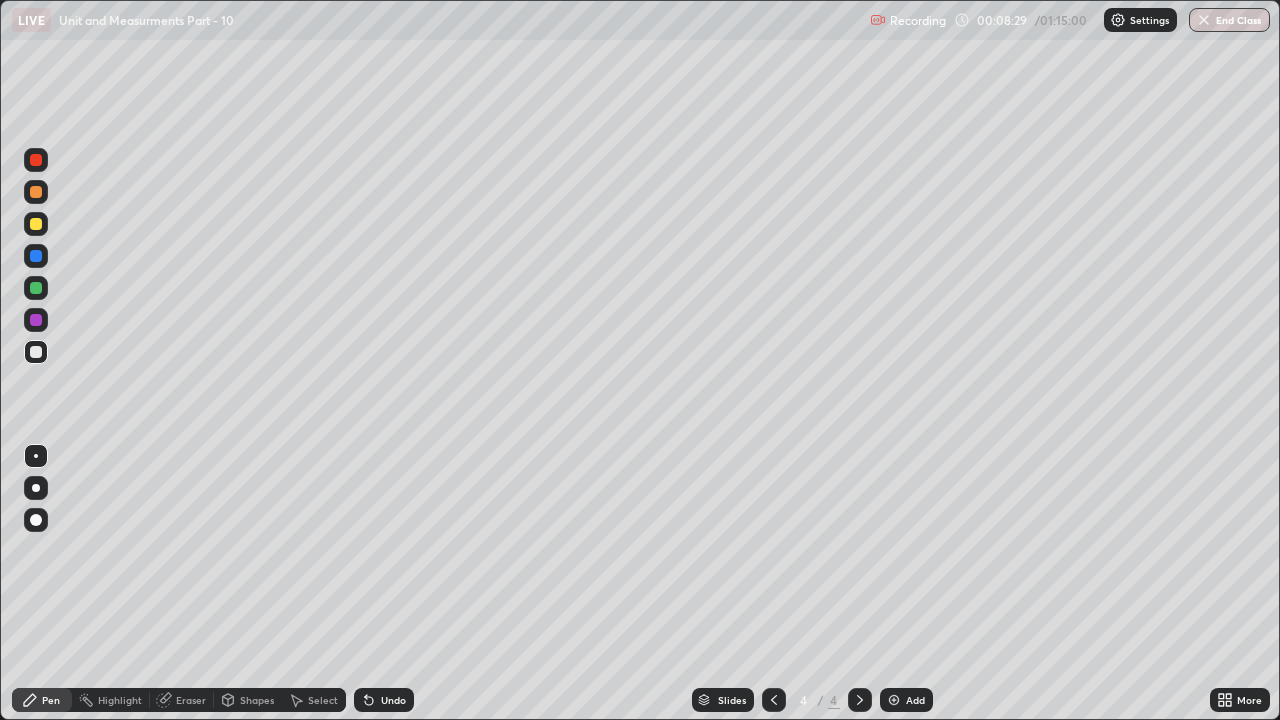 click at bounding box center (36, 224) 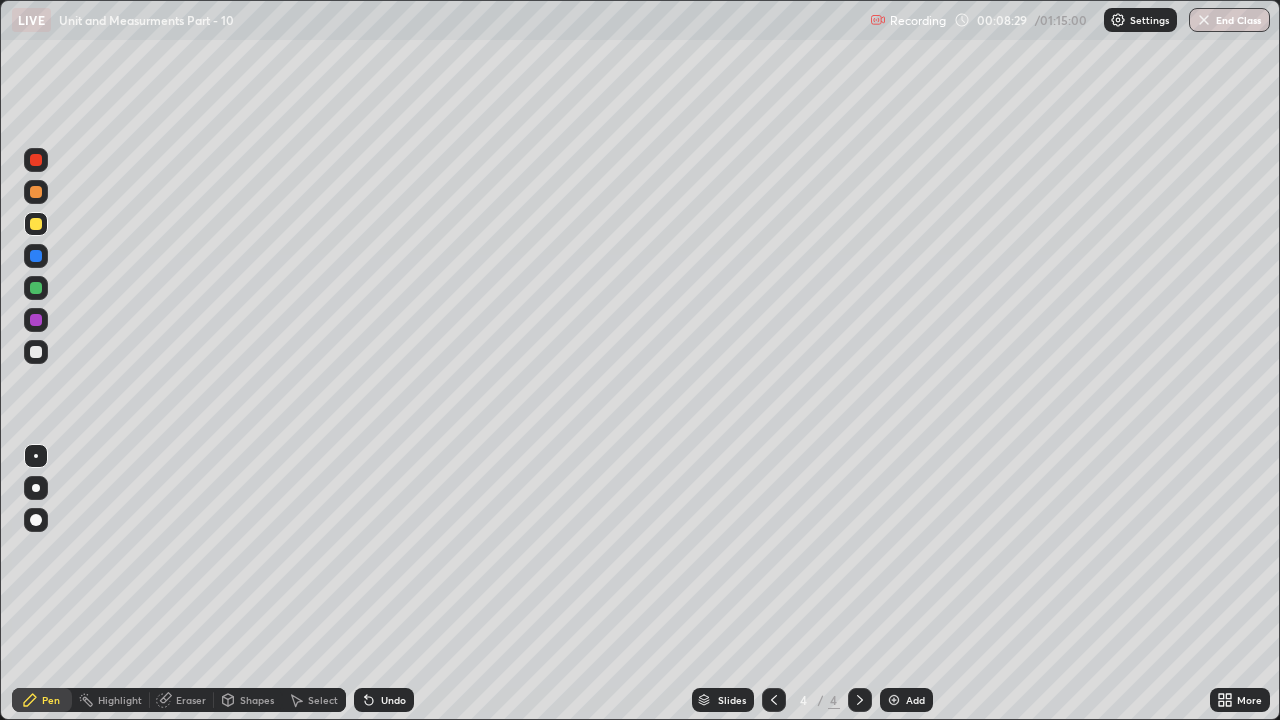 click at bounding box center [36, 288] 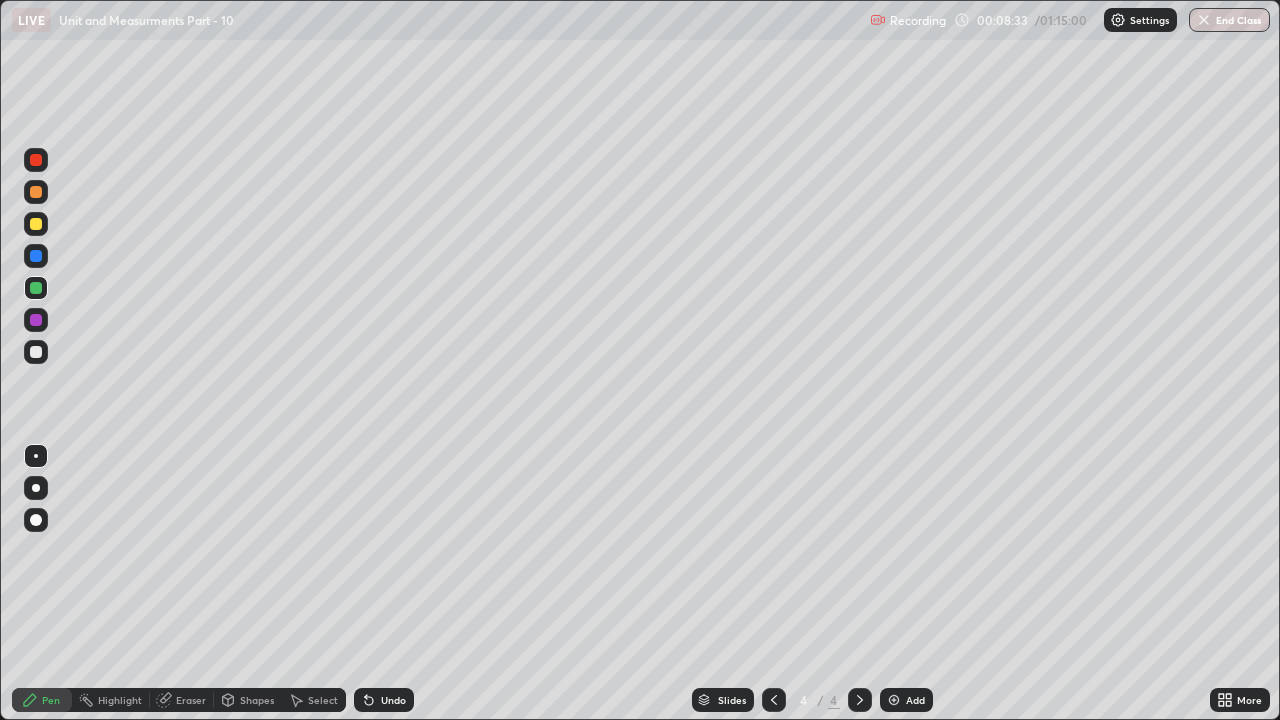 click on "Eraser" at bounding box center [191, 700] 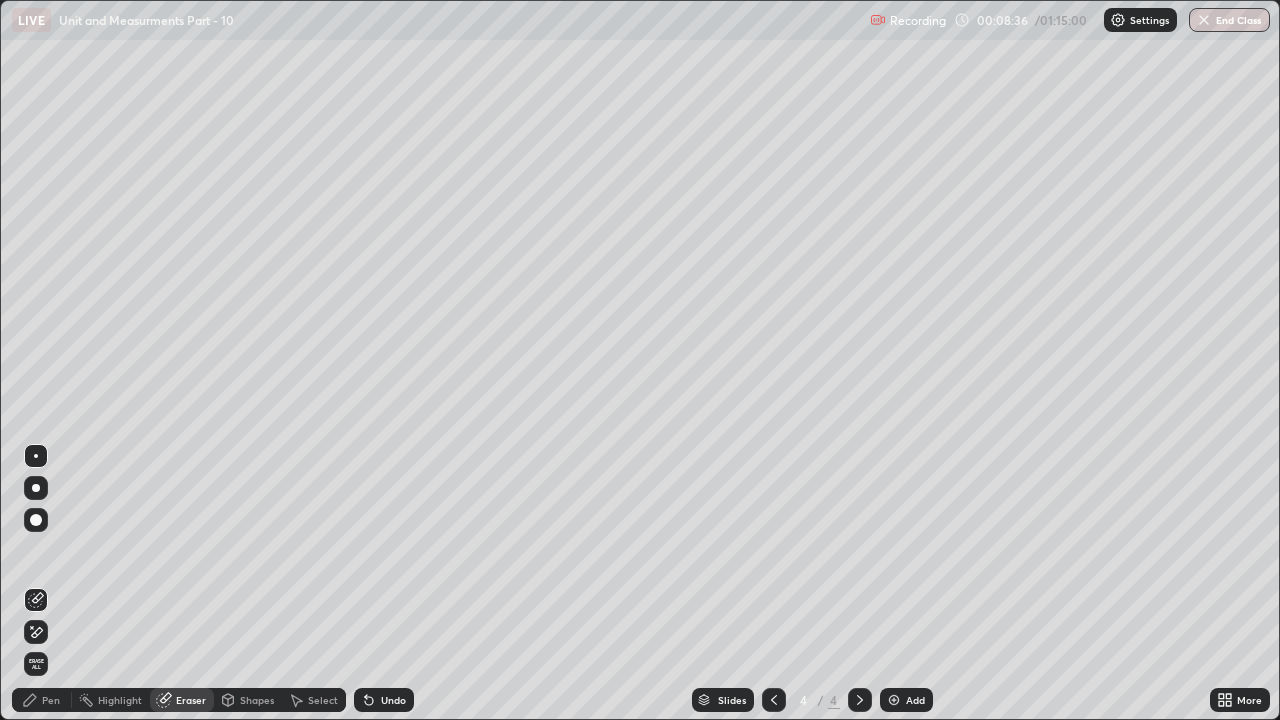 click on "Pen" at bounding box center (51, 700) 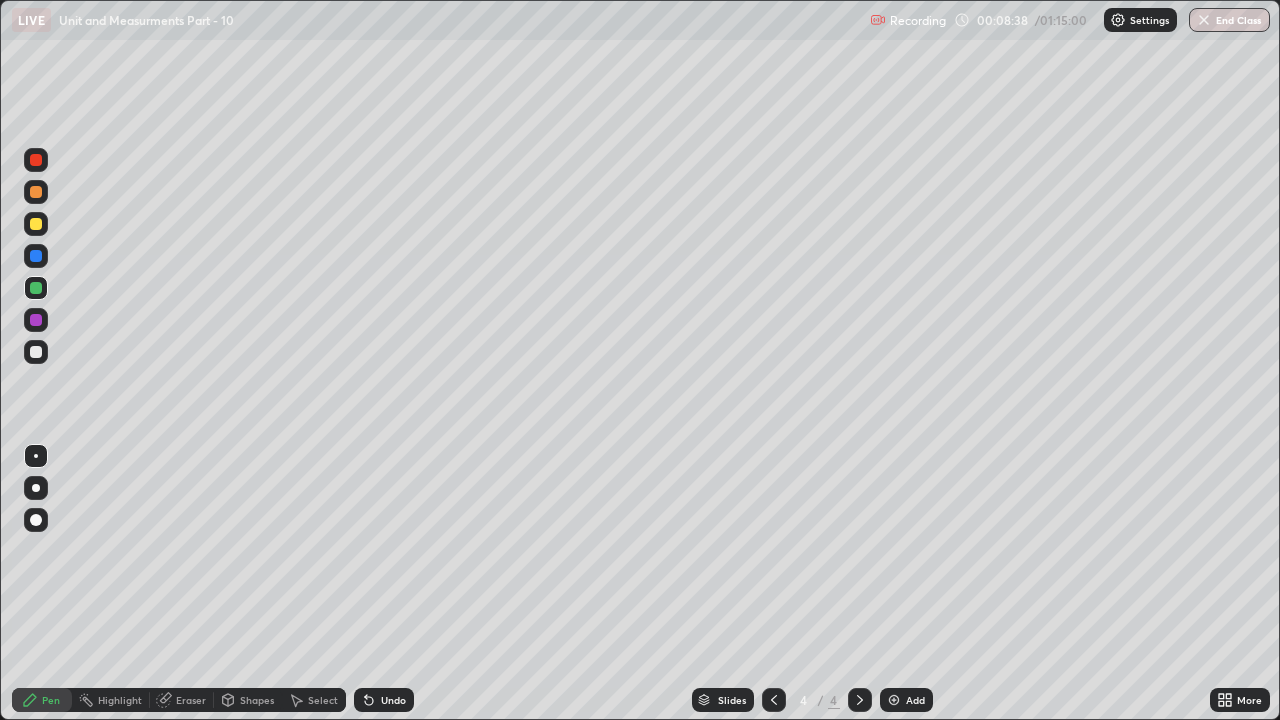 click at bounding box center (36, 352) 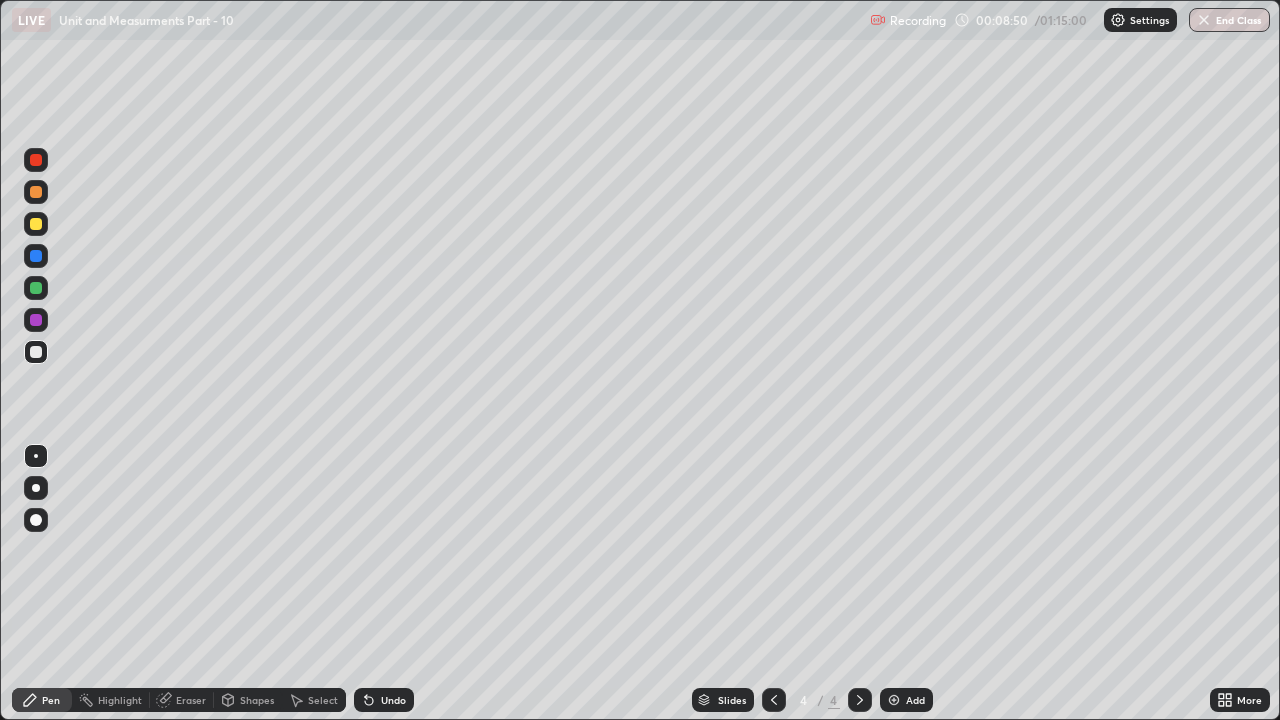 click 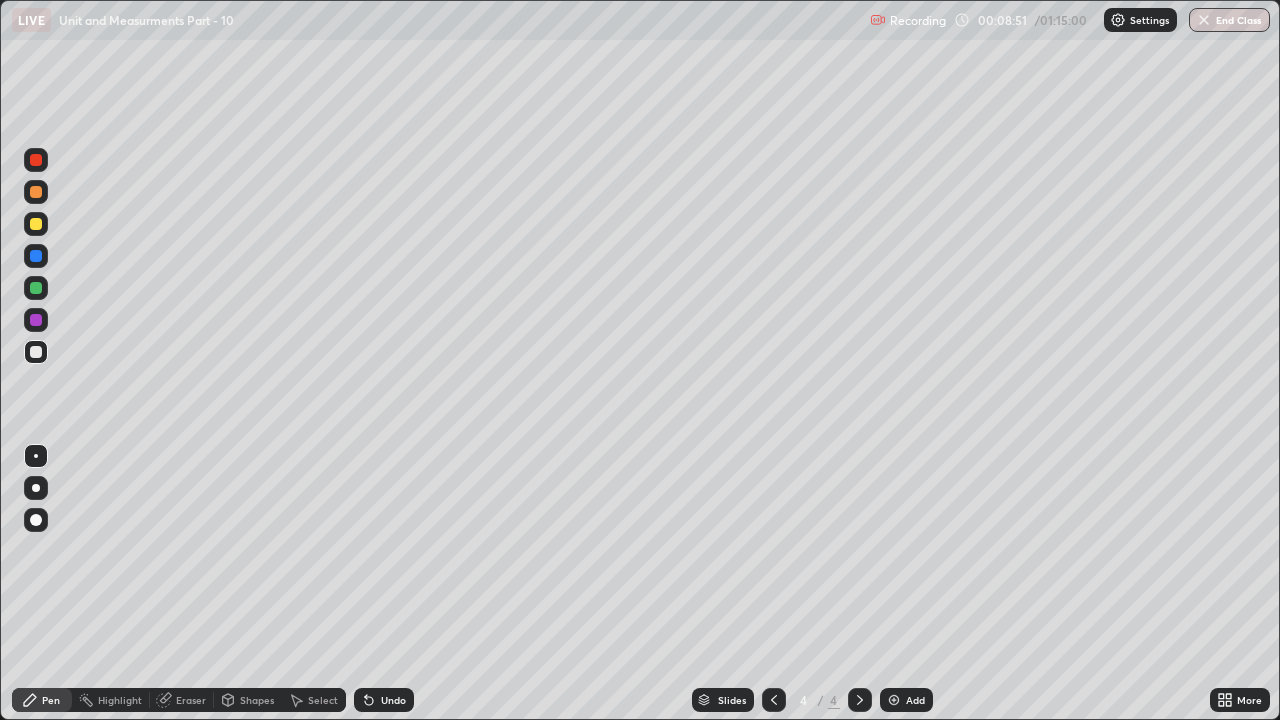 click on "Undo" at bounding box center (384, 700) 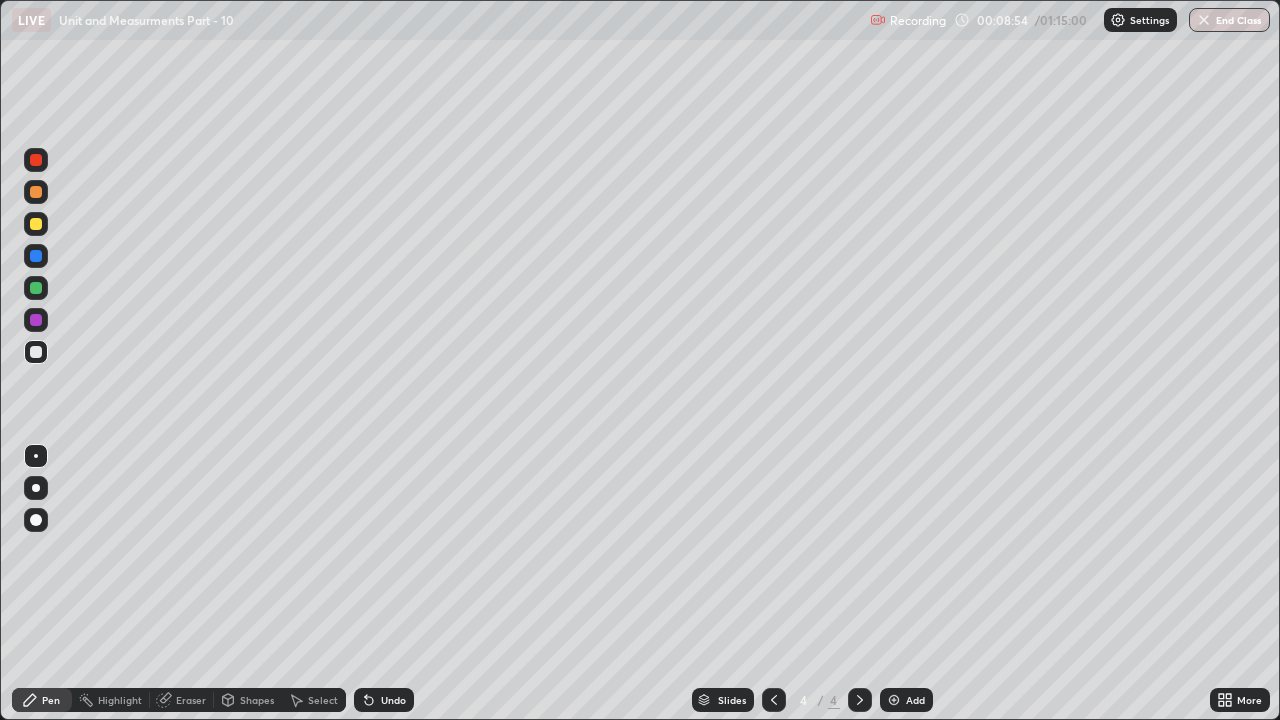 click on "Undo" at bounding box center [393, 700] 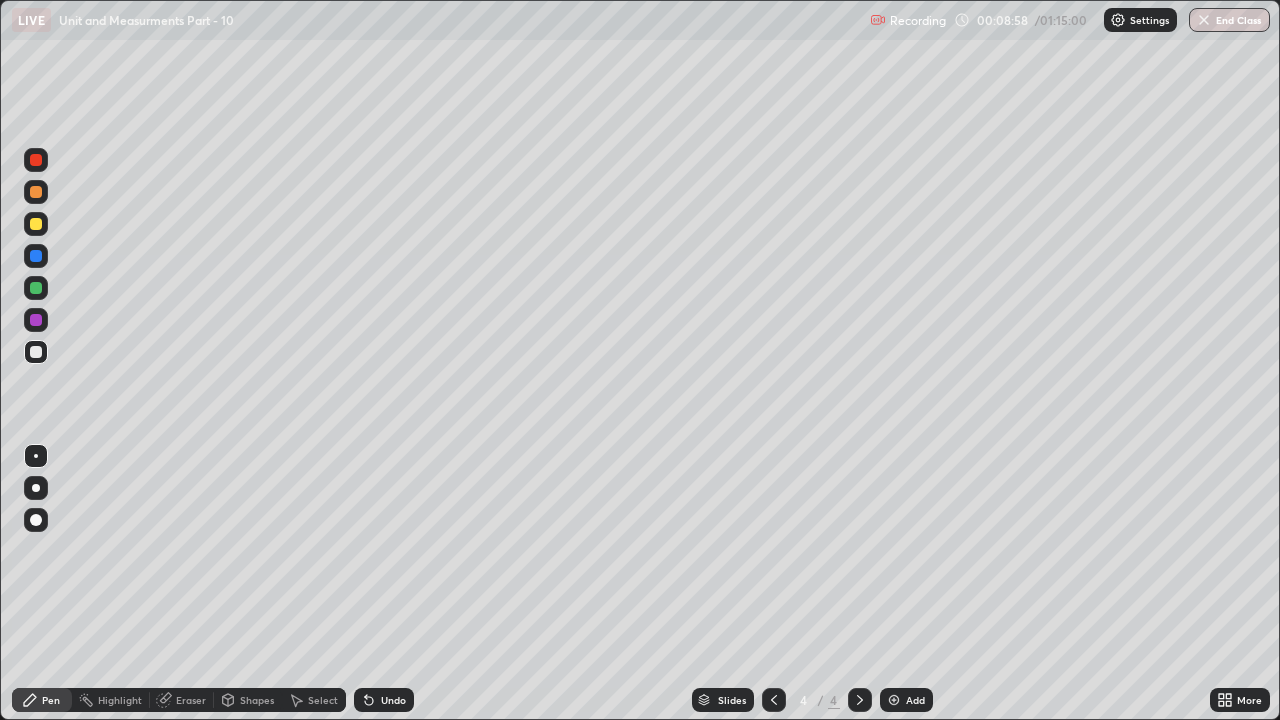 click 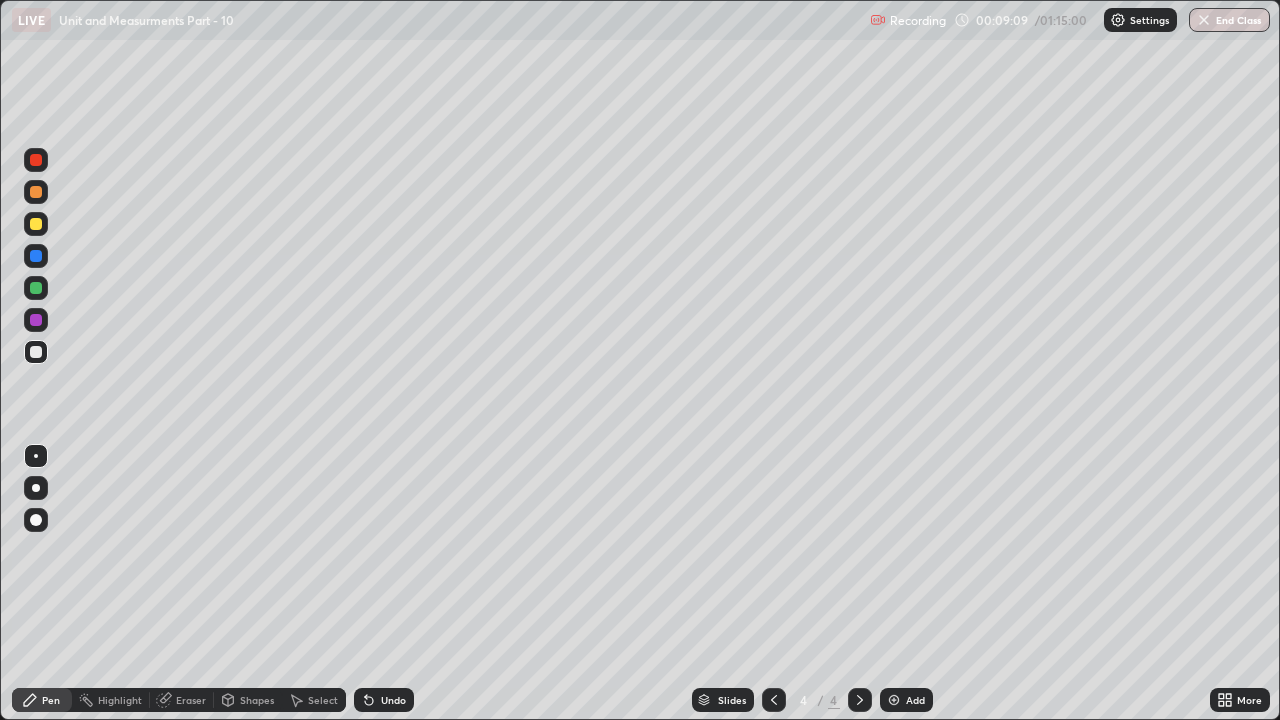 click at bounding box center [36, 352] 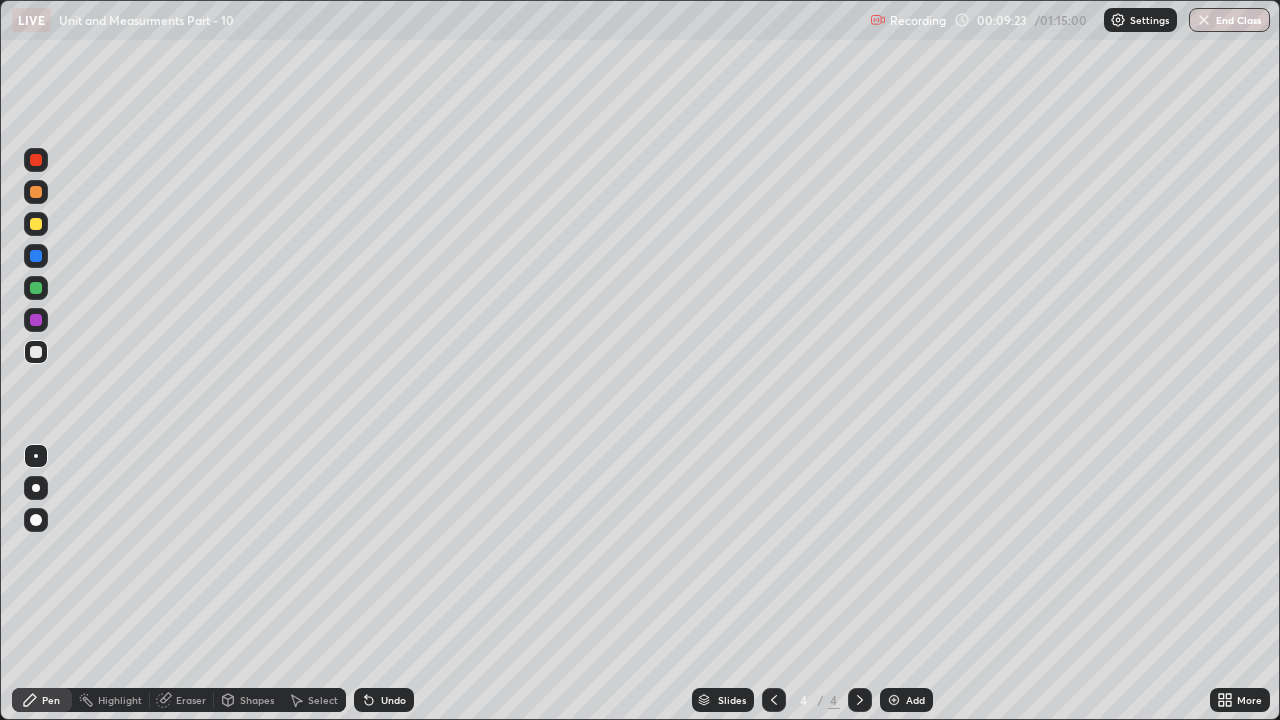 click on "Highlight" at bounding box center [120, 700] 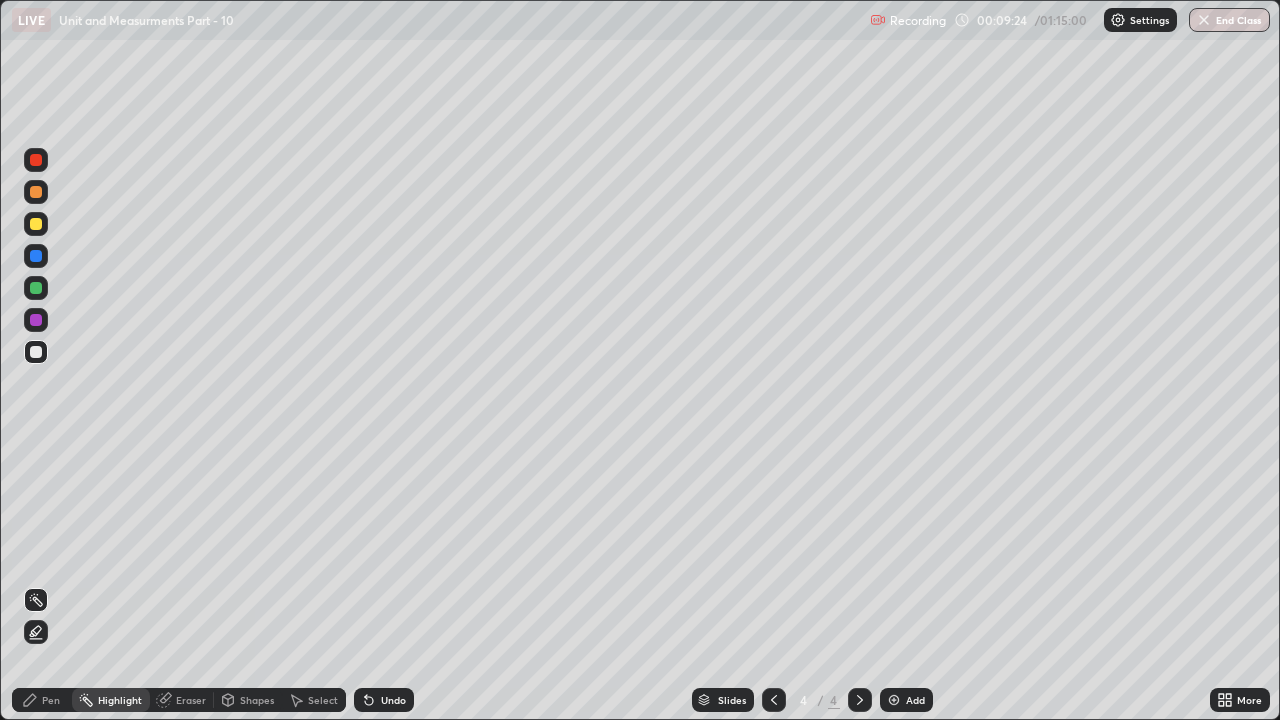 click on "Eraser" at bounding box center [191, 700] 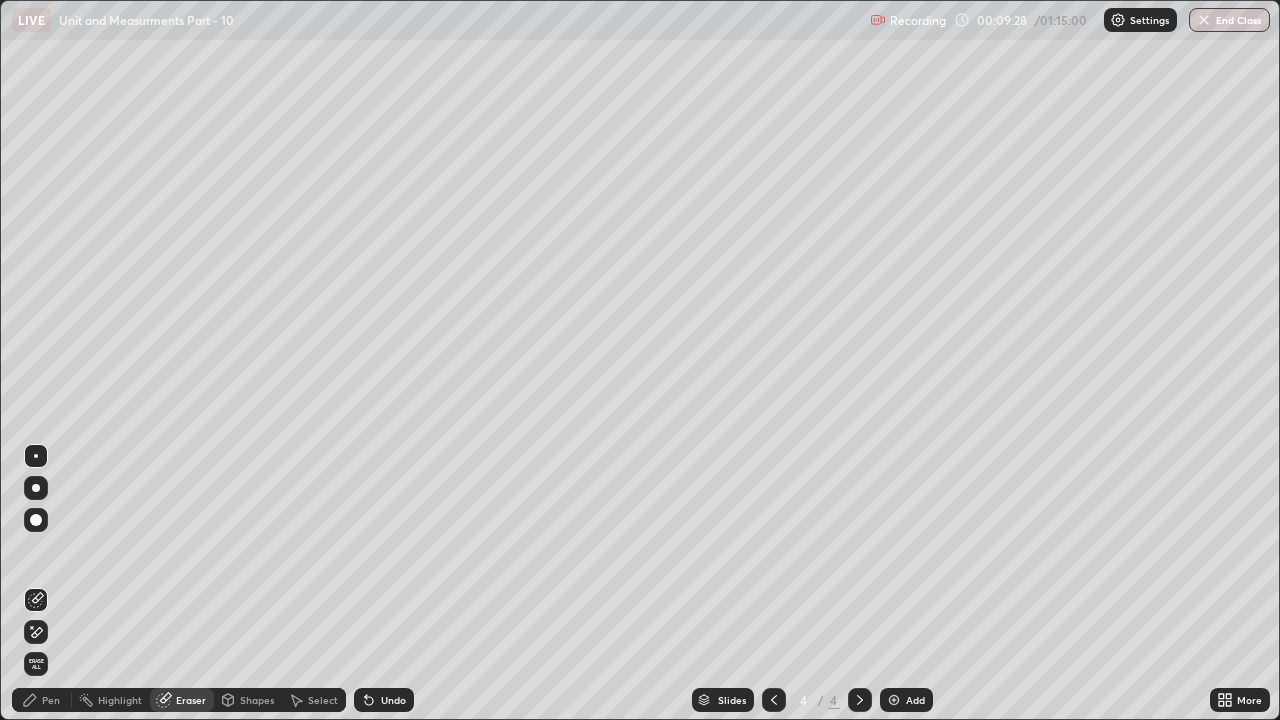 click on "Pen" at bounding box center (42, 700) 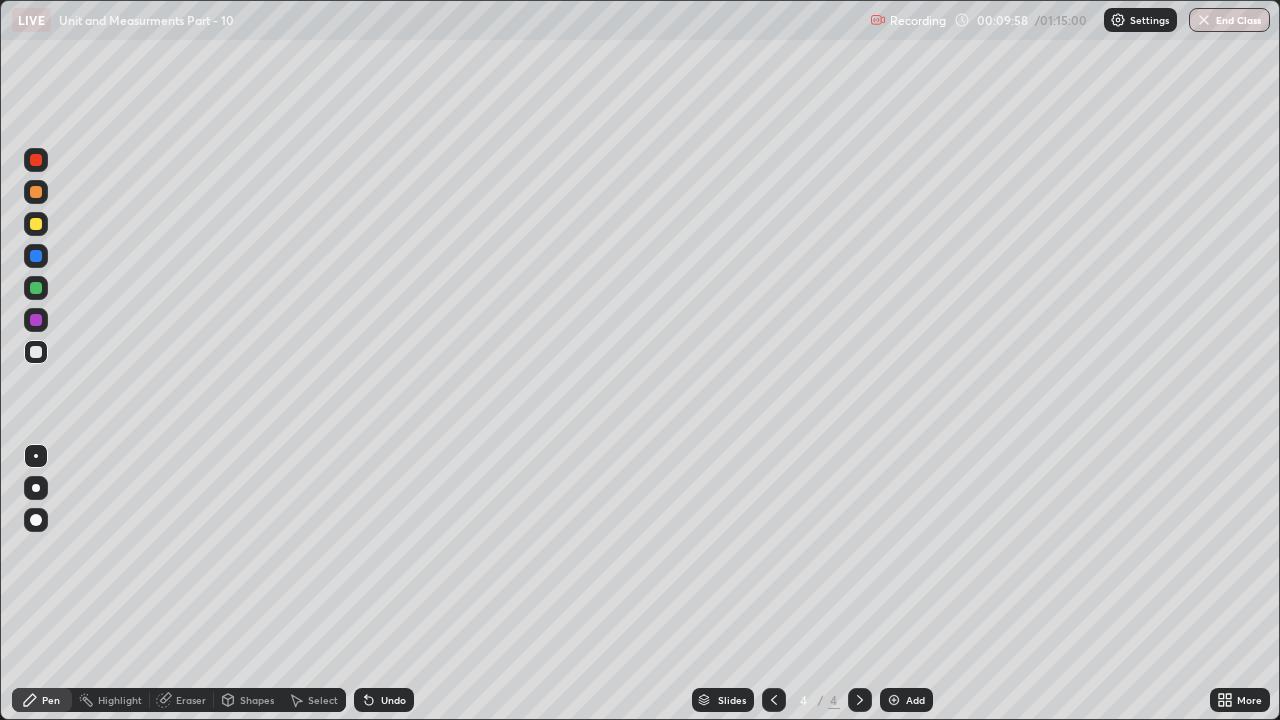 click on "Undo" at bounding box center [384, 700] 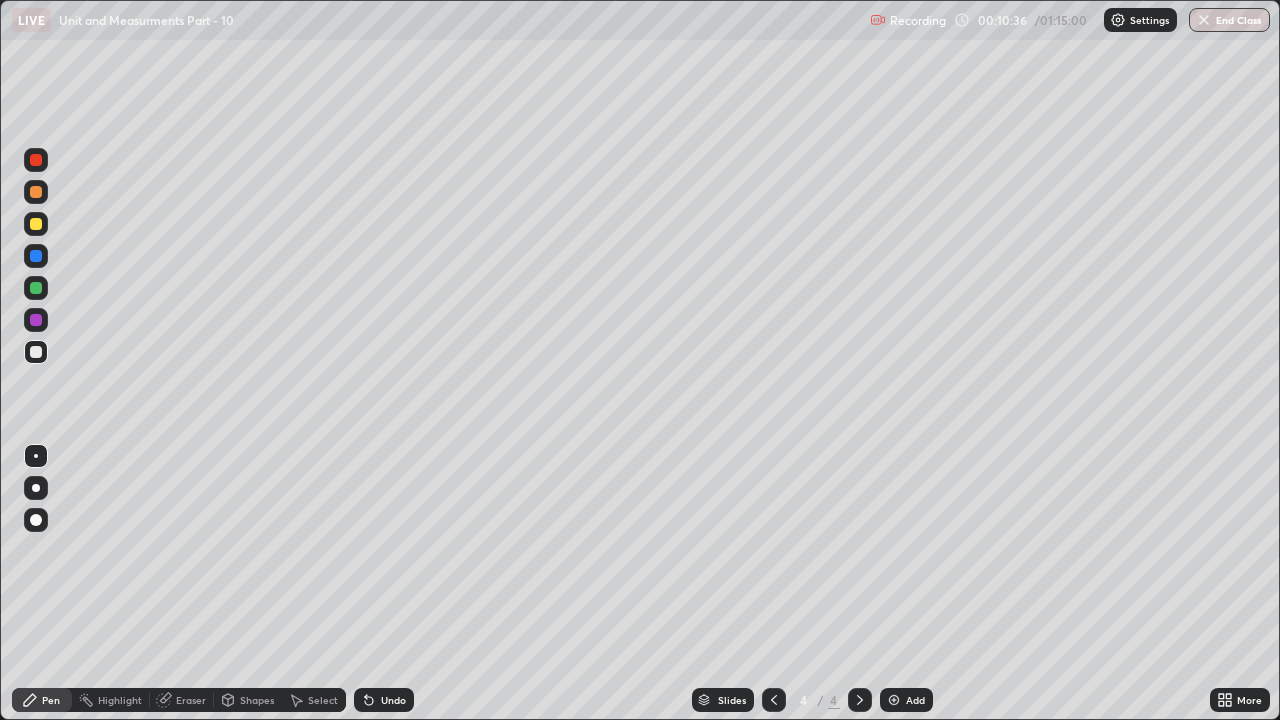 click on "Eraser" at bounding box center (191, 700) 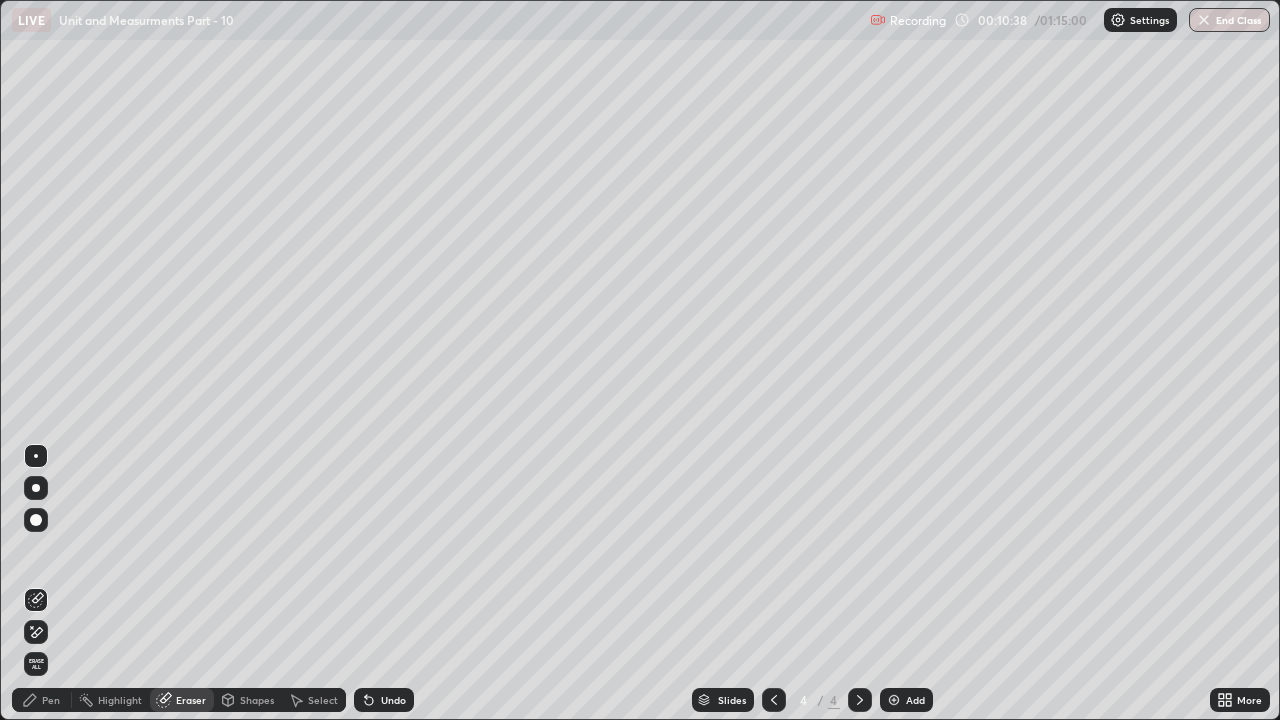 click on "Pen" at bounding box center (51, 700) 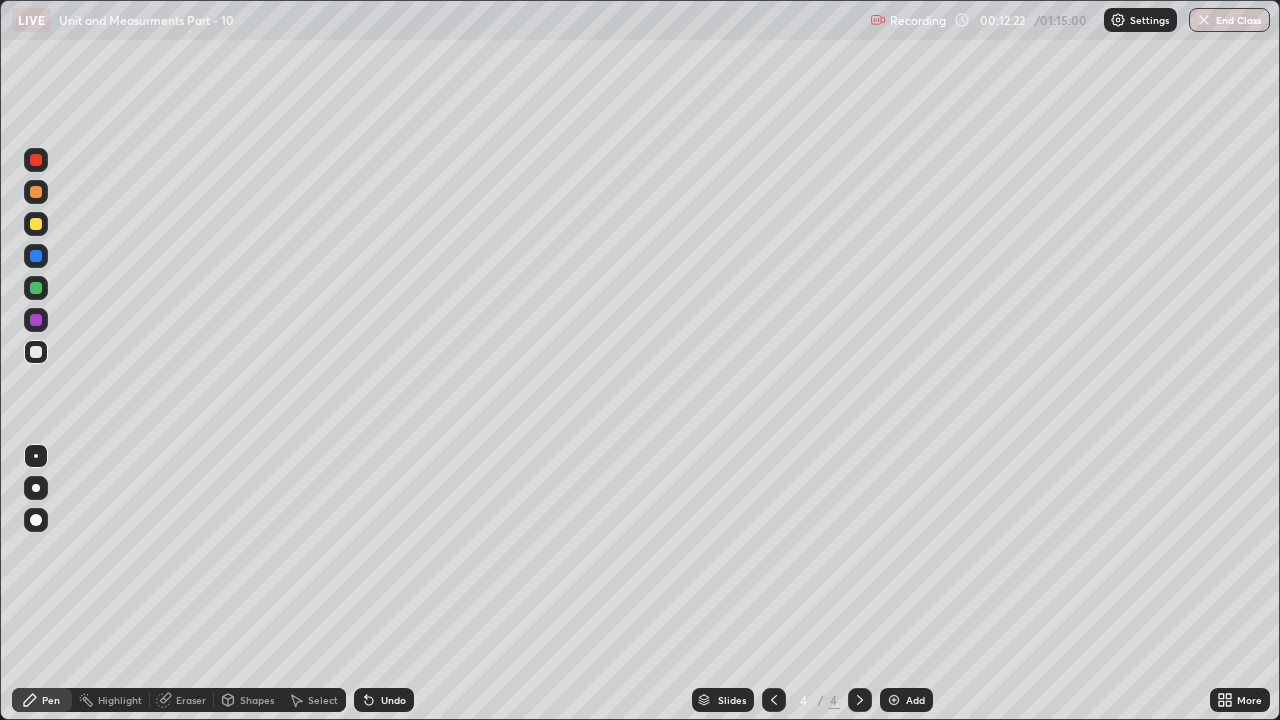 click at bounding box center (36, 288) 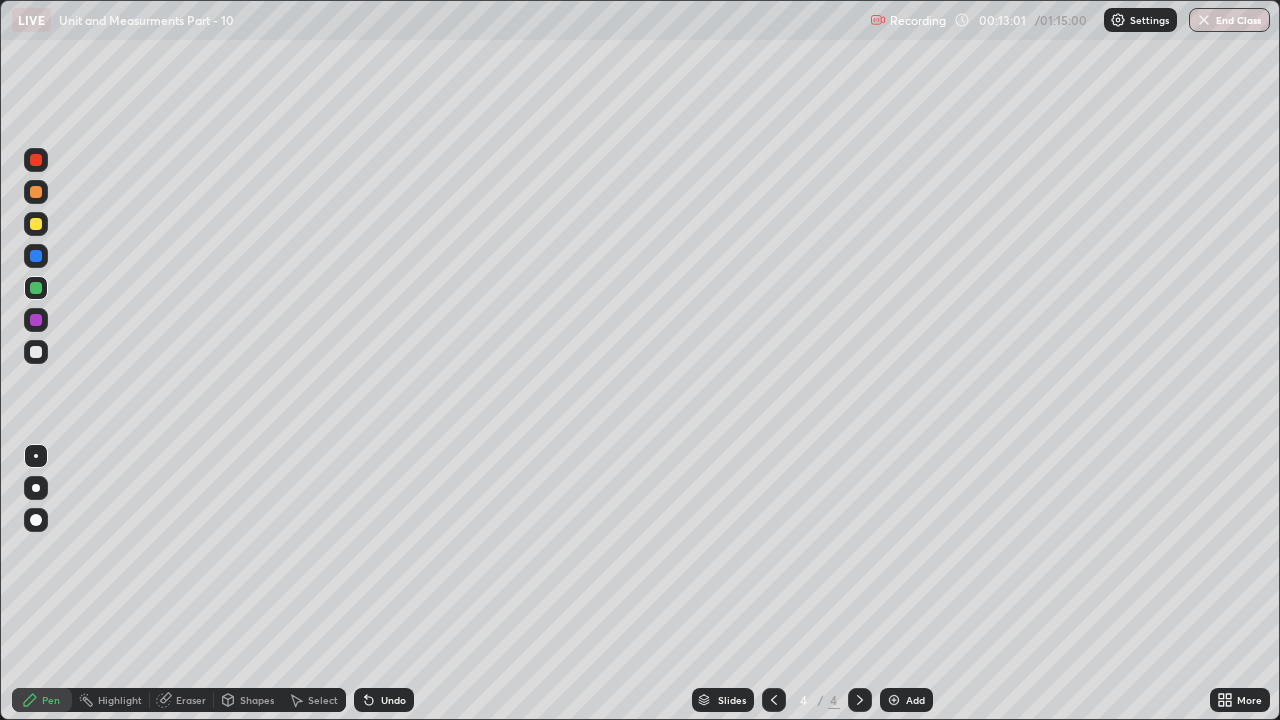 click at bounding box center (36, 352) 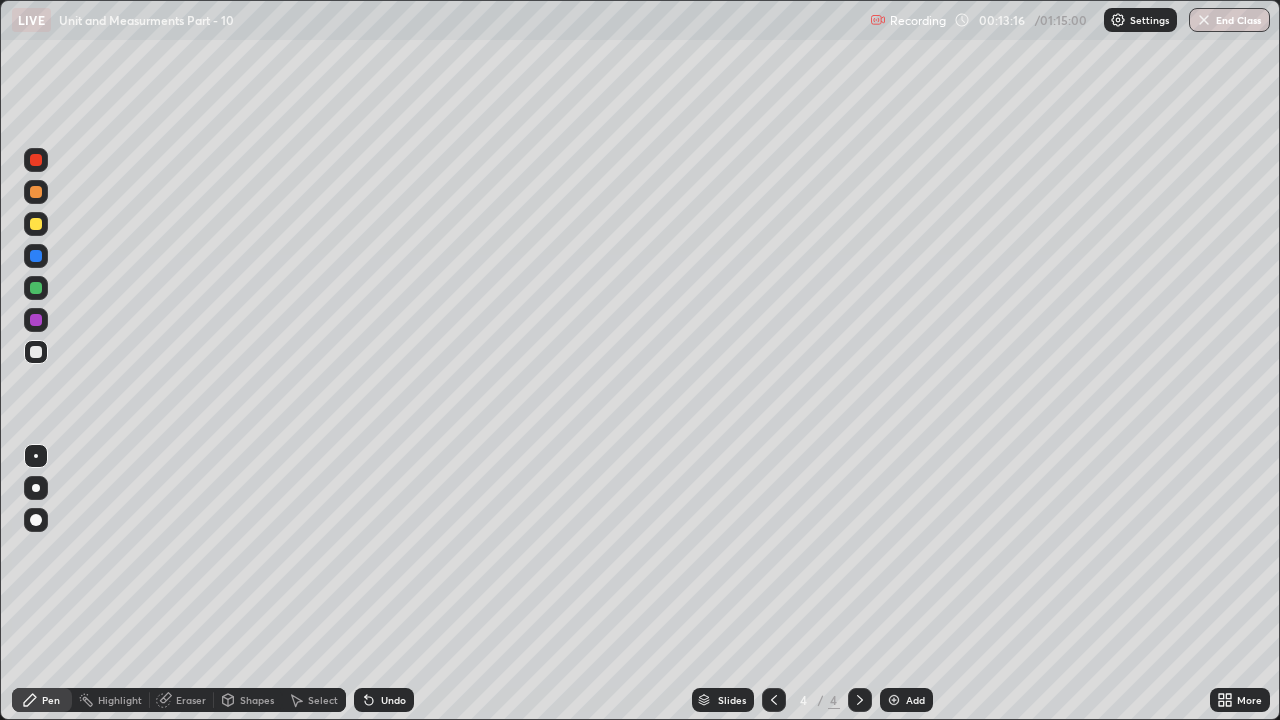 click at bounding box center (36, 288) 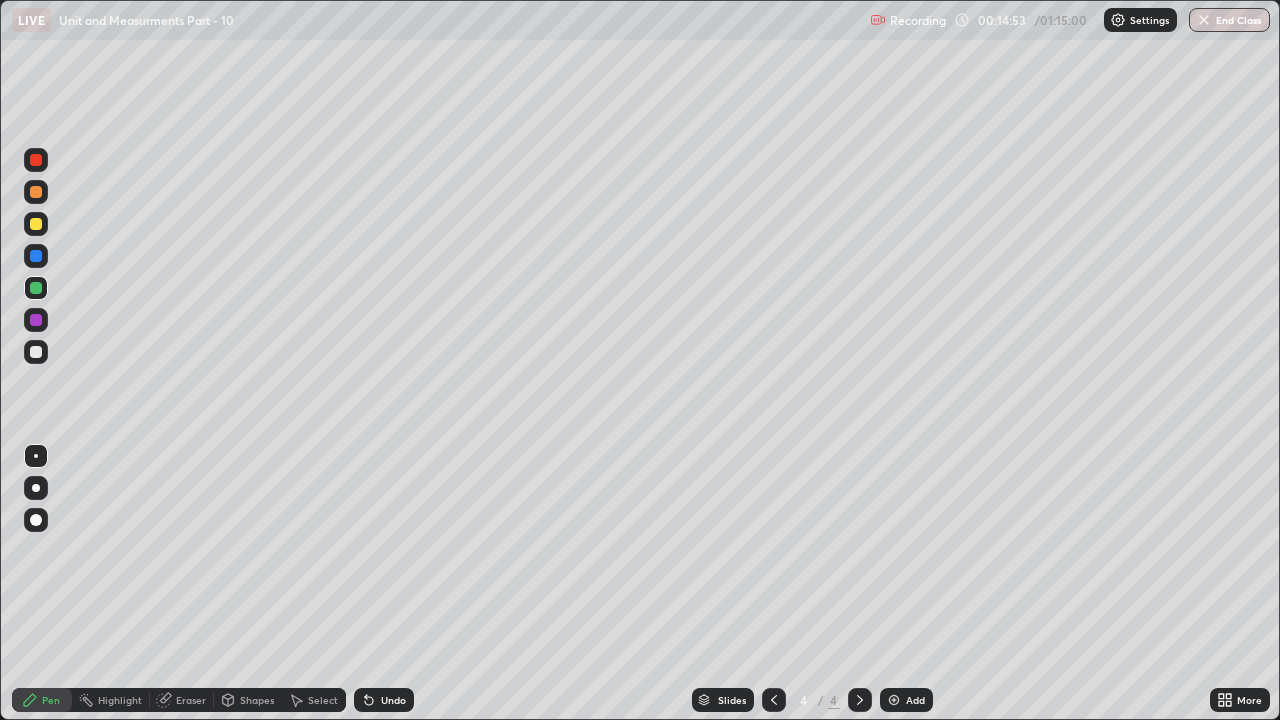 click on "Eraser" at bounding box center [191, 700] 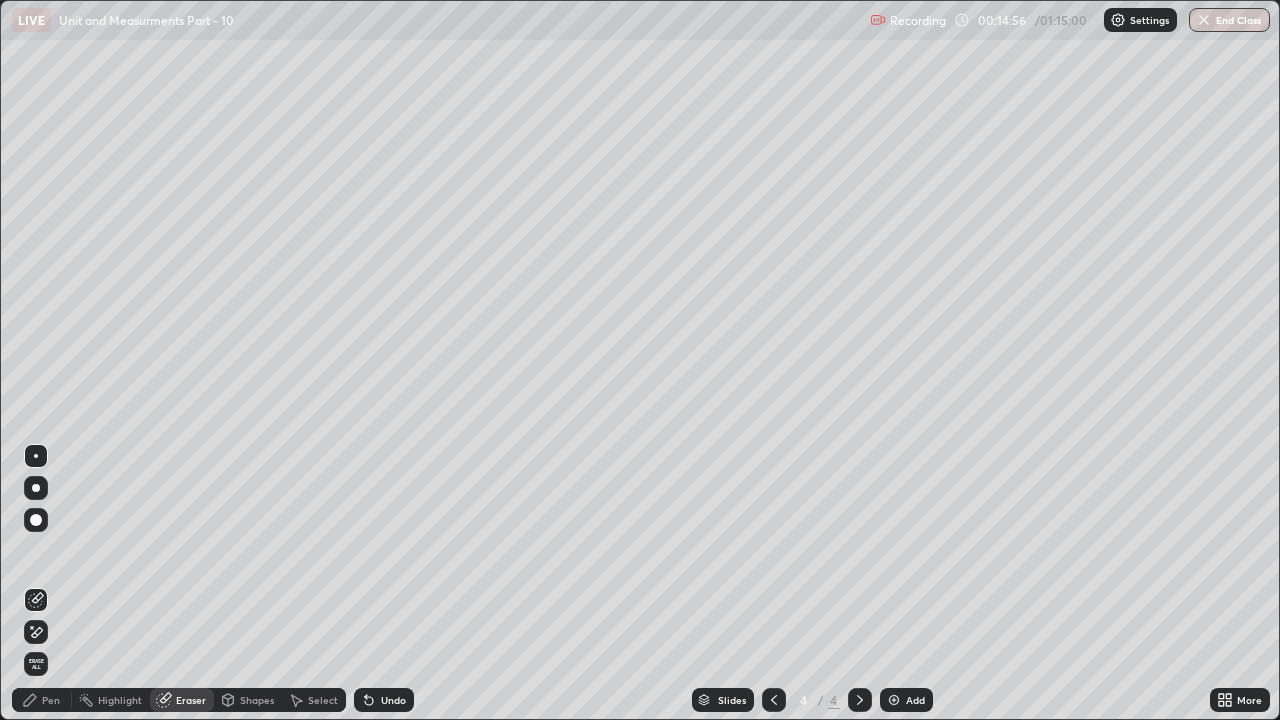click on "Pen" at bounding box center (42, 700) 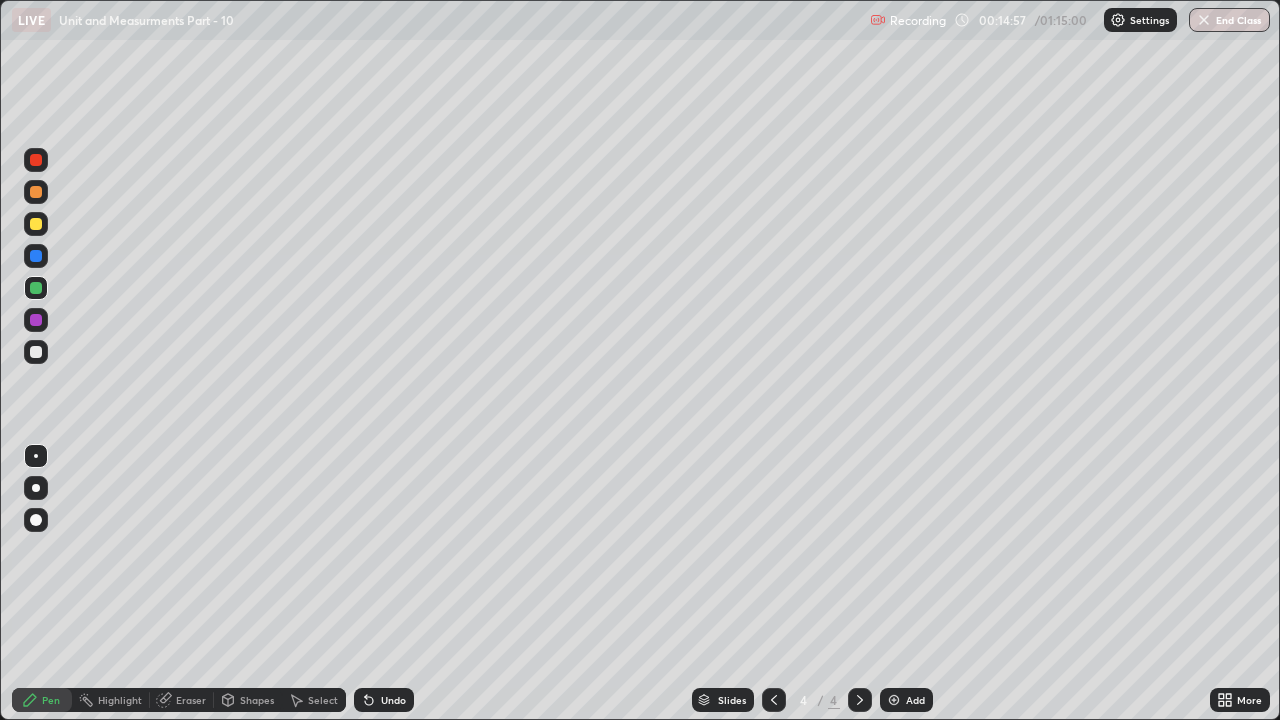 click at bounding box center [36, 352] 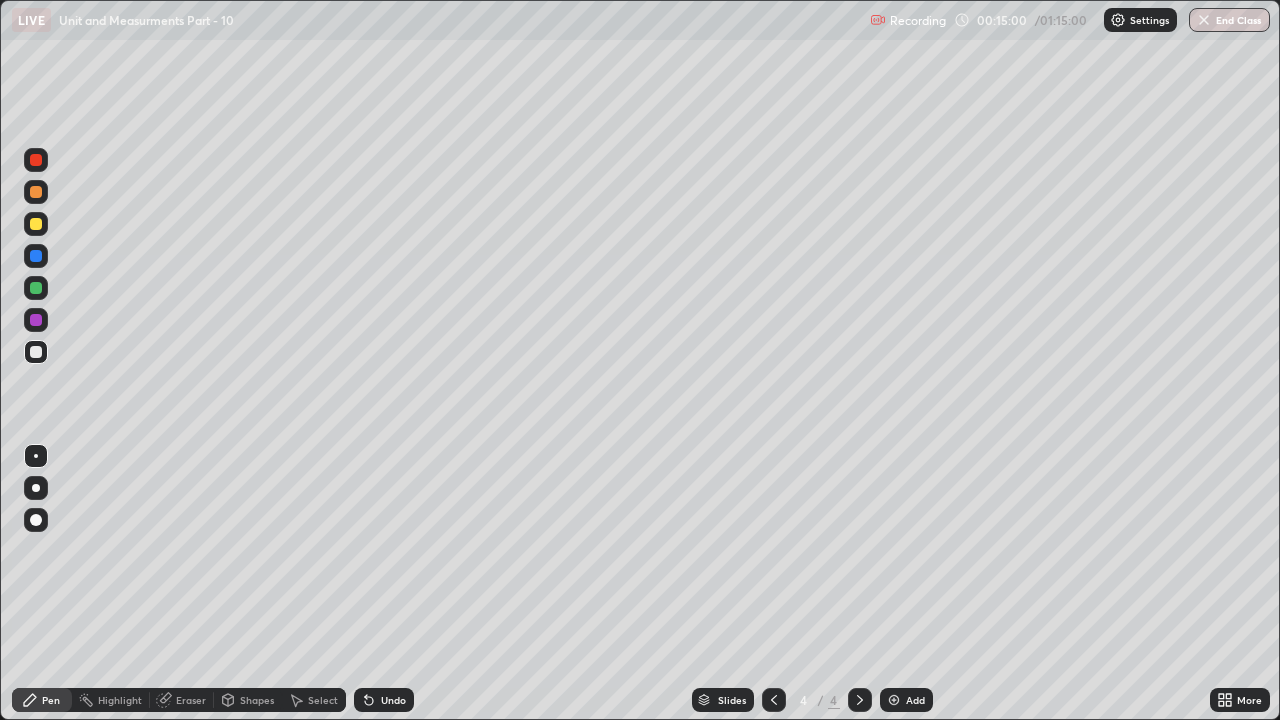 click at bounding box center [36, 288] 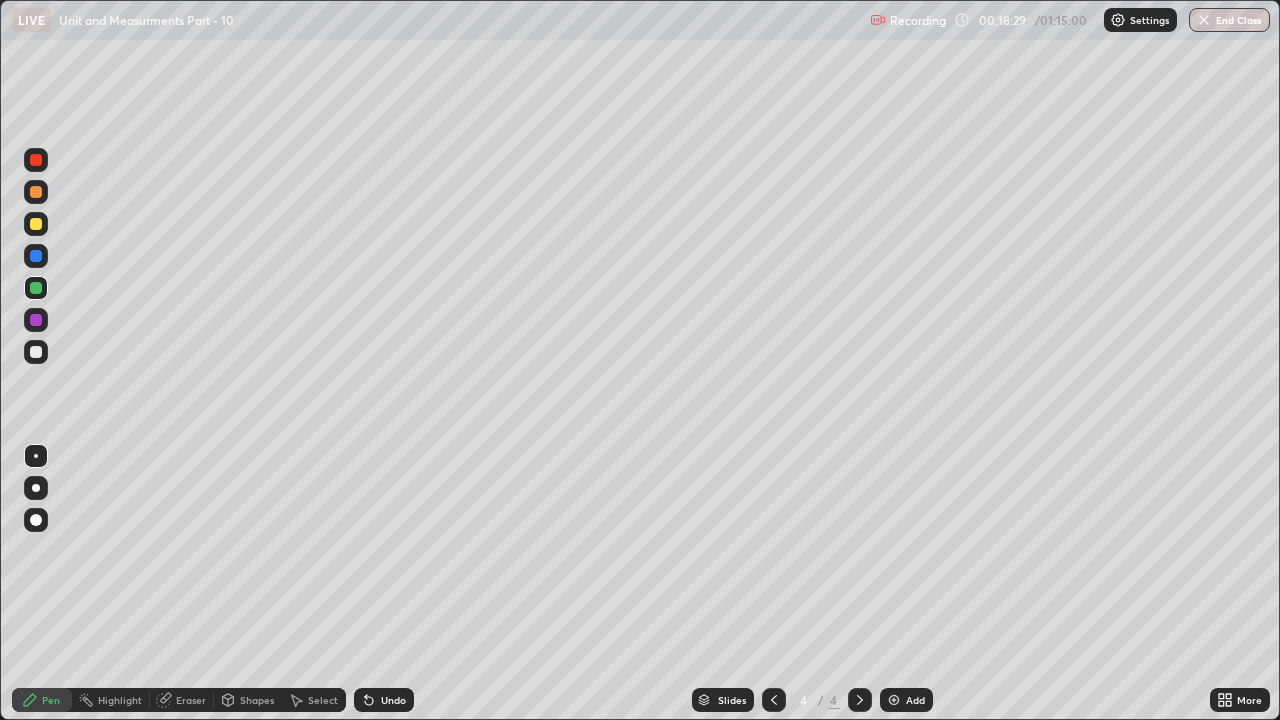 click at bounding box center (36, 224) 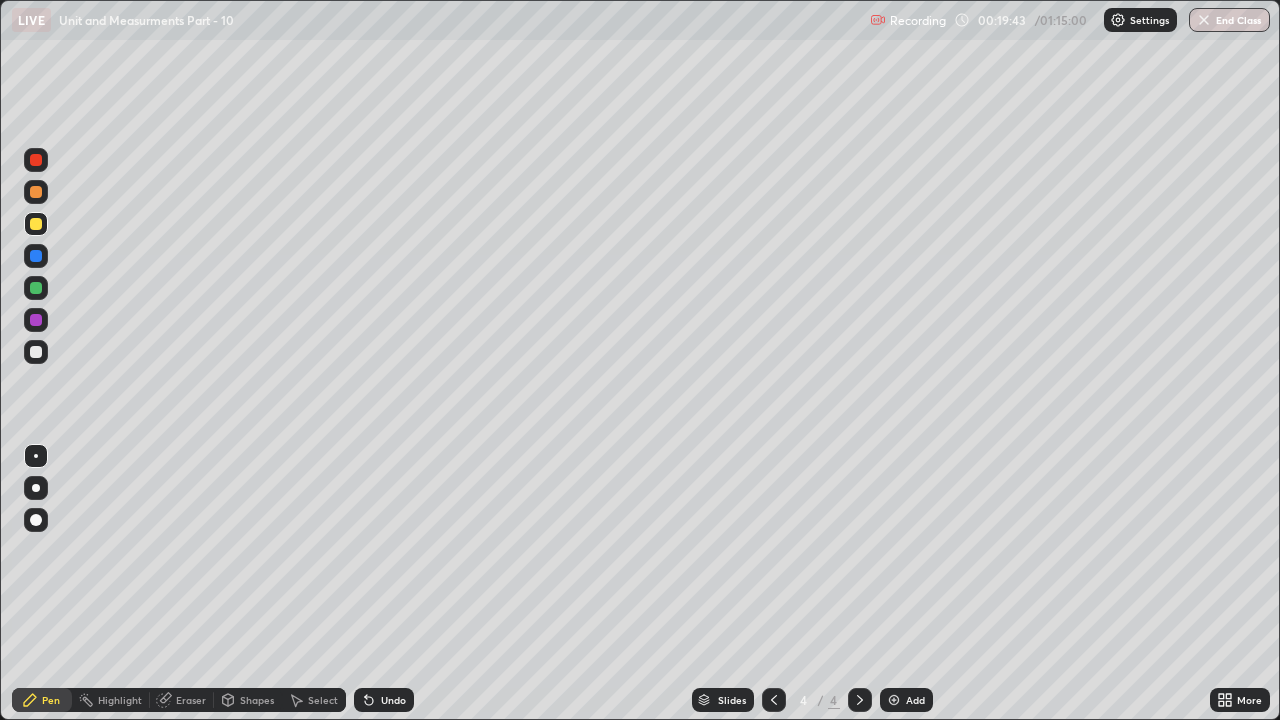 click at bounding box center (894, 700) 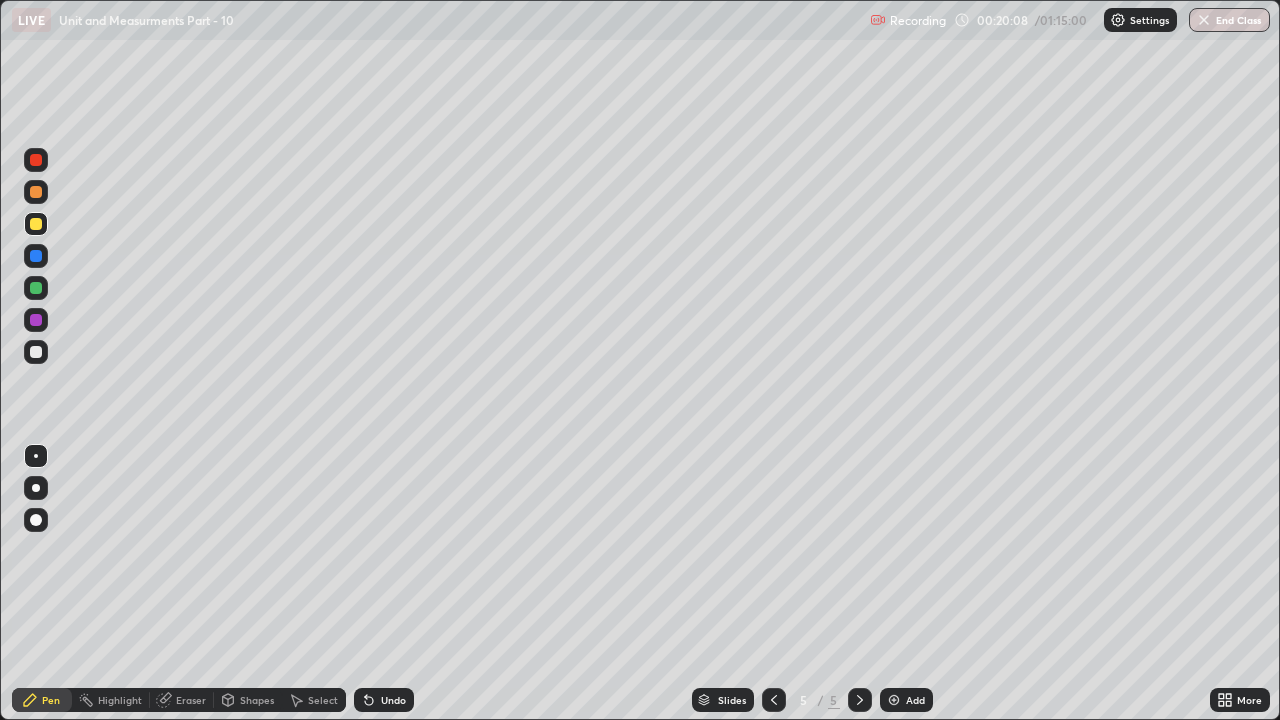 click at bounding box center [36, 256] 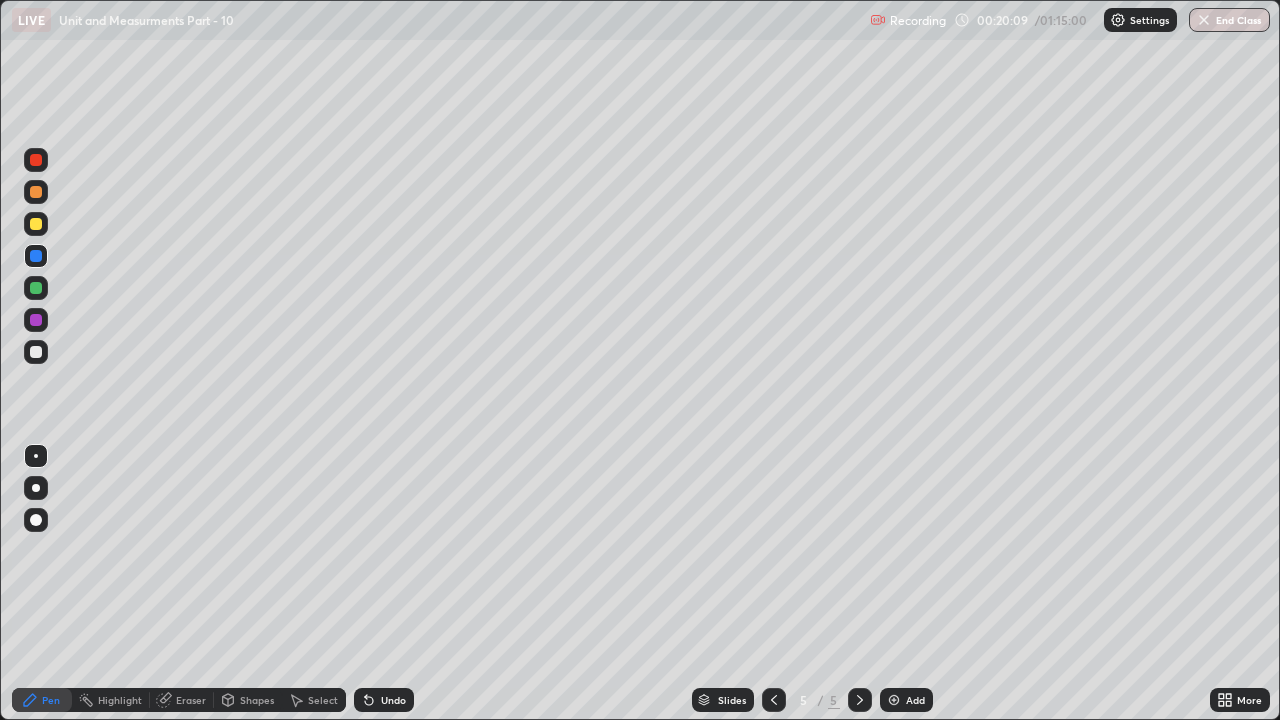 click 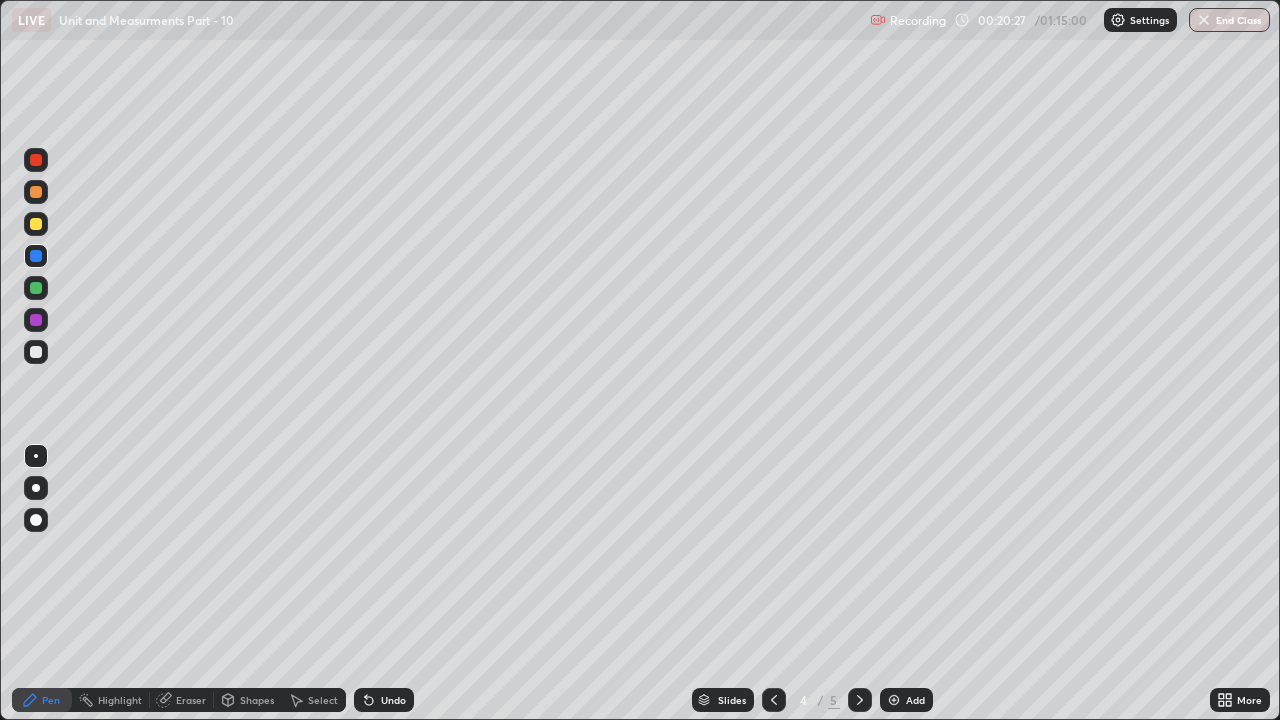 click on "Eraser" at bounding box center (191, 700) 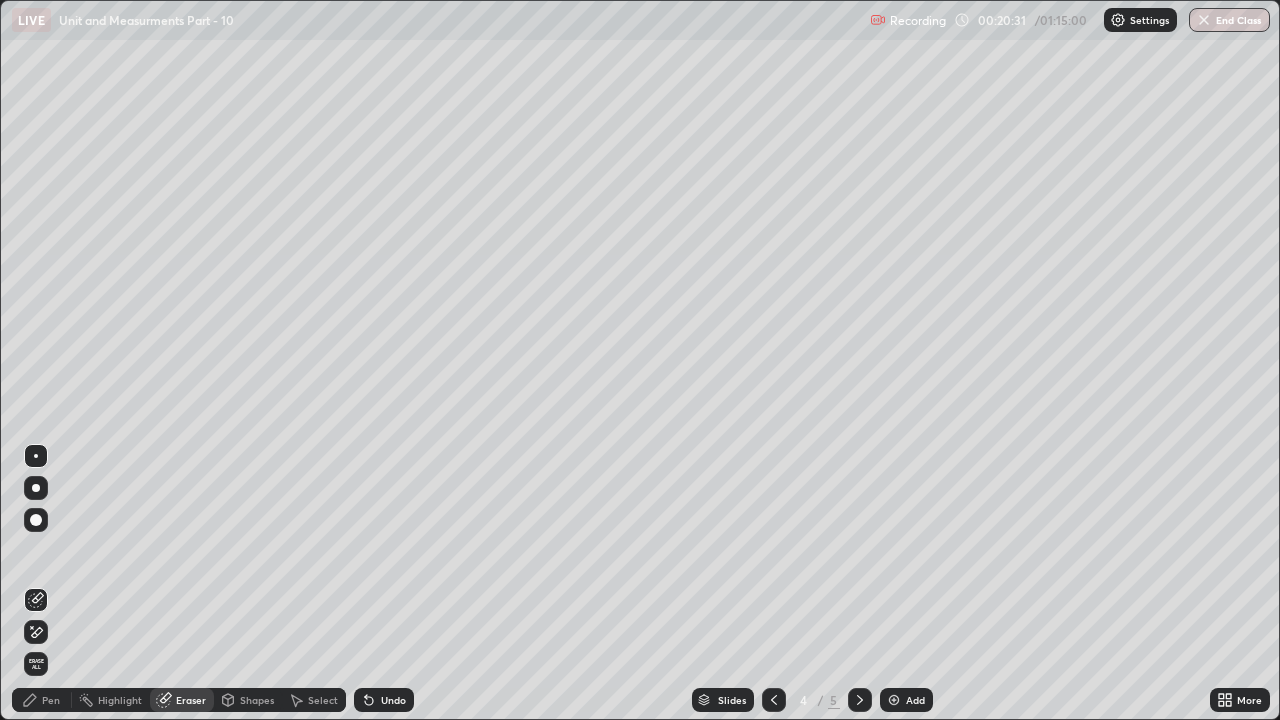 click on "Pen" at bounding box center (51, 700) 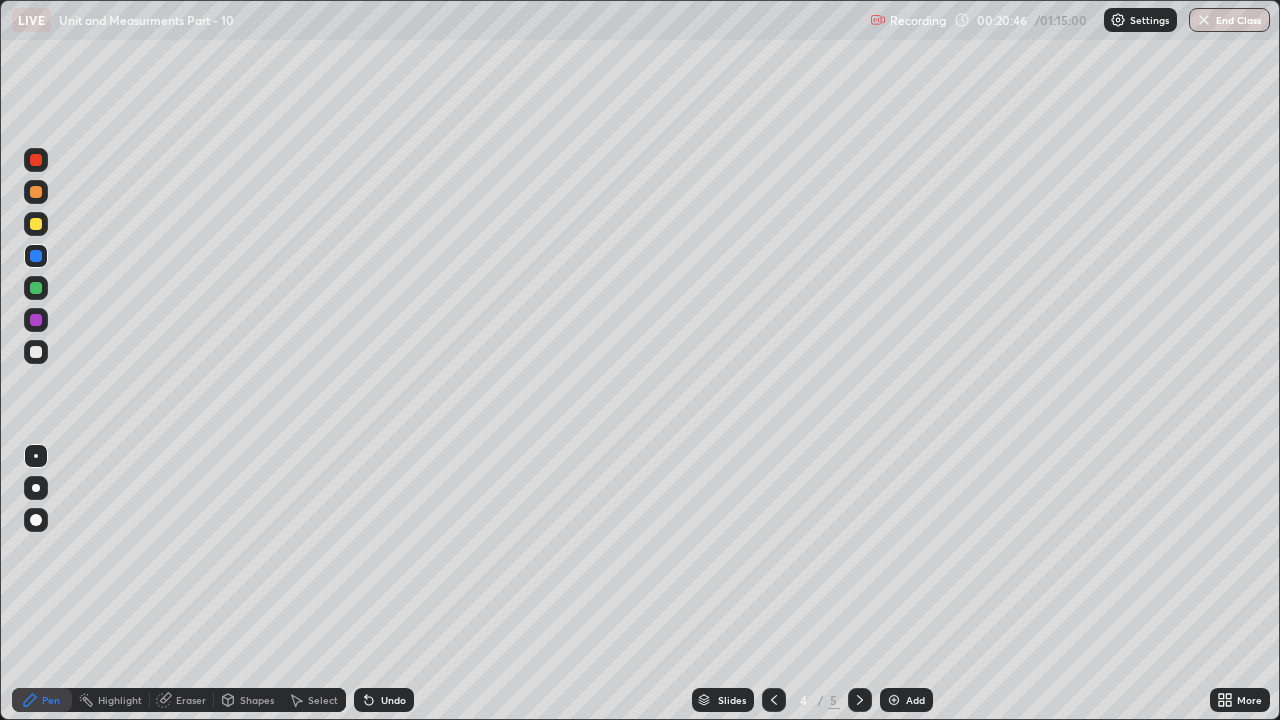 click 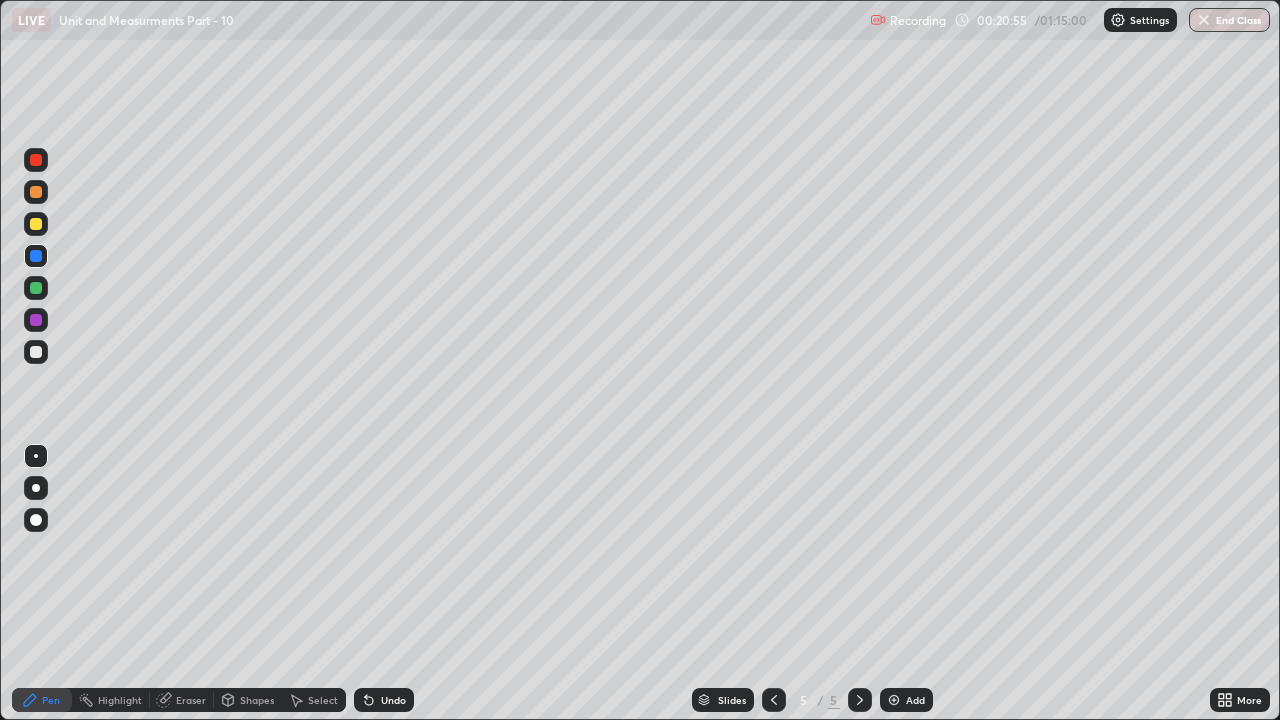 click at bounding box center [774, 700] 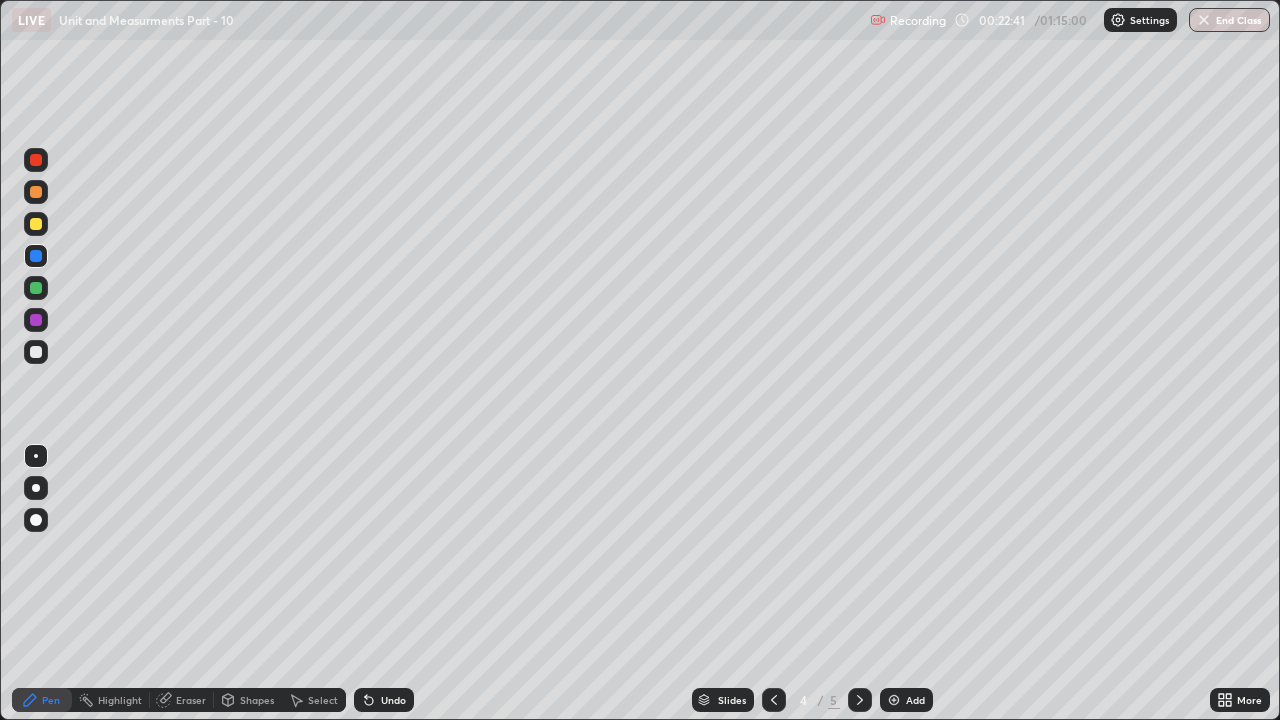 click 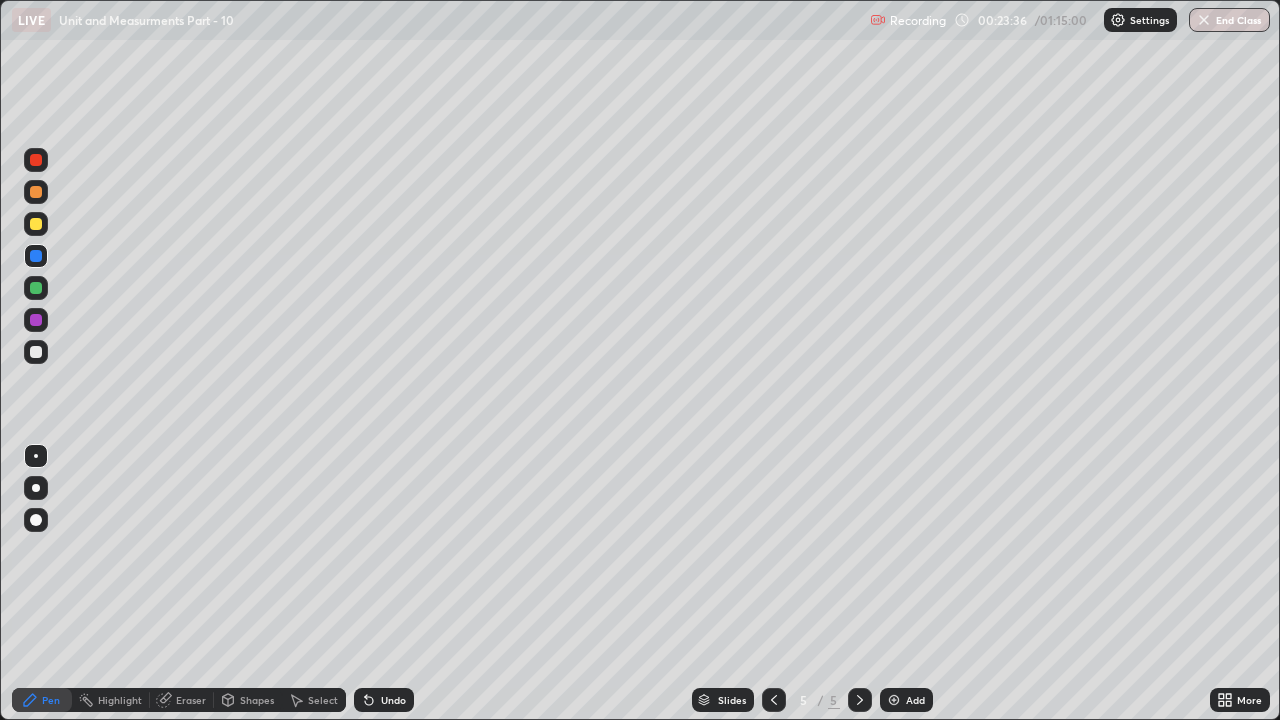 click at bounding box center (774, 700) 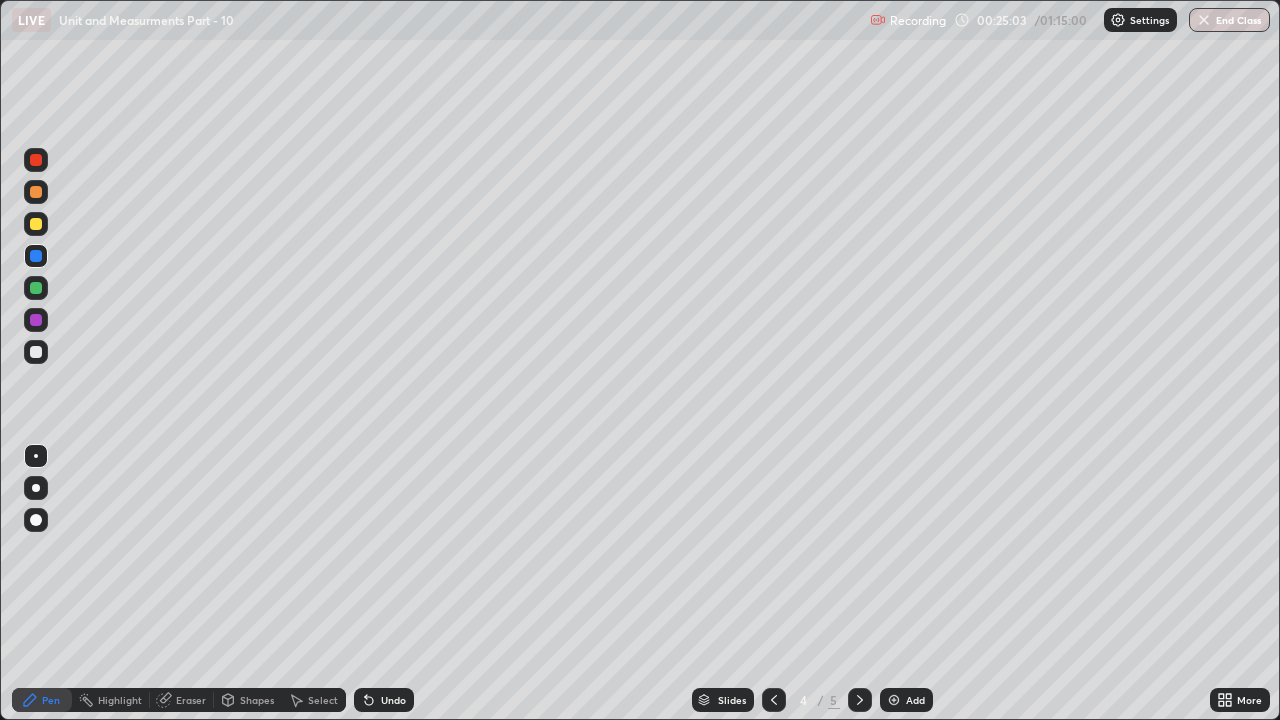 click on "Add" at bounding box center (915, 700) 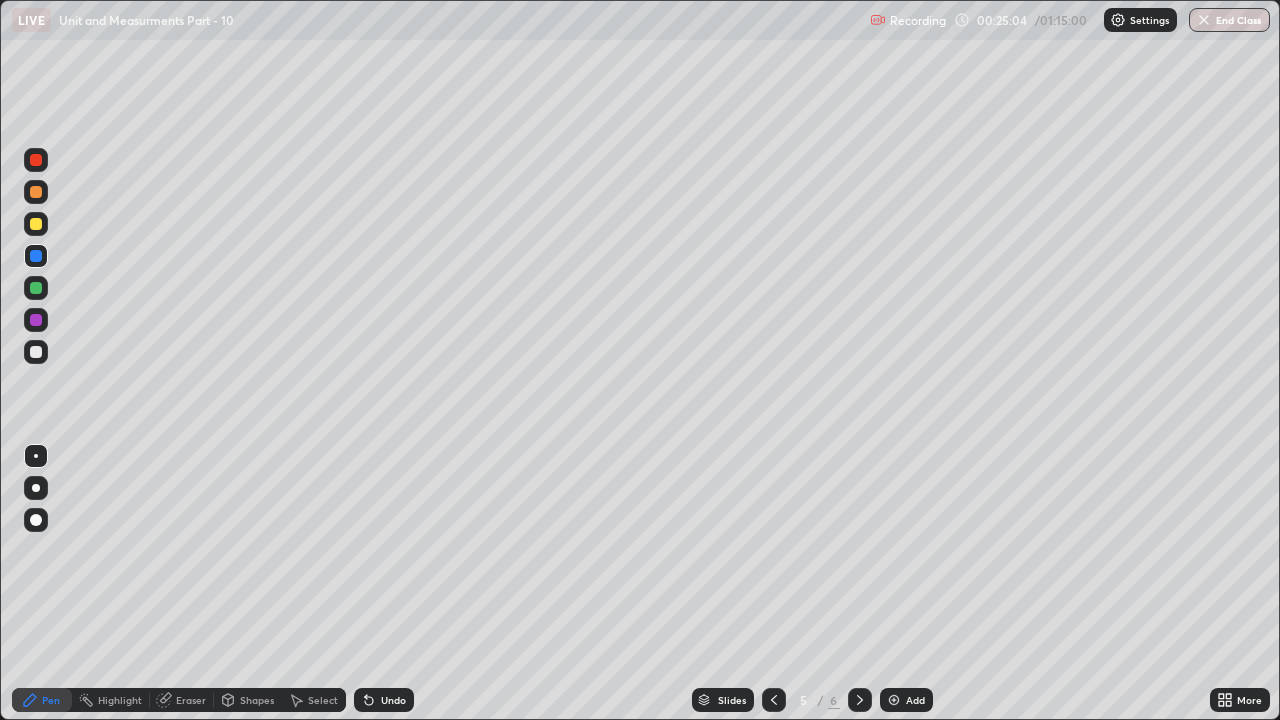 click at bounding box center (36, 488) 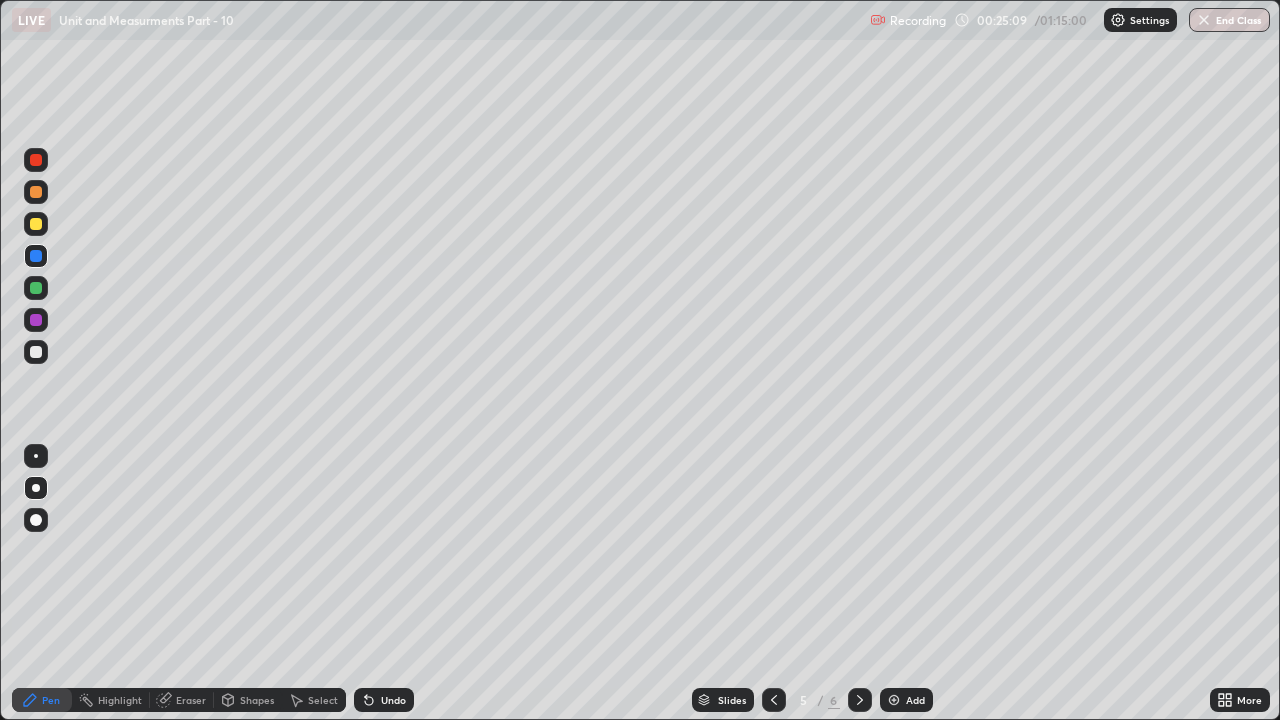 click 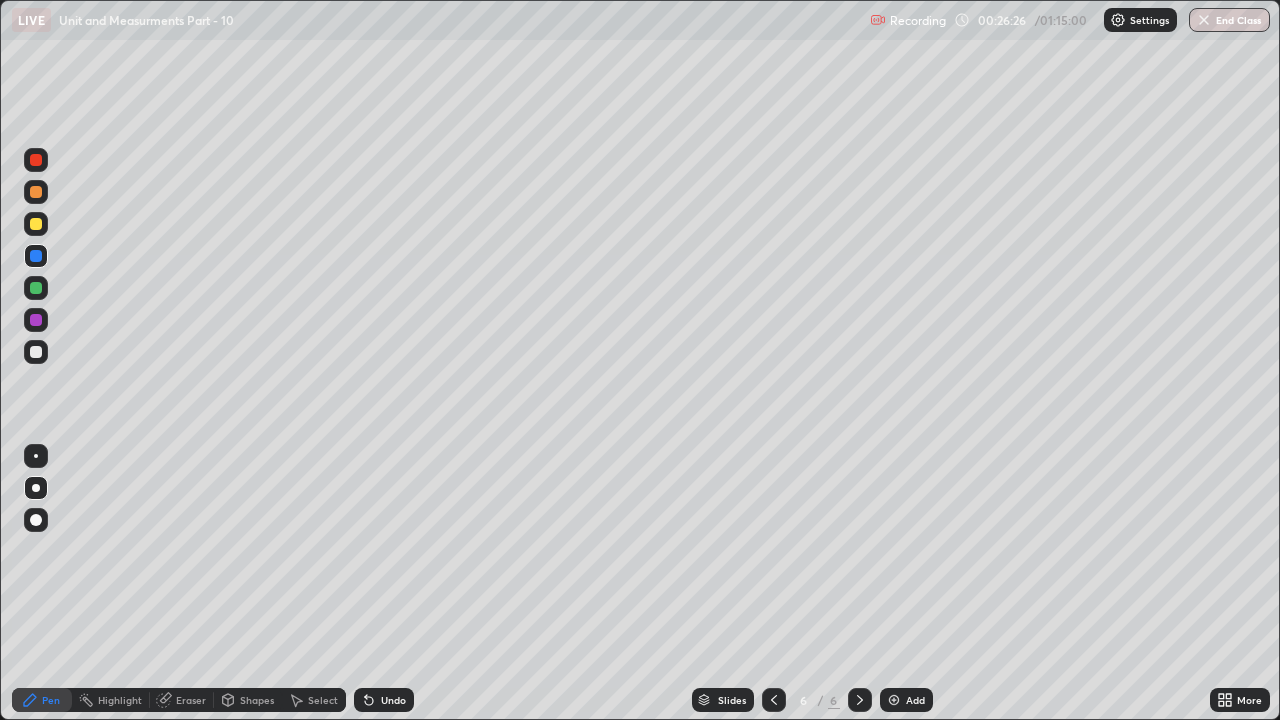 click on "Add" at bounding box center (915, 700) 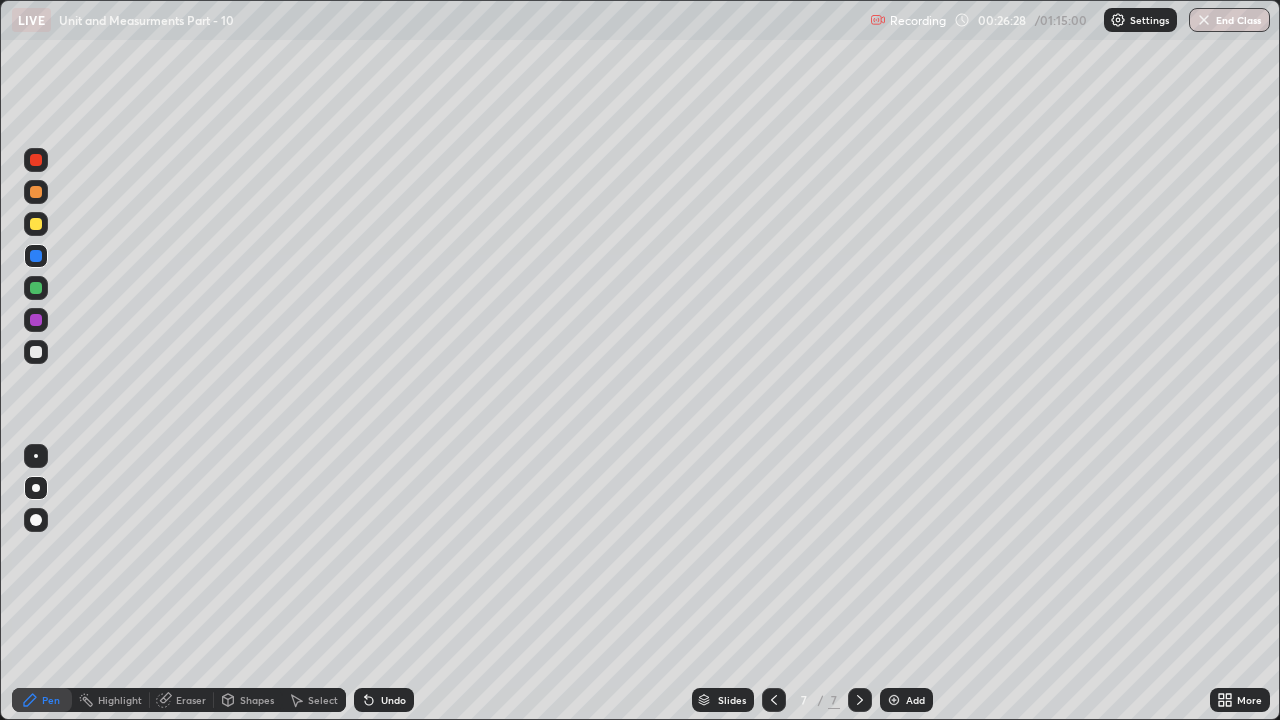 click at bounding box center (36, 352) 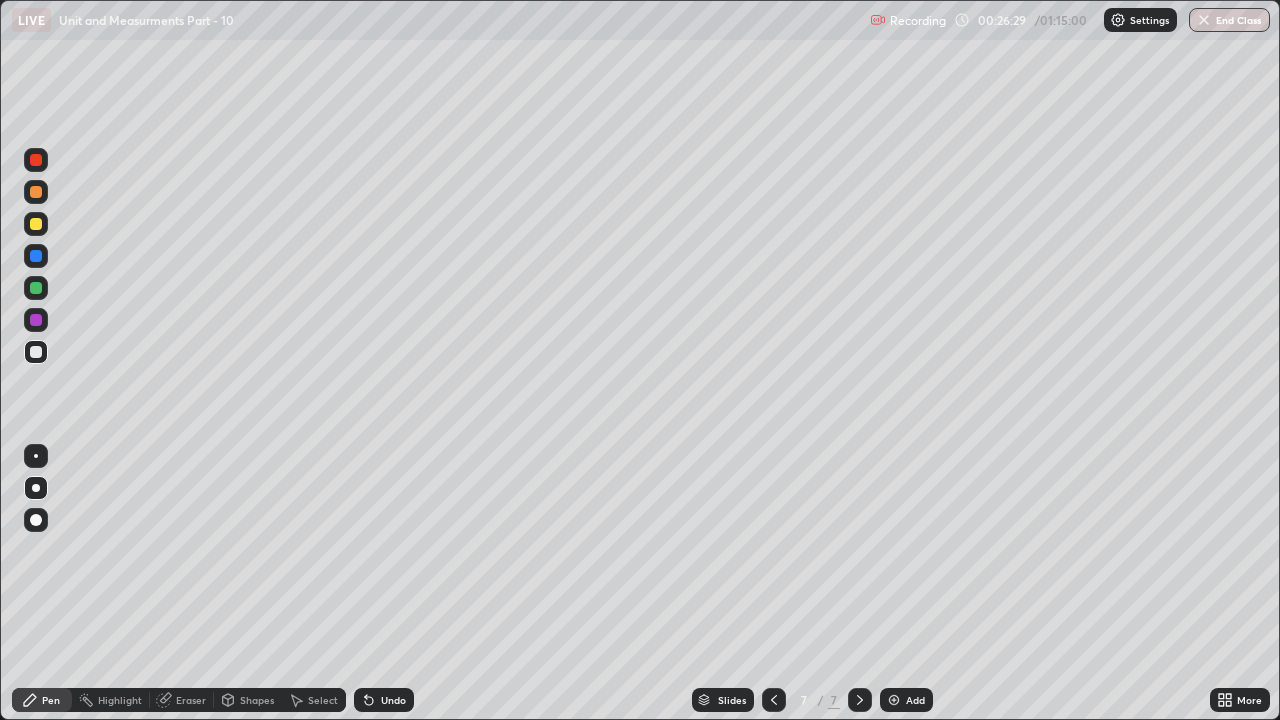 click at bounding box center (36, 488) 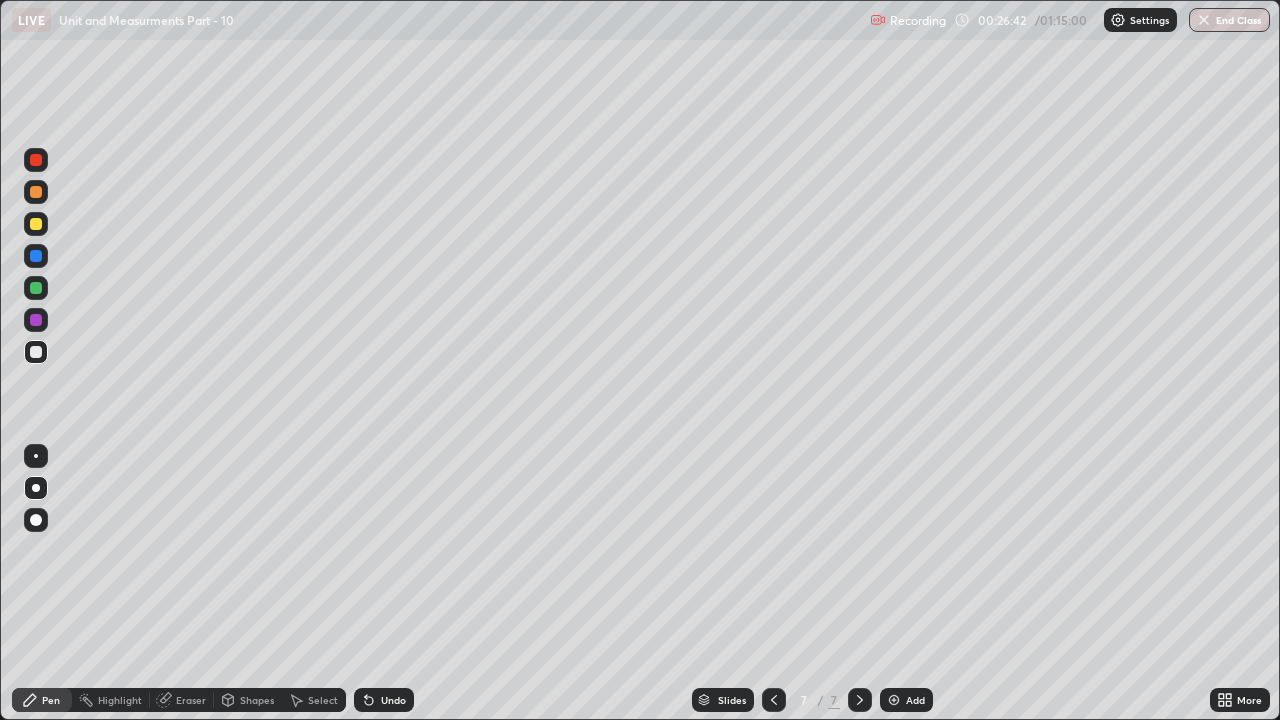 click at bounding box center (36, 288) 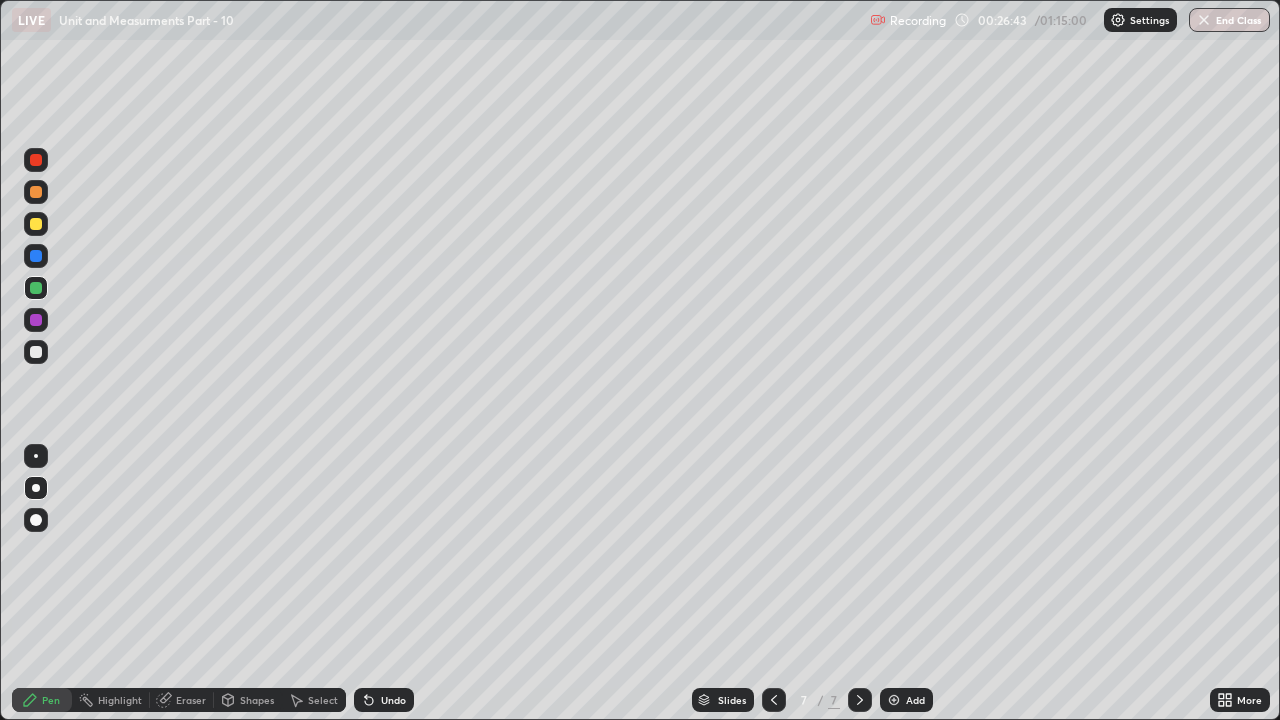 click at bounding box center (36, 456) 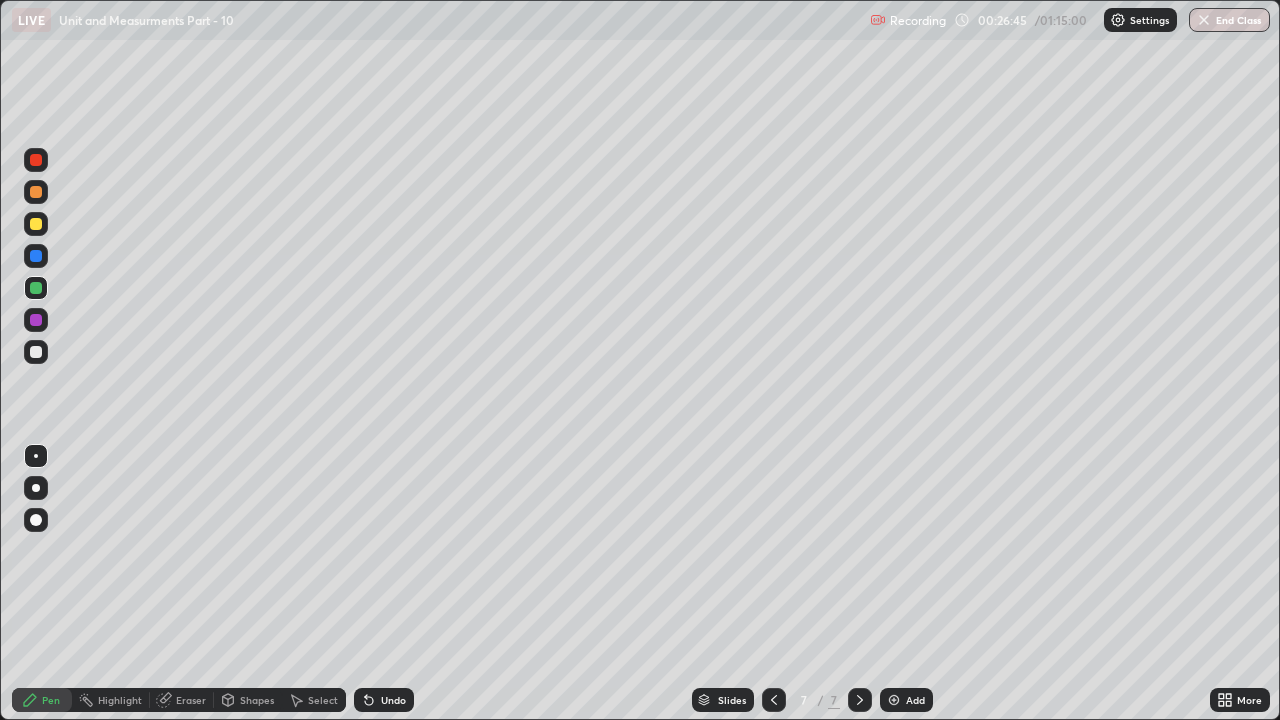 click at bounding box center [36, 320] 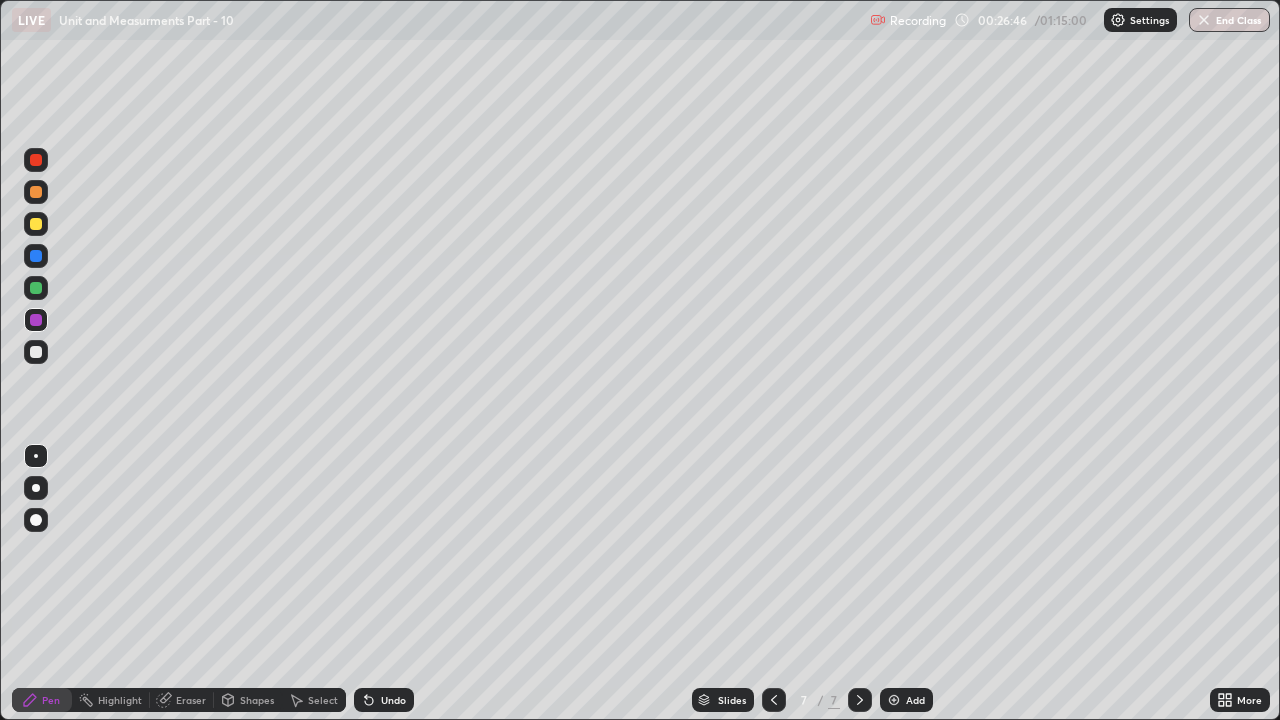 click at bounding box center (36, 288) 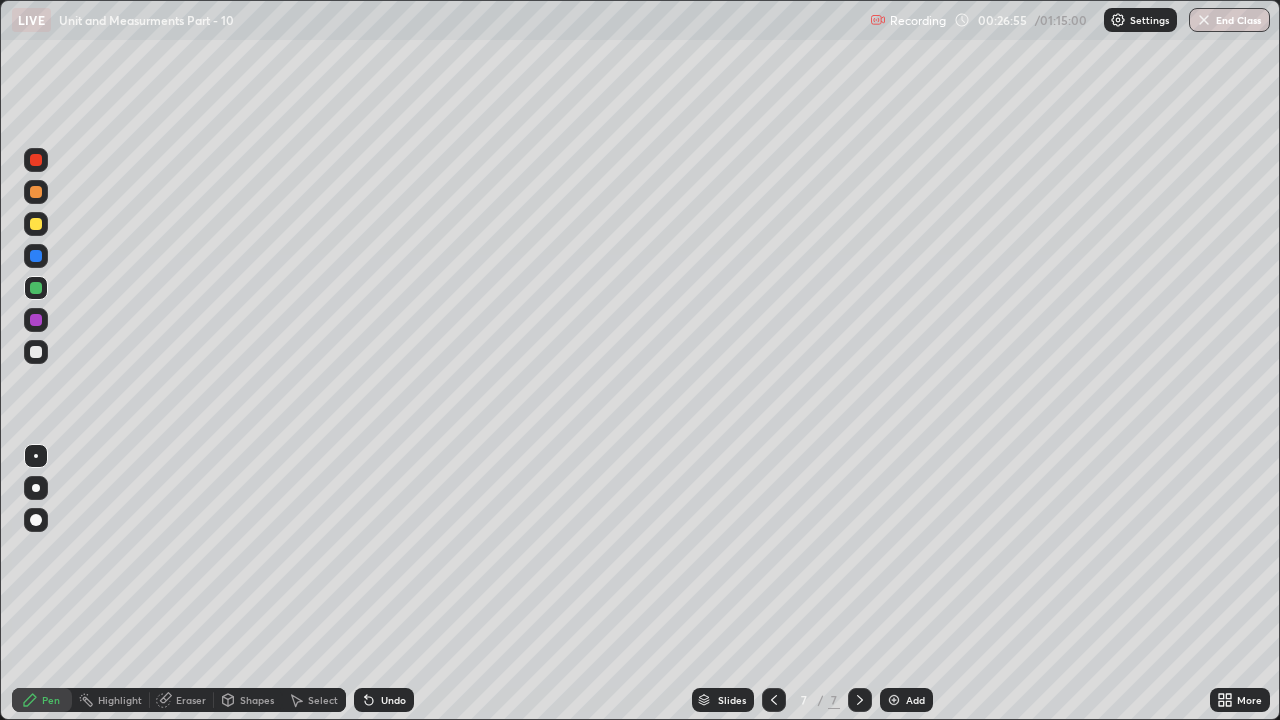 click on "Eraser" at bounding box center (191, 700) 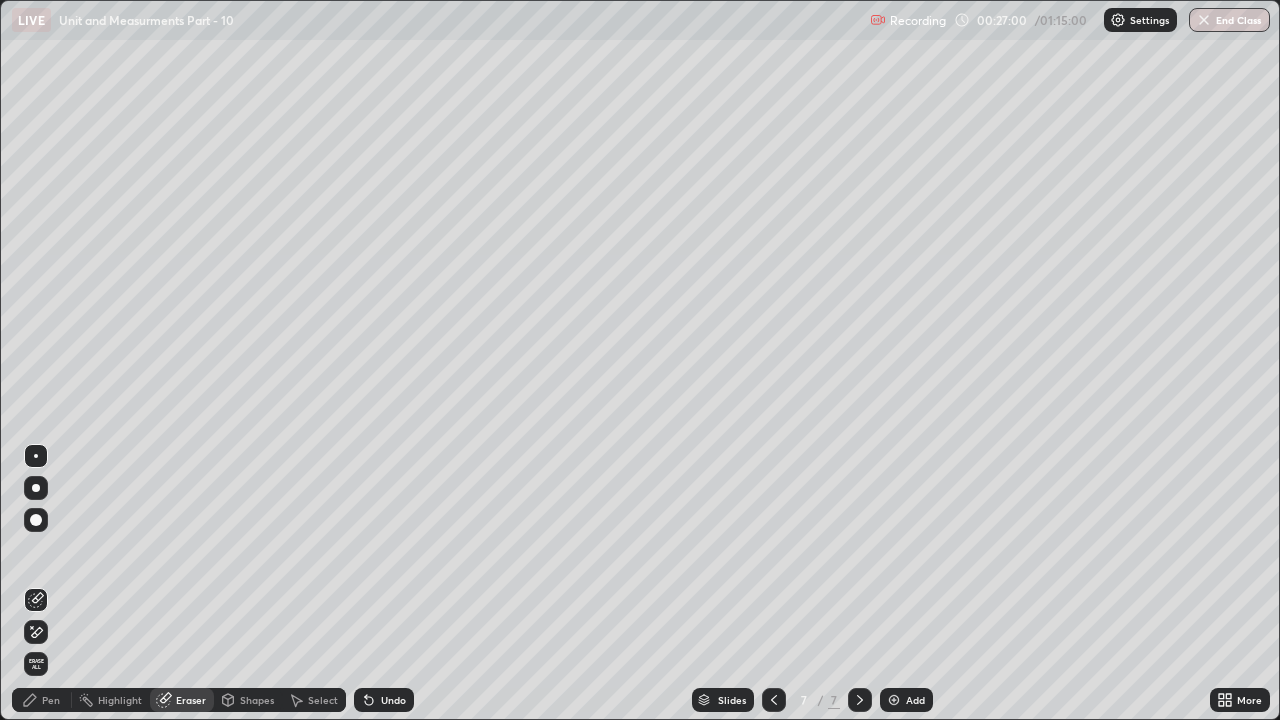 click on "Pen" at bounding box center [51, 700] 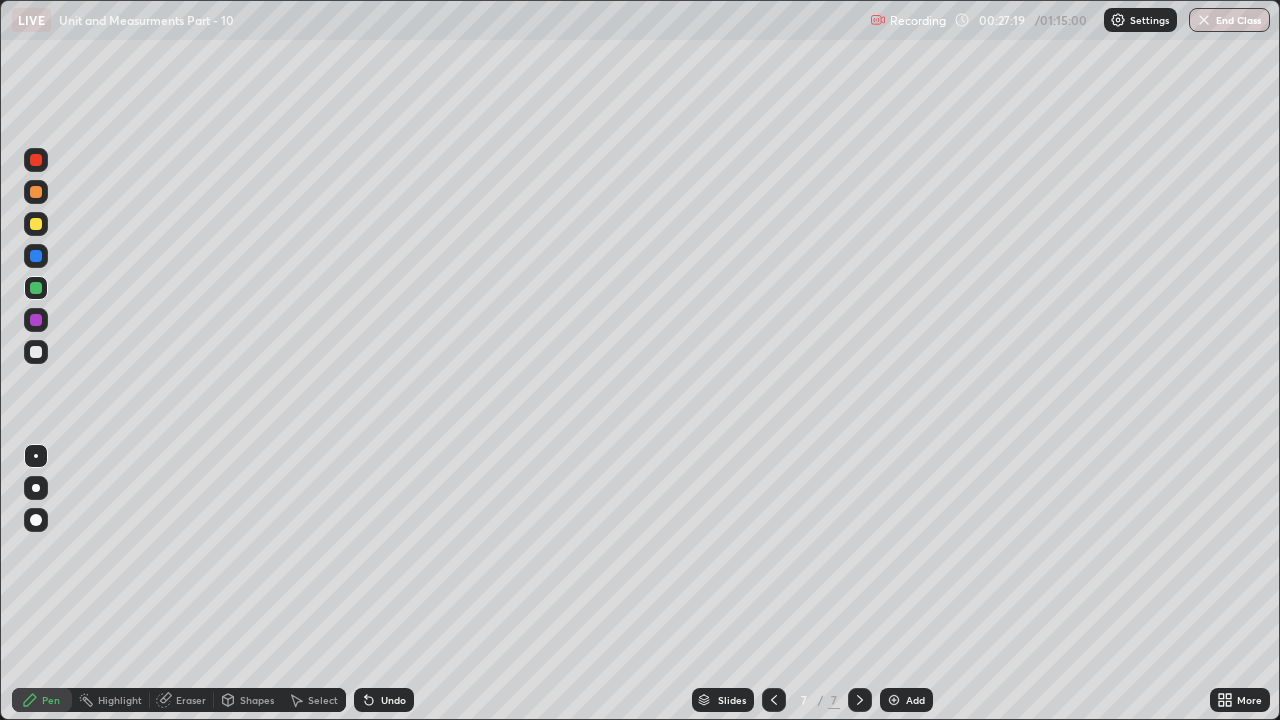 click at bounding box center [36, 288] 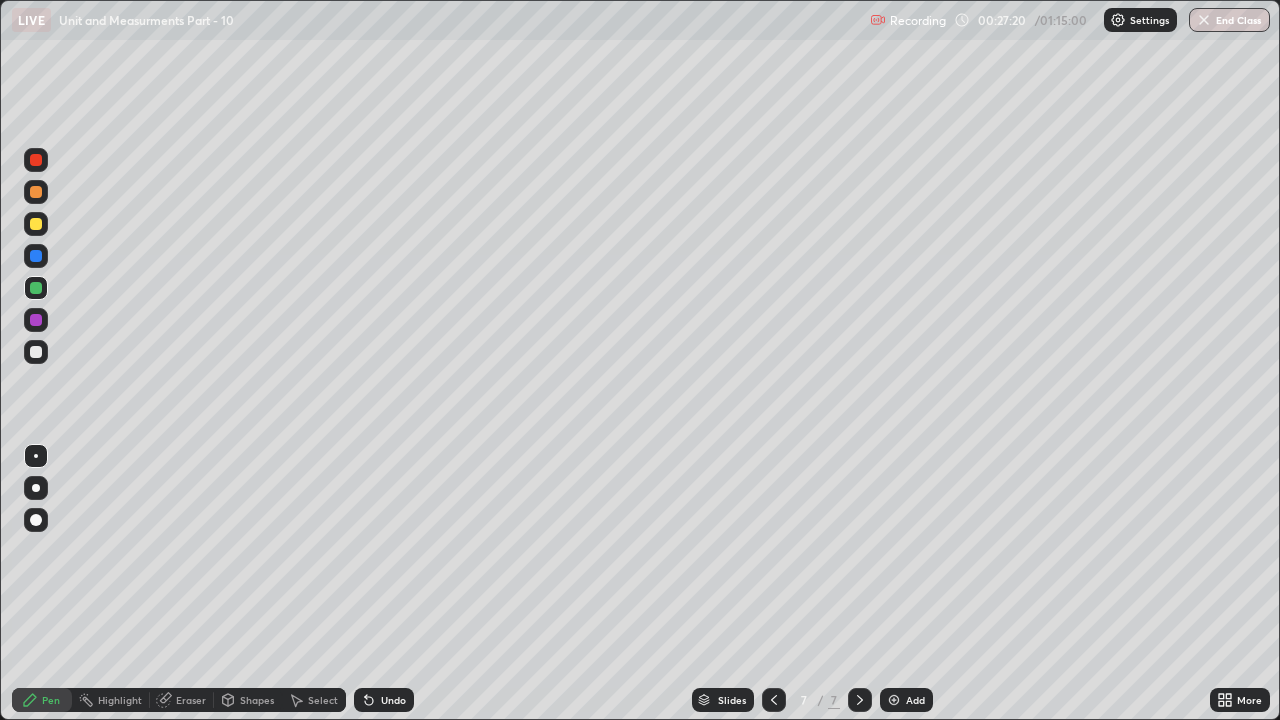 click at bounding box center (36, 352) 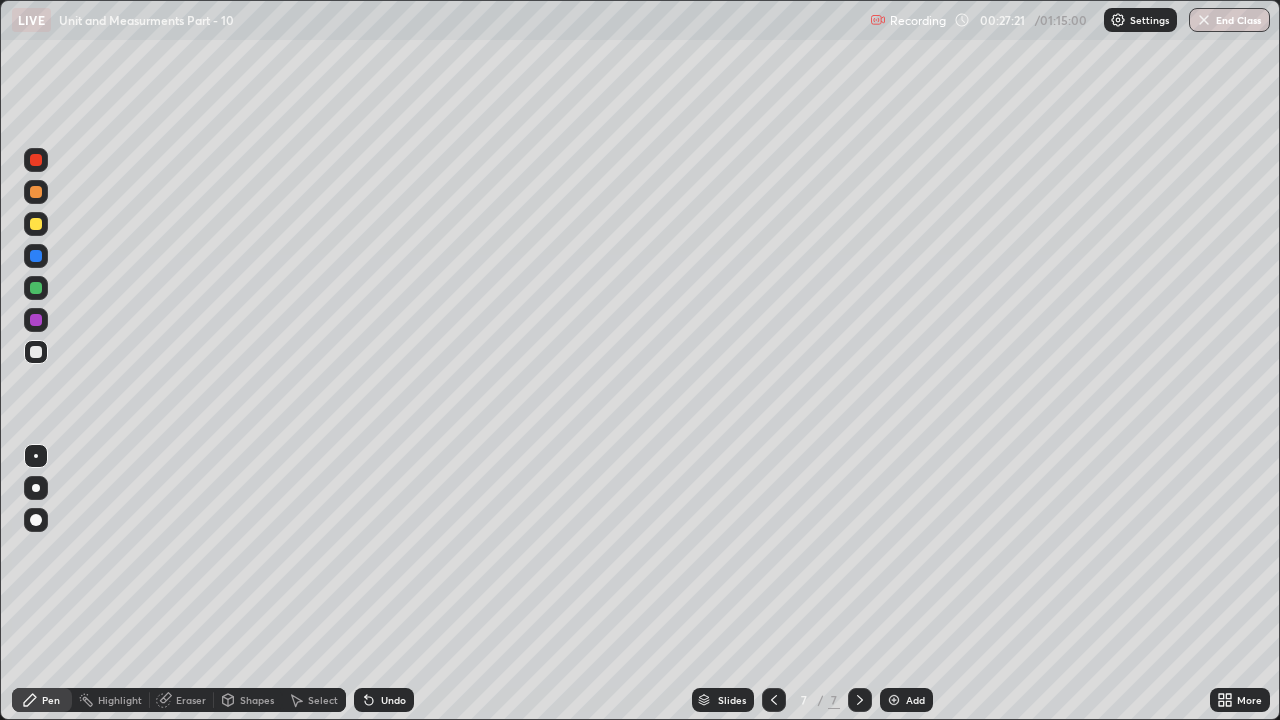 click at bounding box center (36, 352) 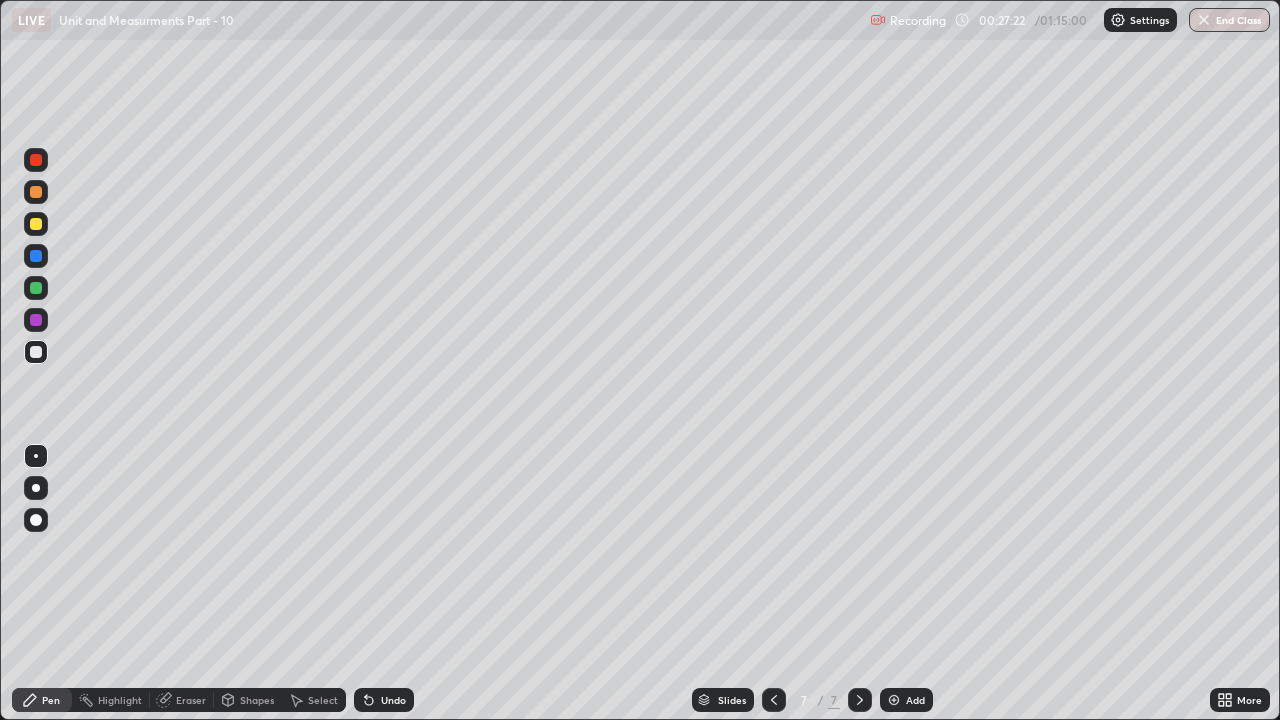 click at bounding box center (36, 320) 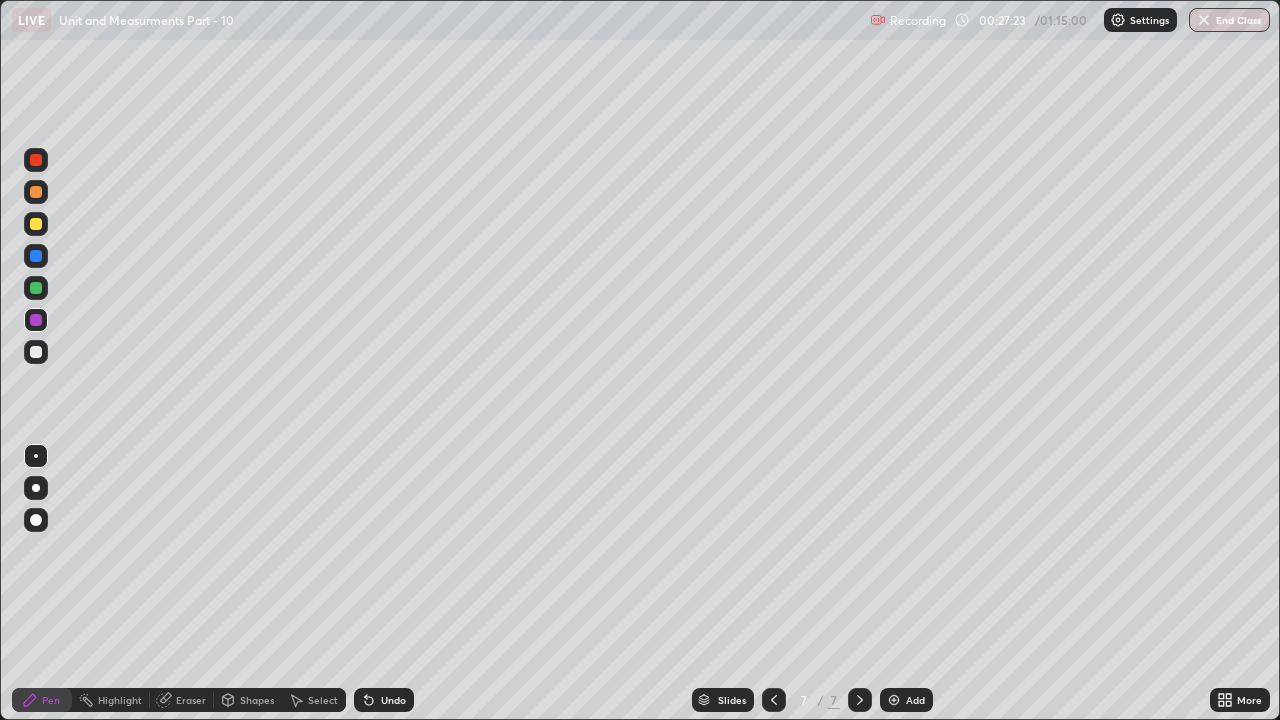 click at bounding box center [36, 288] 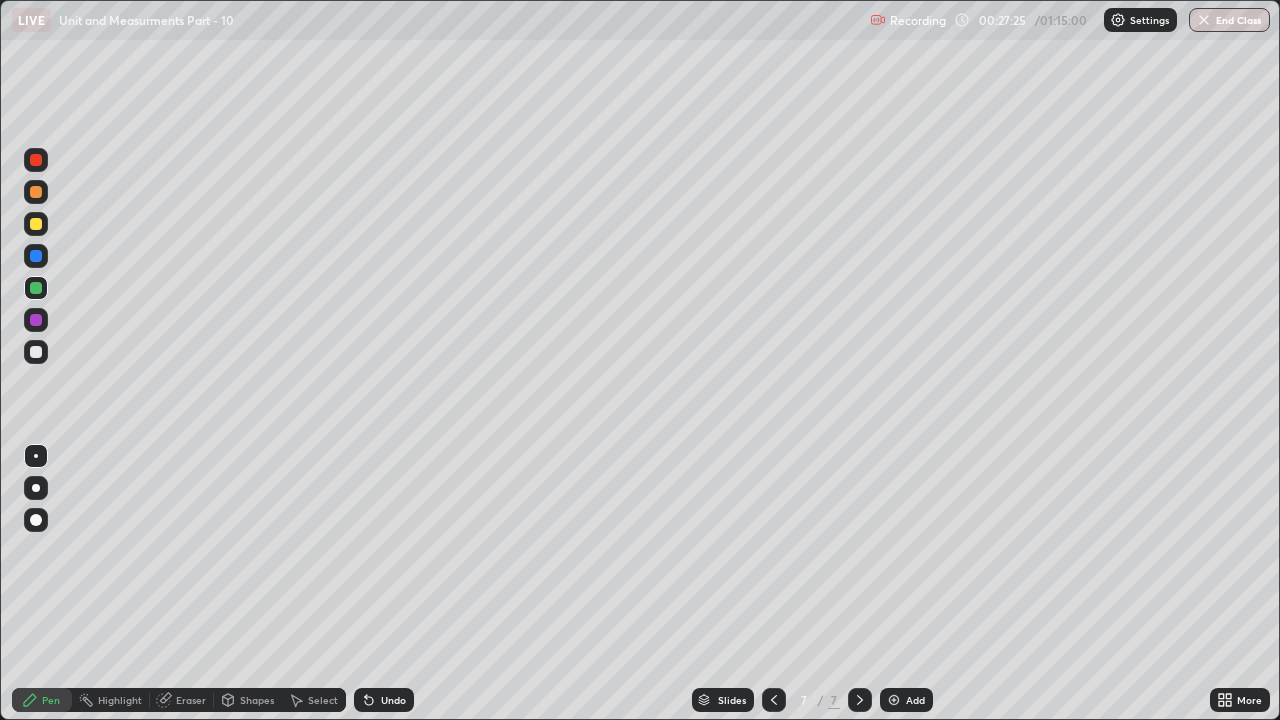click at bounding box center (36, 352) 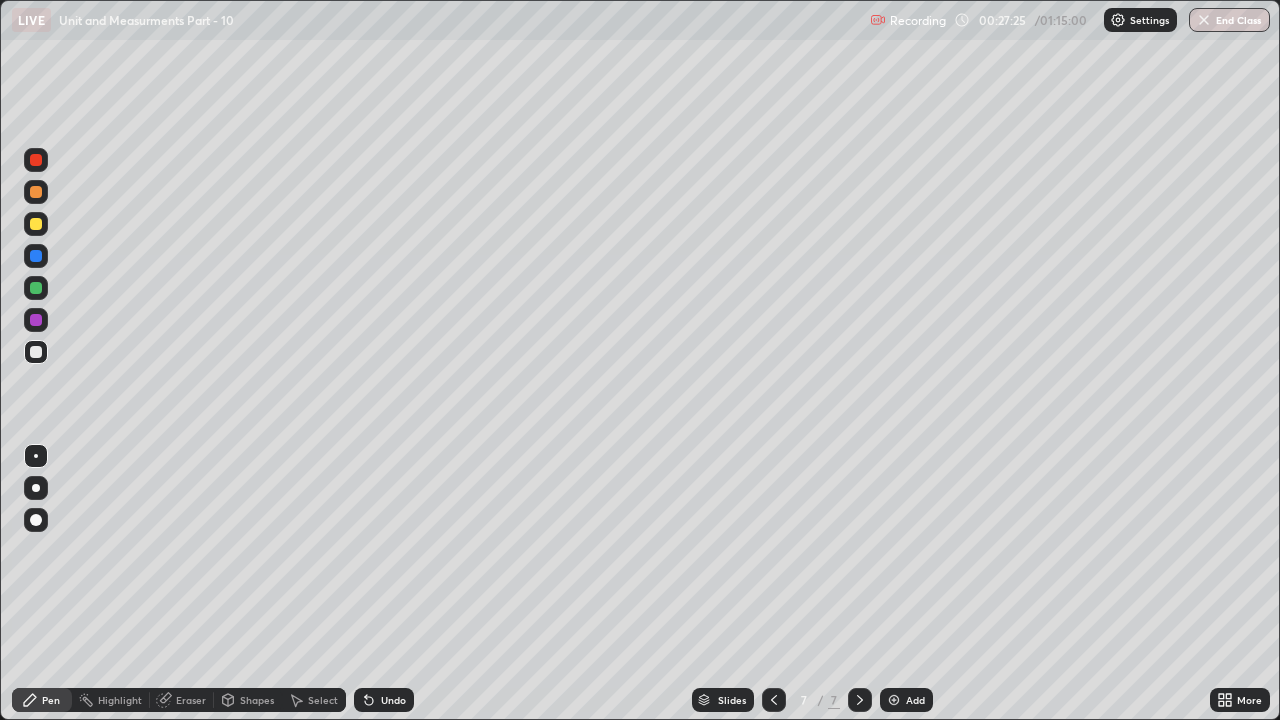 click at bounding box center [36, 320] 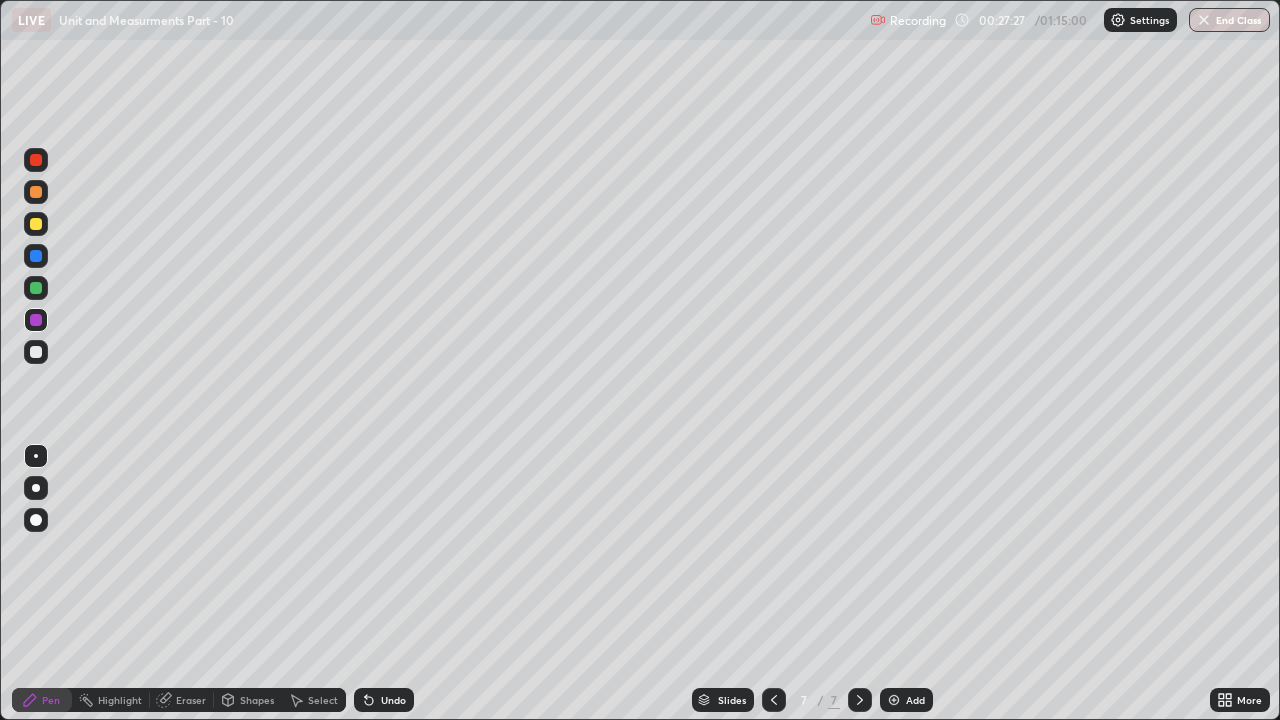 click at bounding box center (36, 288) 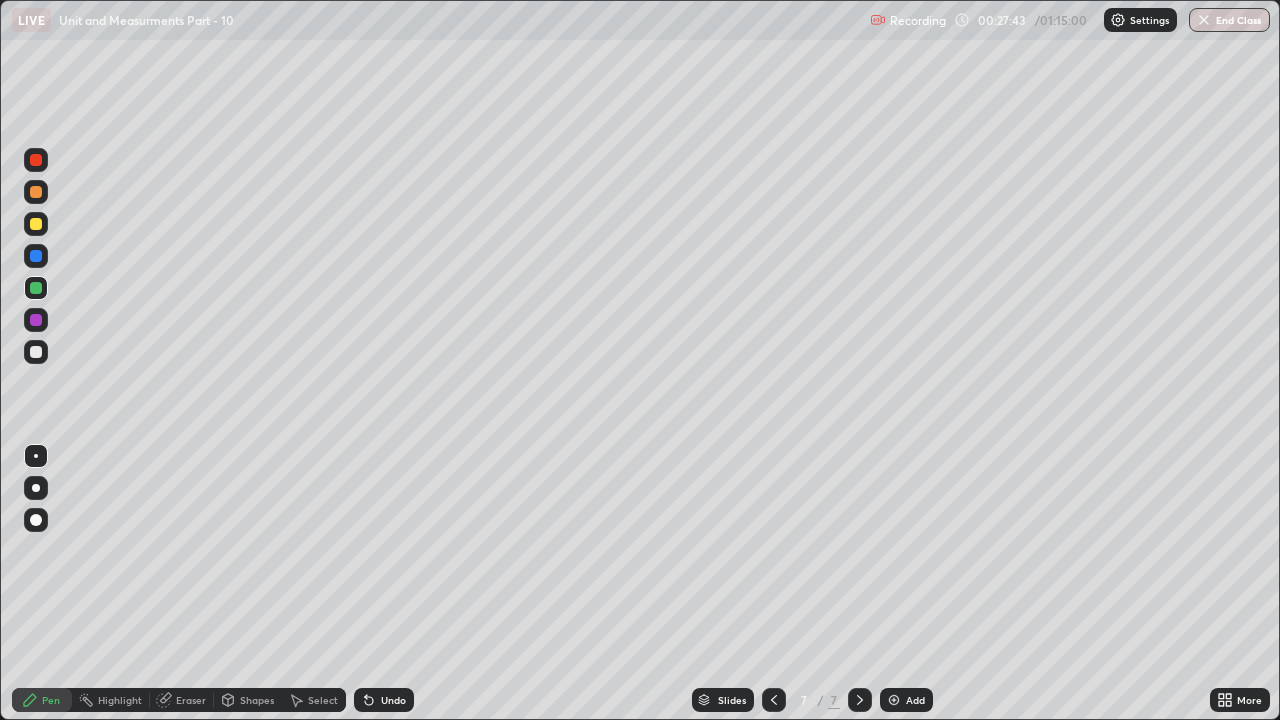 click at bounding box center [36, 288] 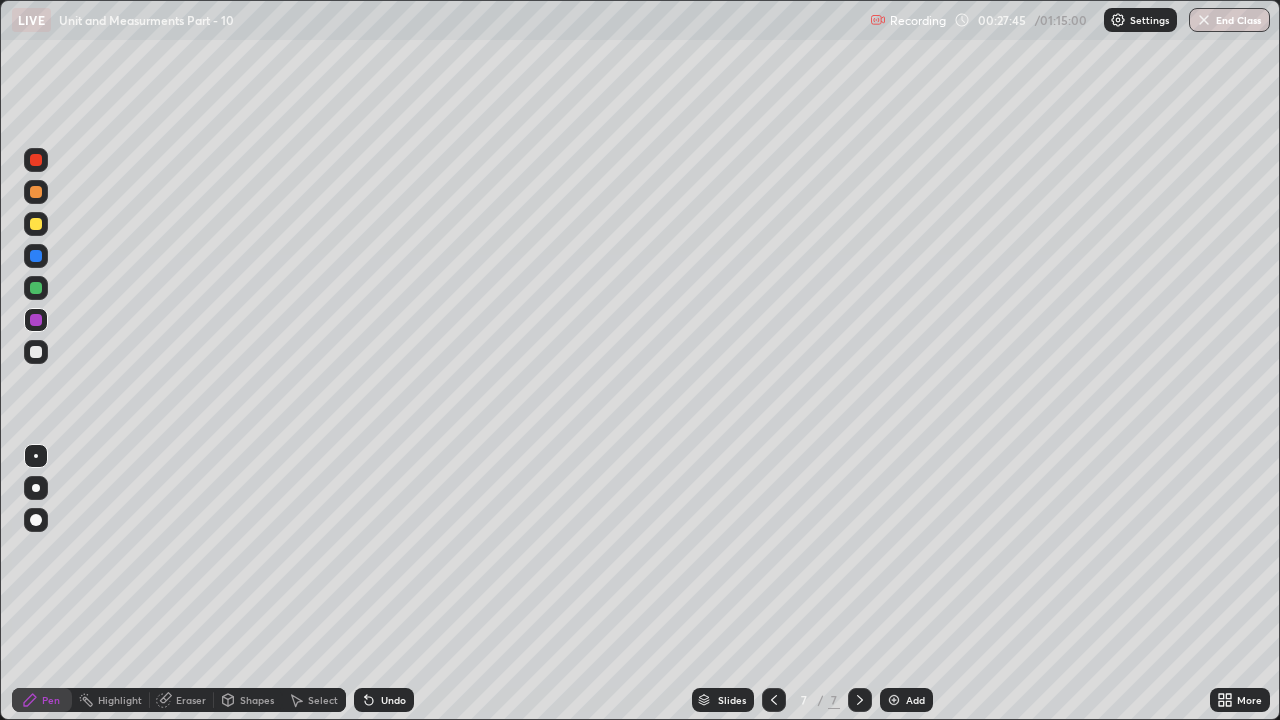 click at bounding box center [36, 256] 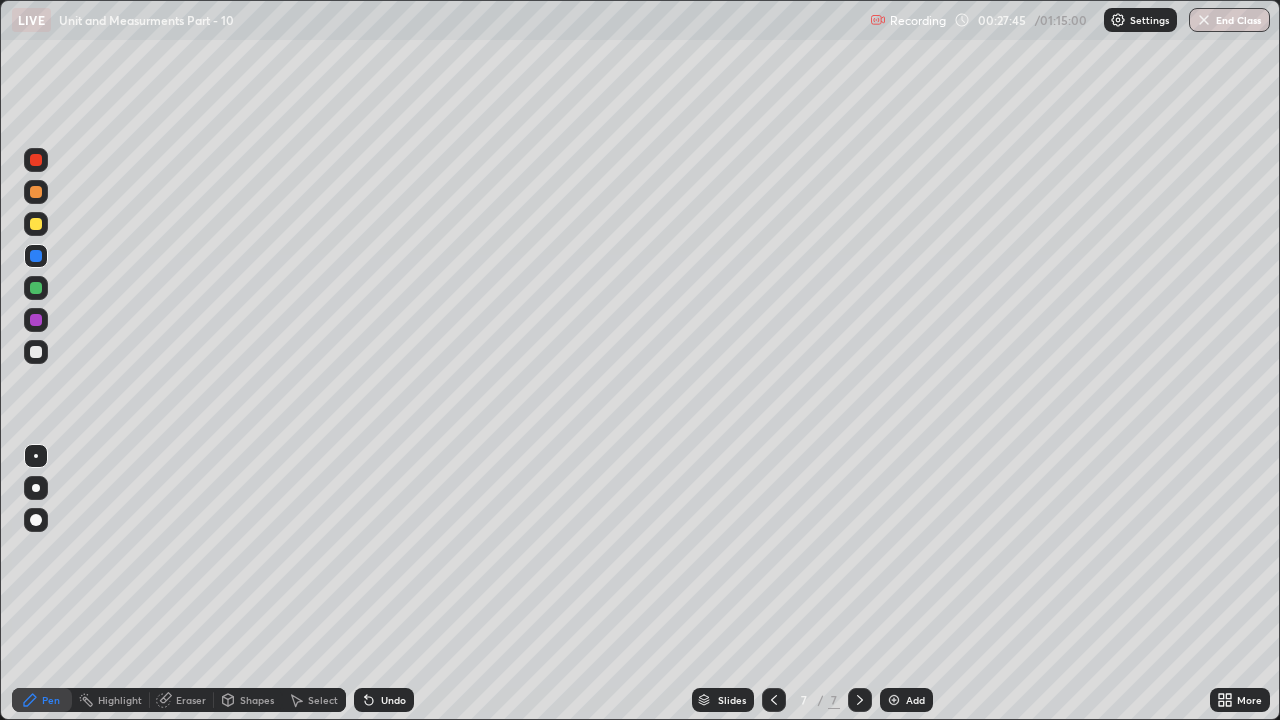 click at bounding box center [36, 288] 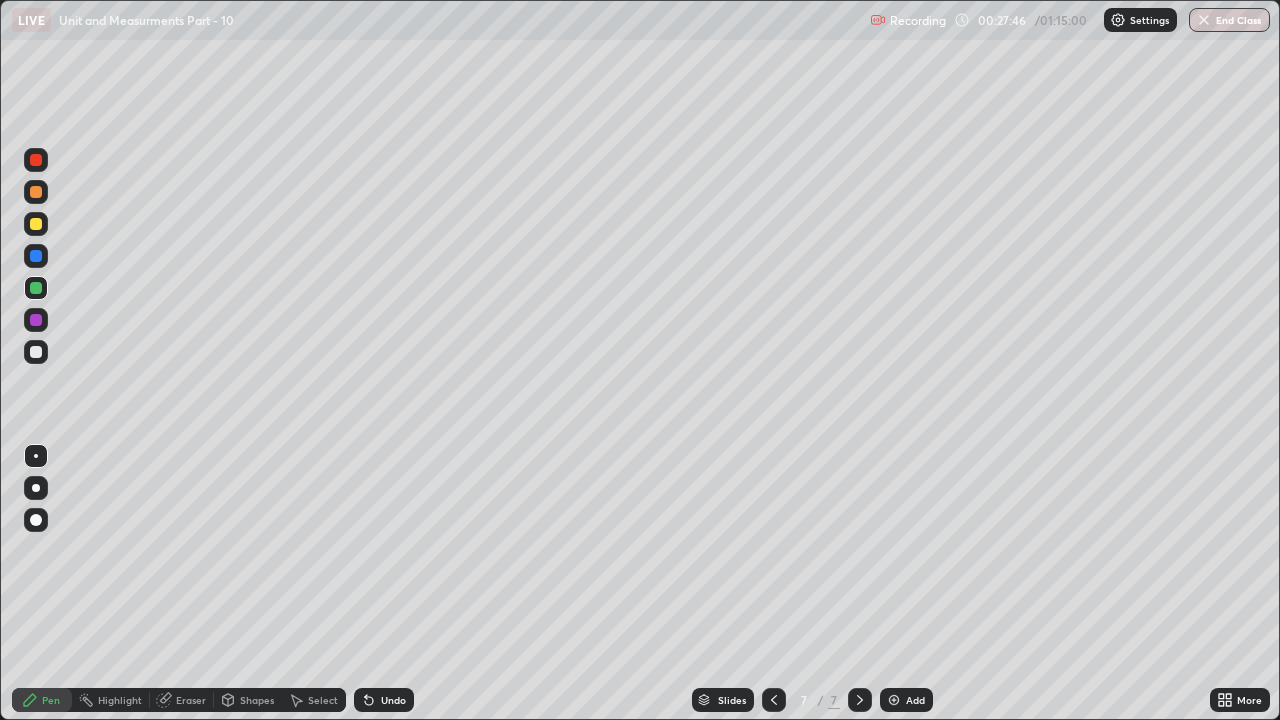 click at bounding box center [36, 320] 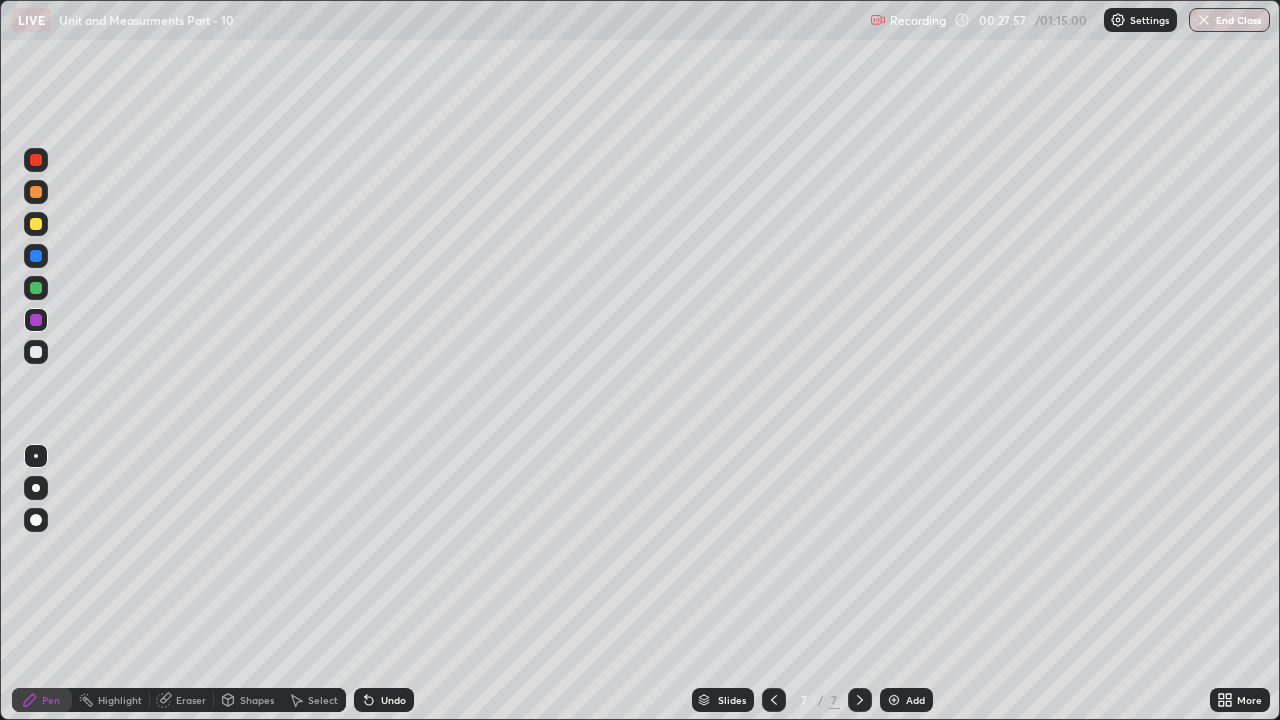 click at bounding box center [36, 288] 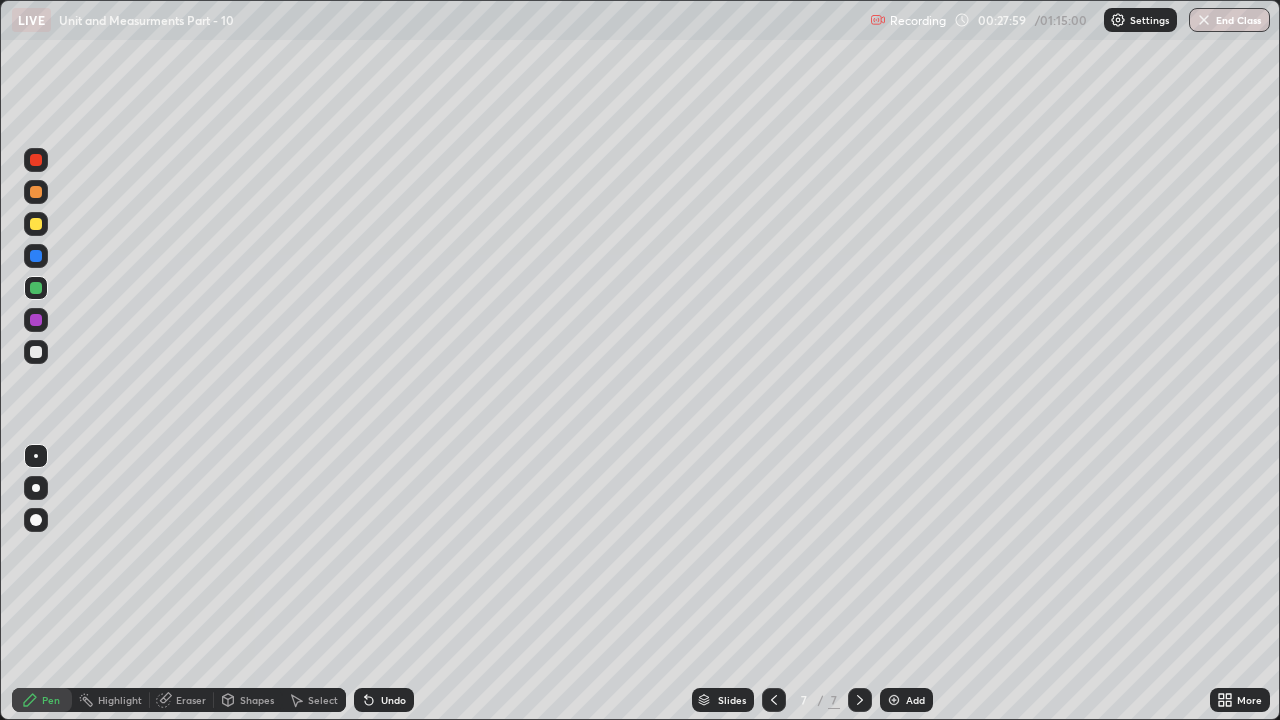 click at bounding box center [36, 352] 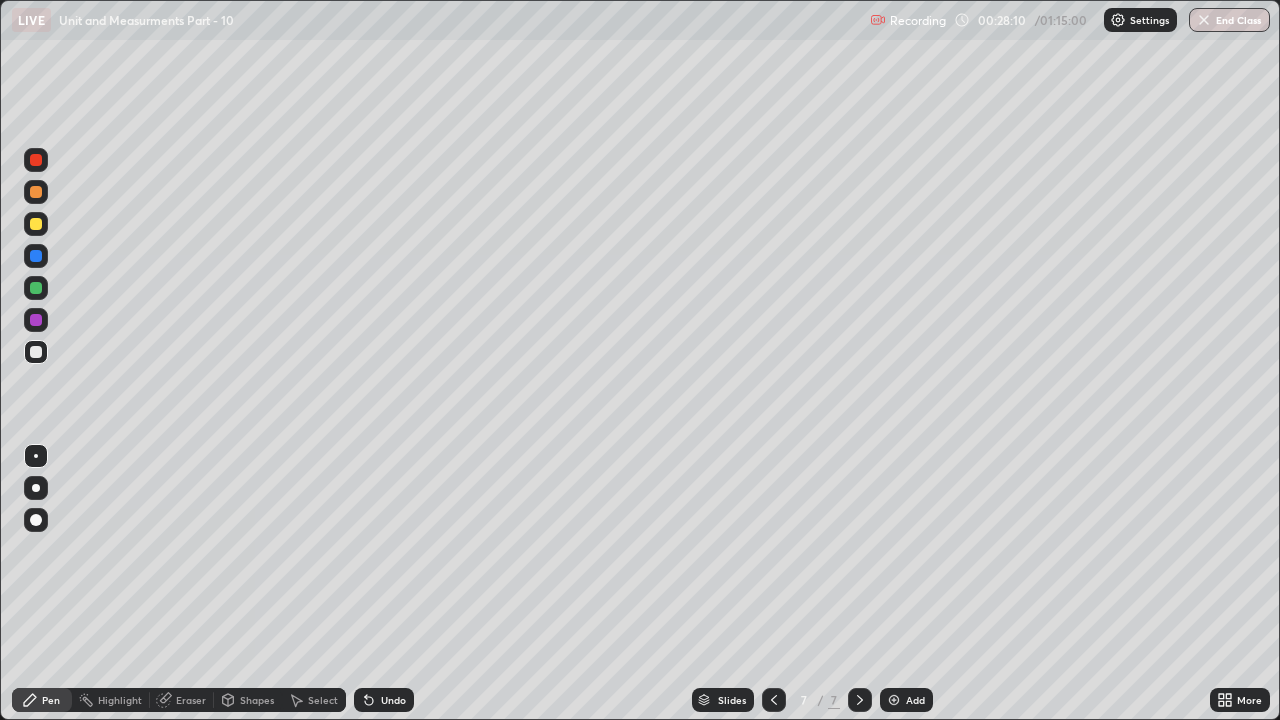 click 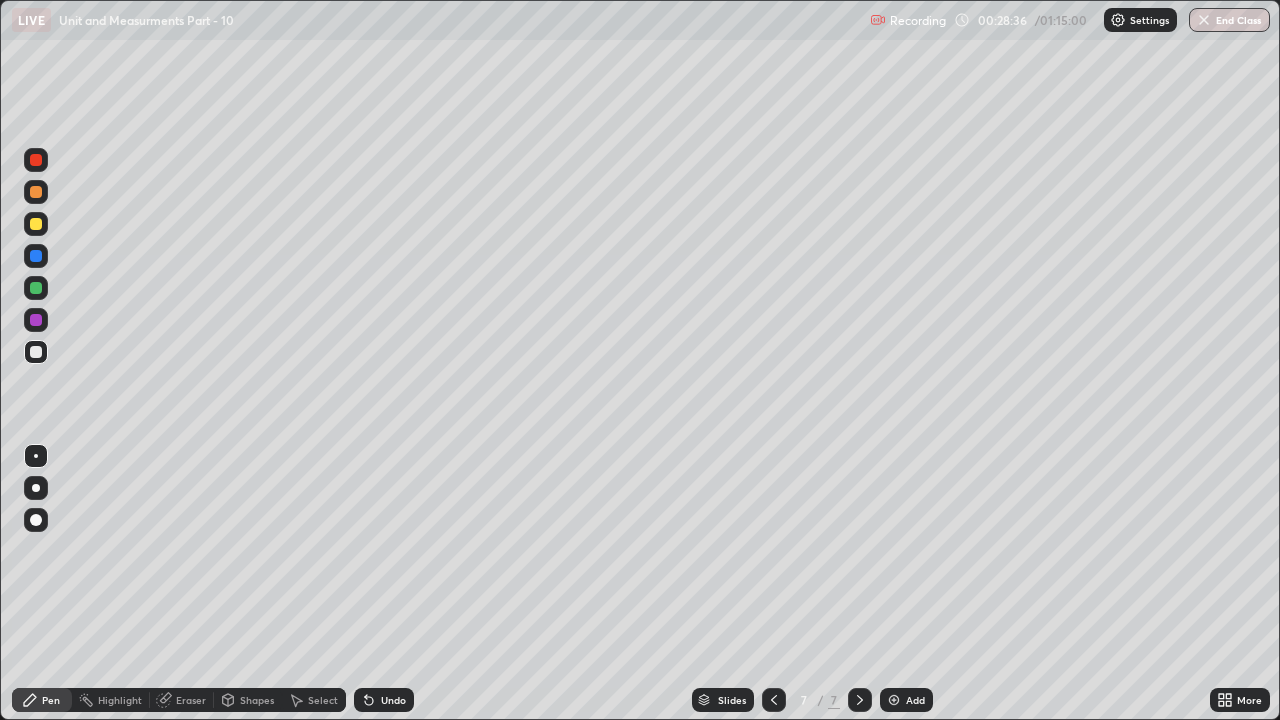 click at bounding box center (36, 320) 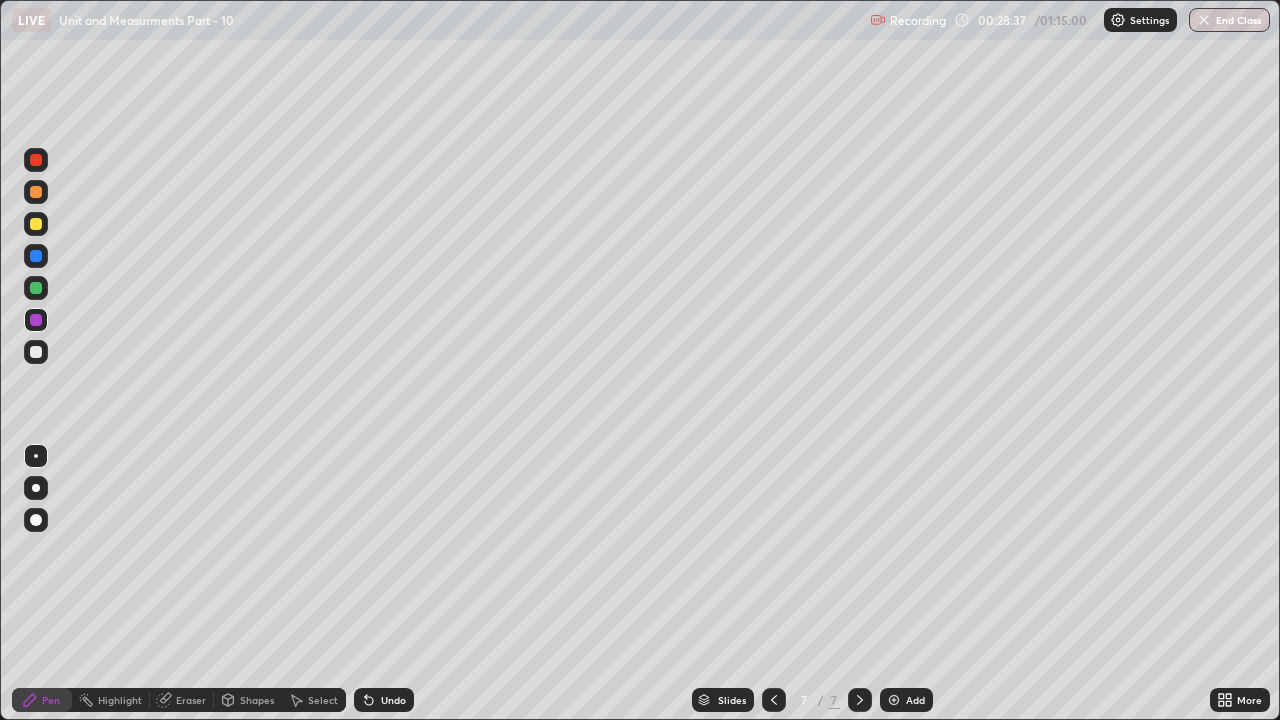 click at bounding box center (36, 288) 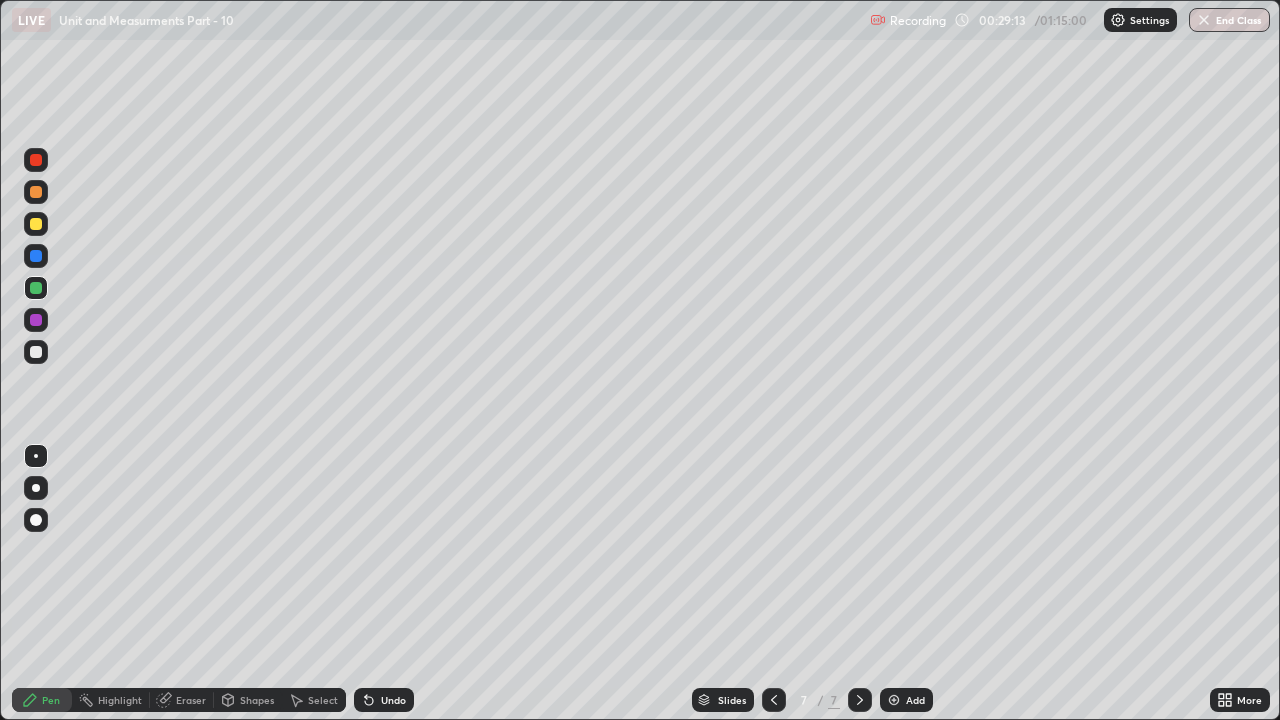 click at bounding box center (36, 256) 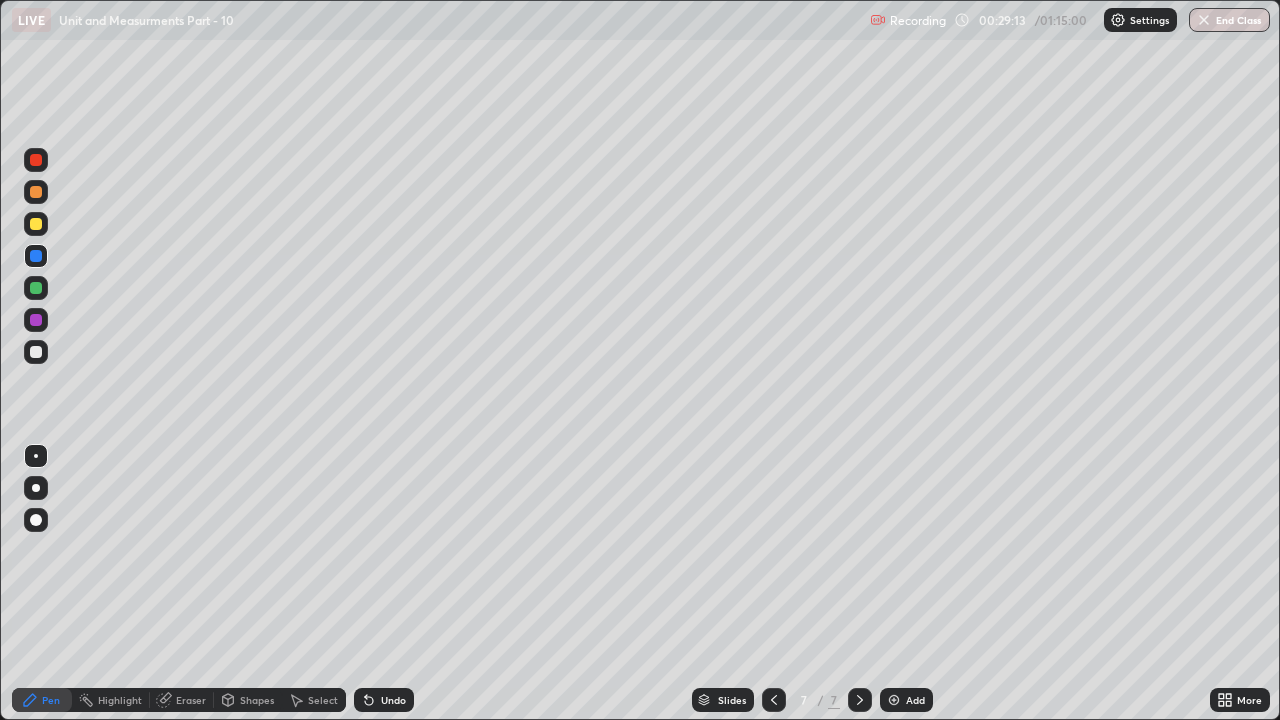 click at bounding box center (36, 224) 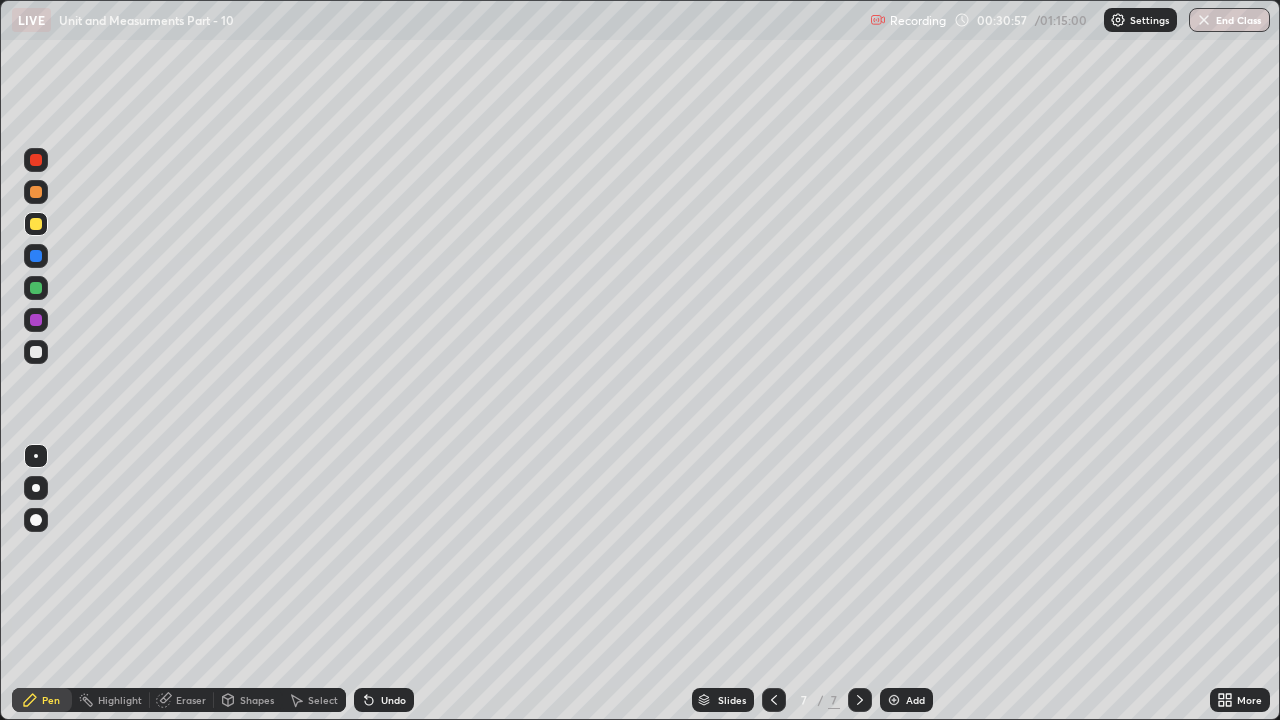 click at bounding box center (894, 700) 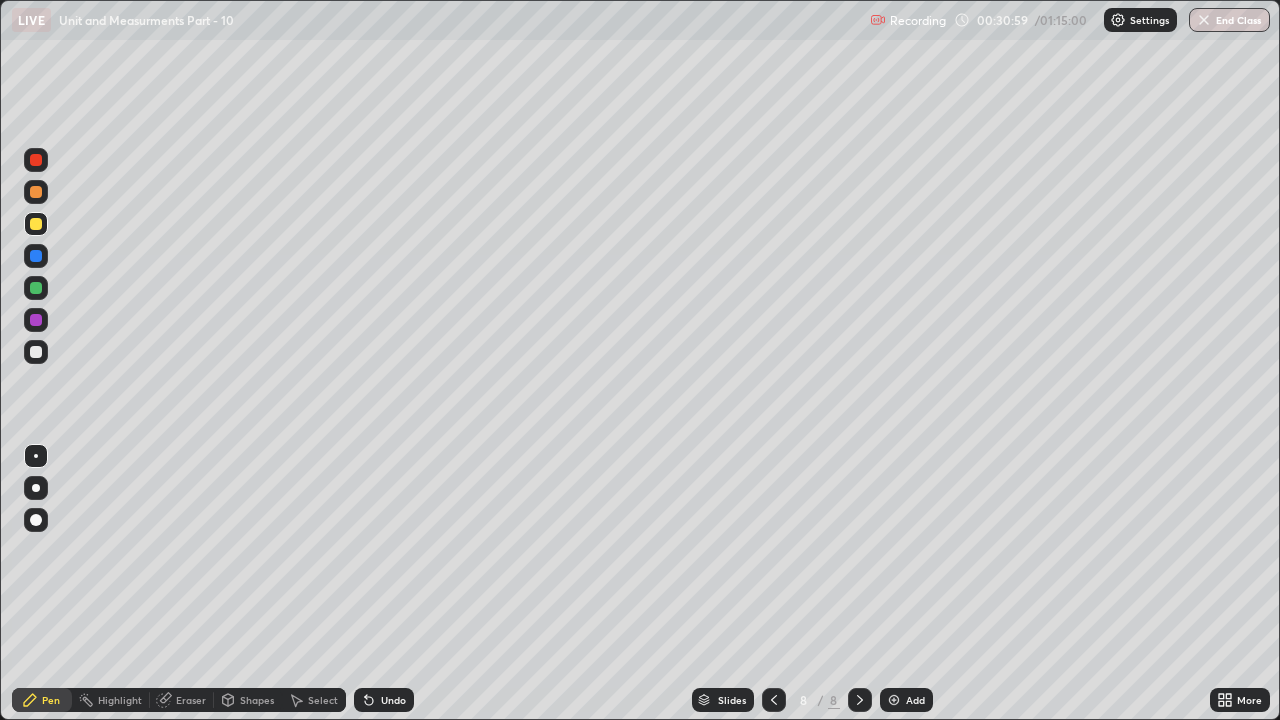 click at bounding box center (36, 256) 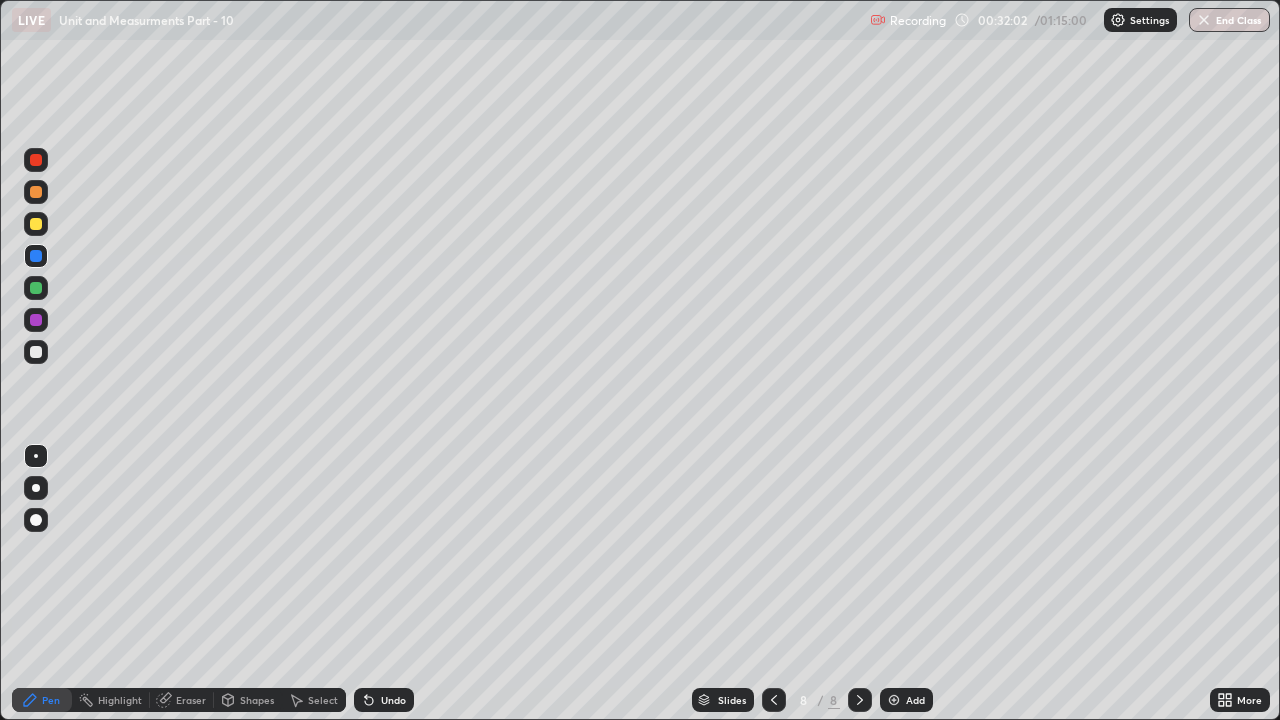 click on "Eraser" at bounding box center (191, 700) 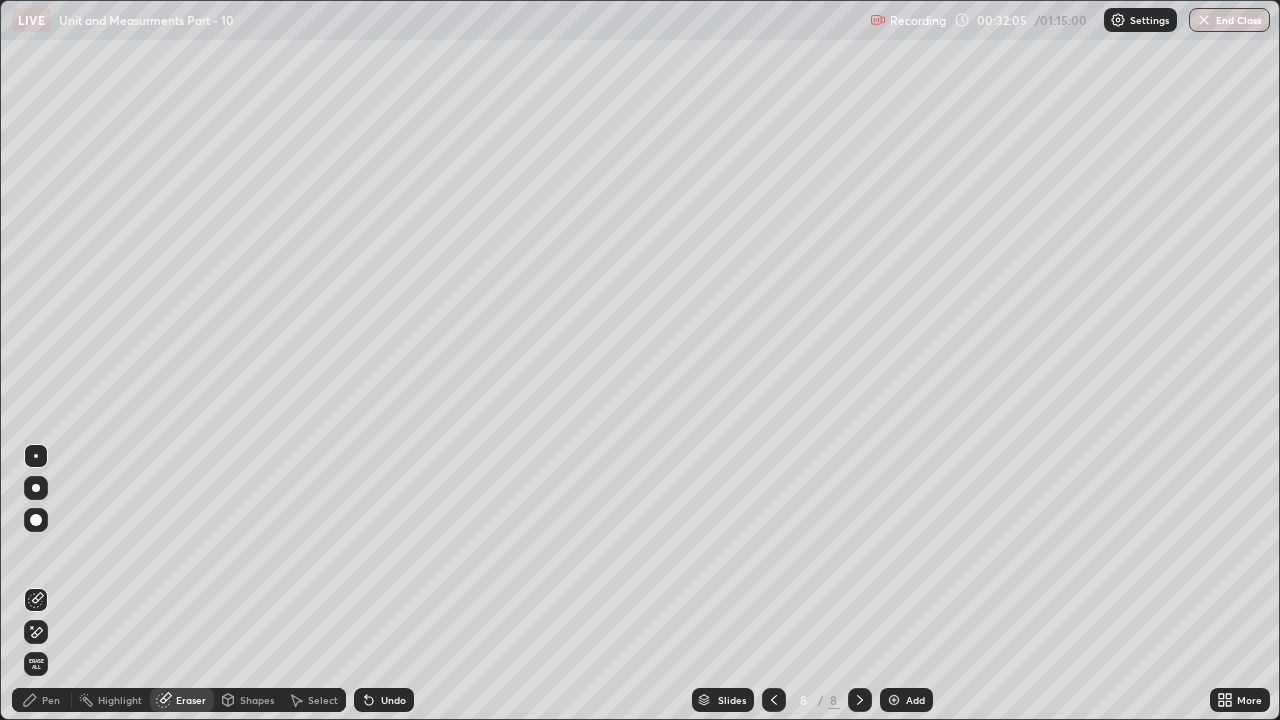 click on "Pen" at bounding box center [51, 700] 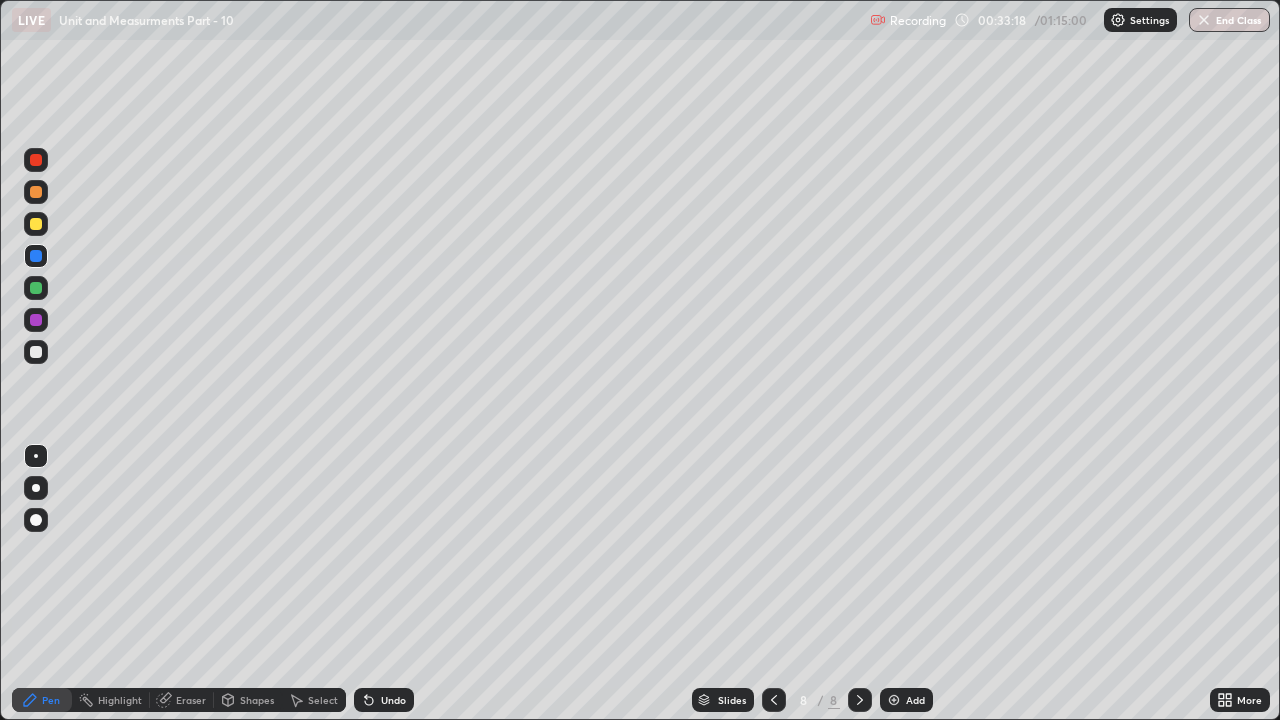 click 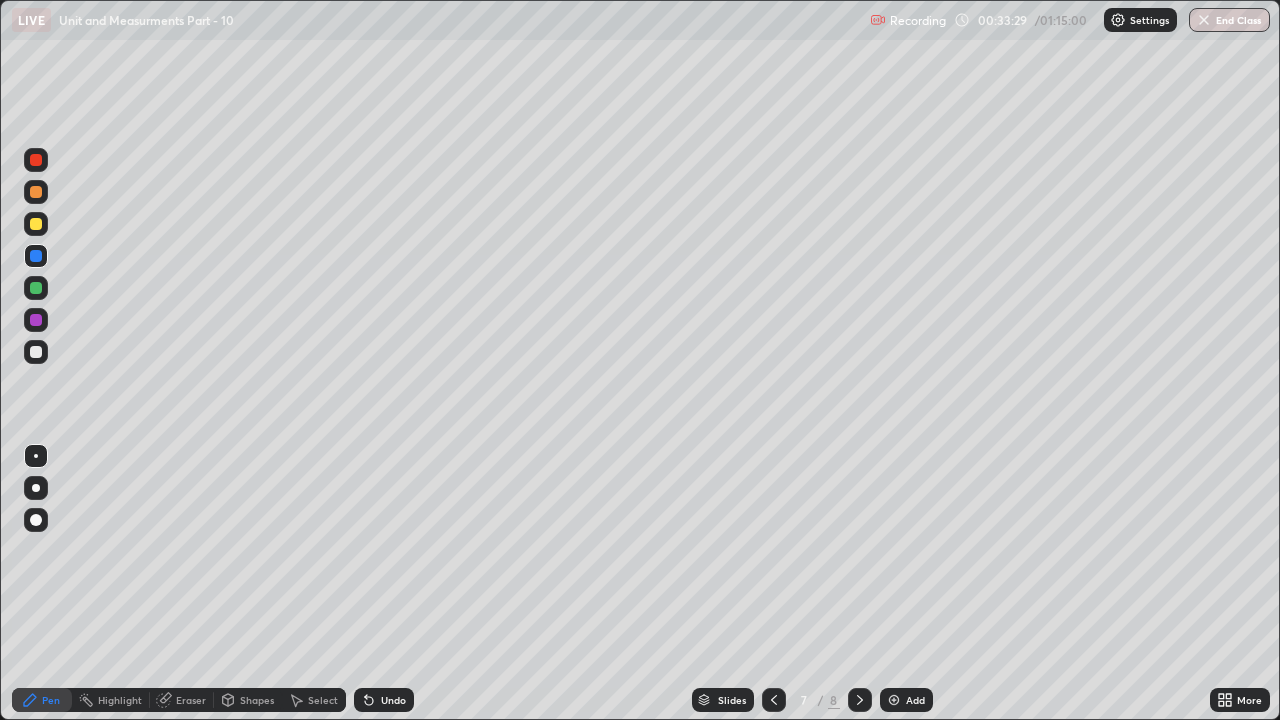 click on "Eraser" at bounding box center [191, 700] 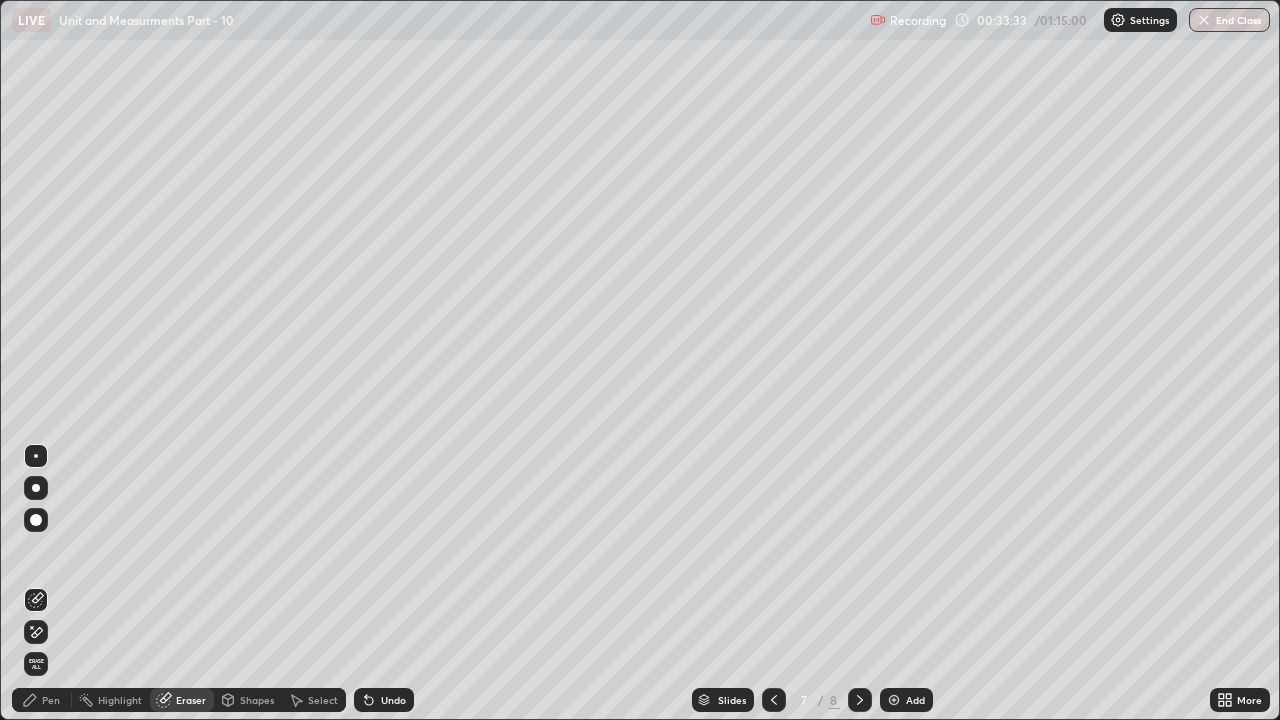 click on "Pen" at bounding box center [51, 700] 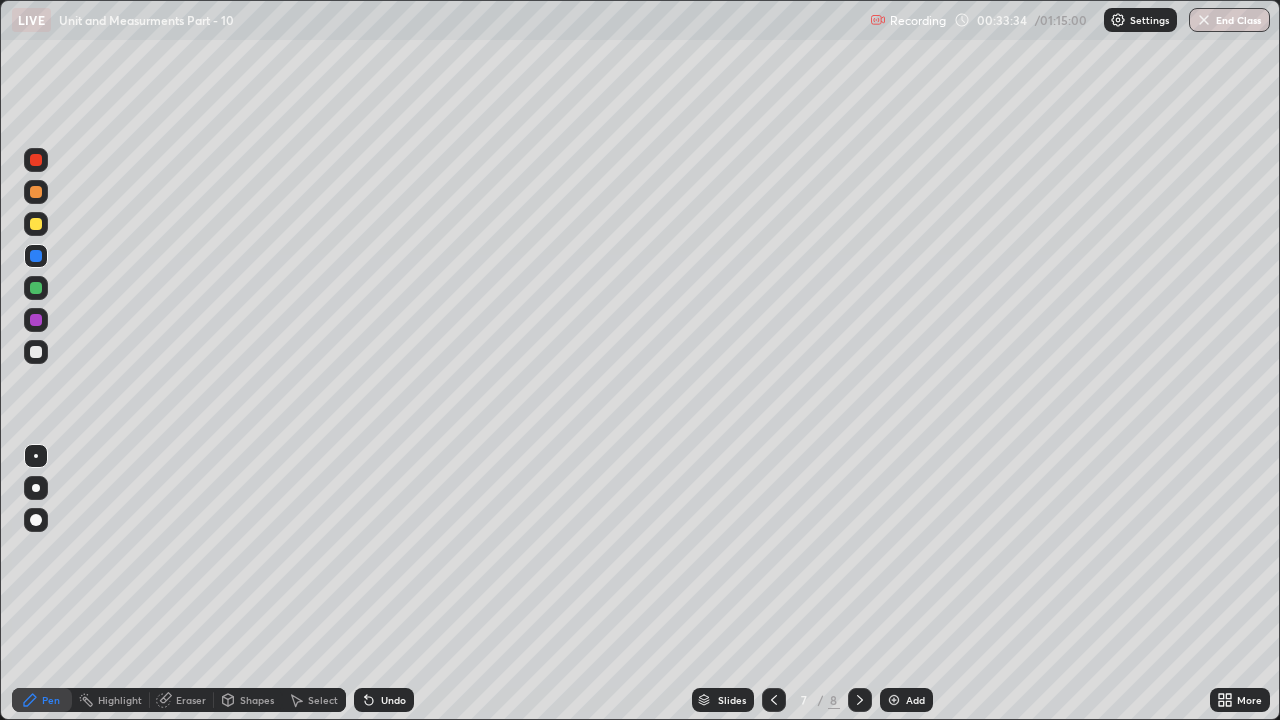 click at bounding box center [36, 320] 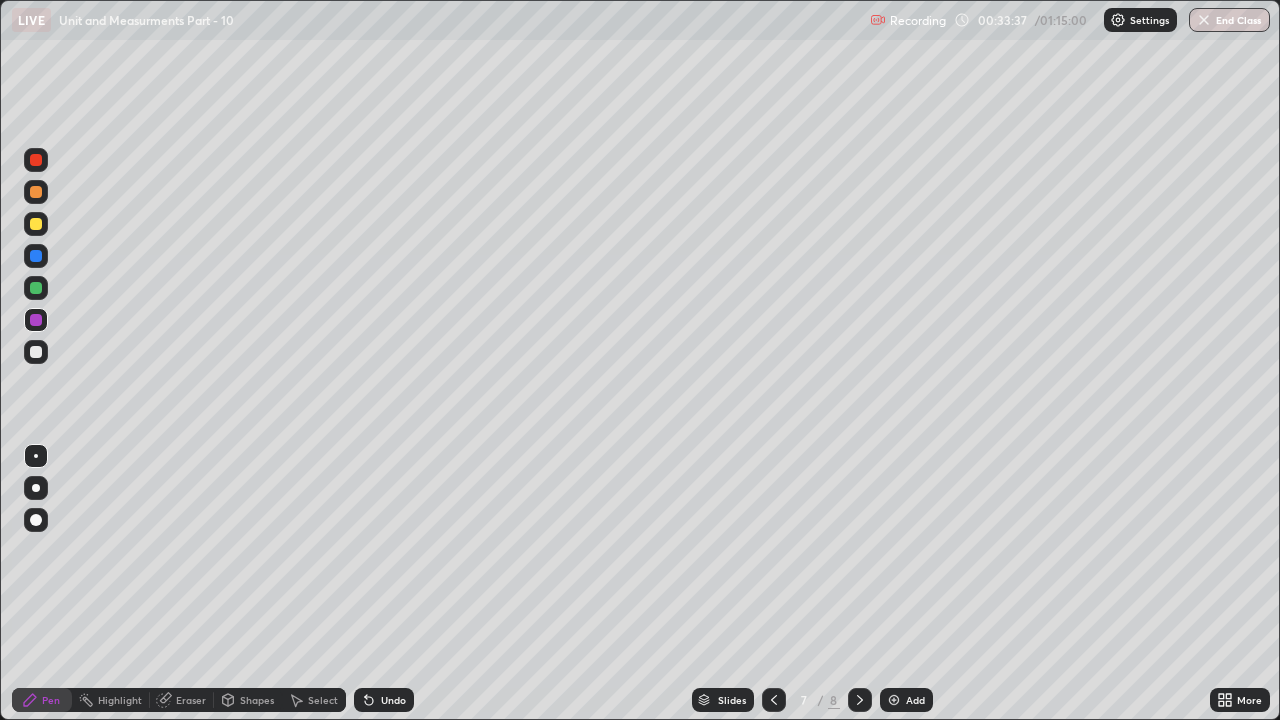 click at bounding box center [36, 288] 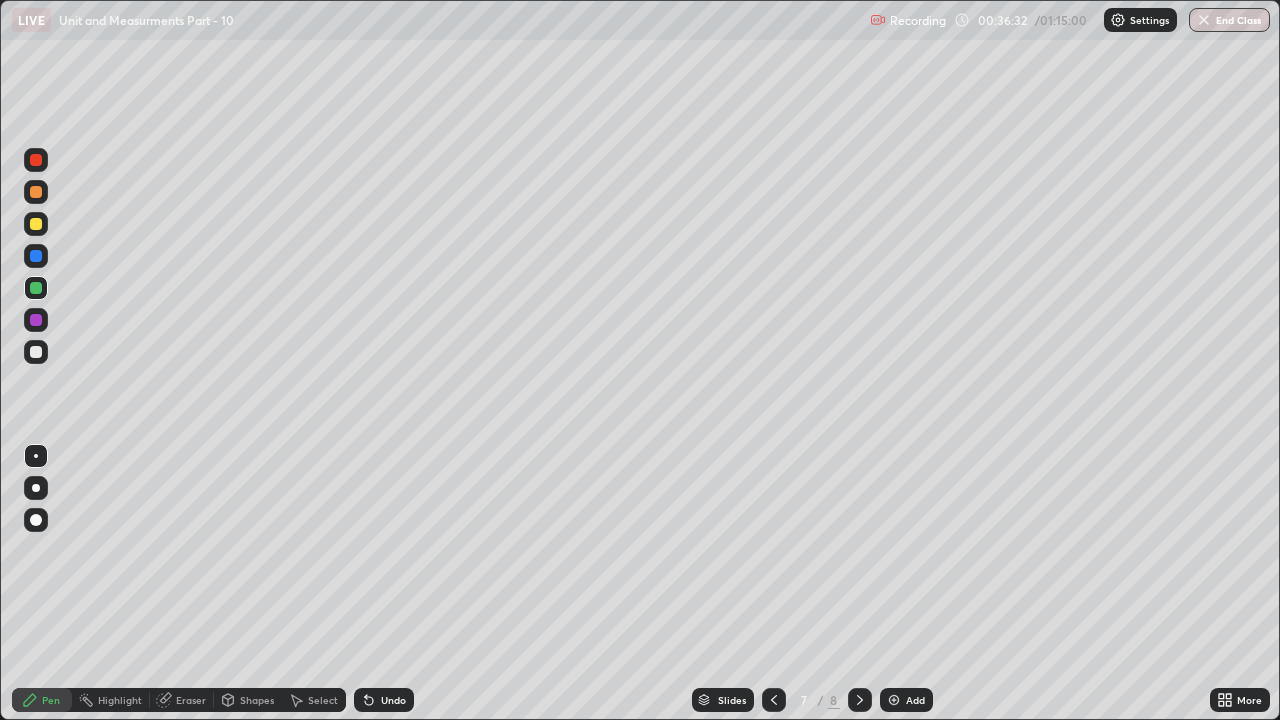 click 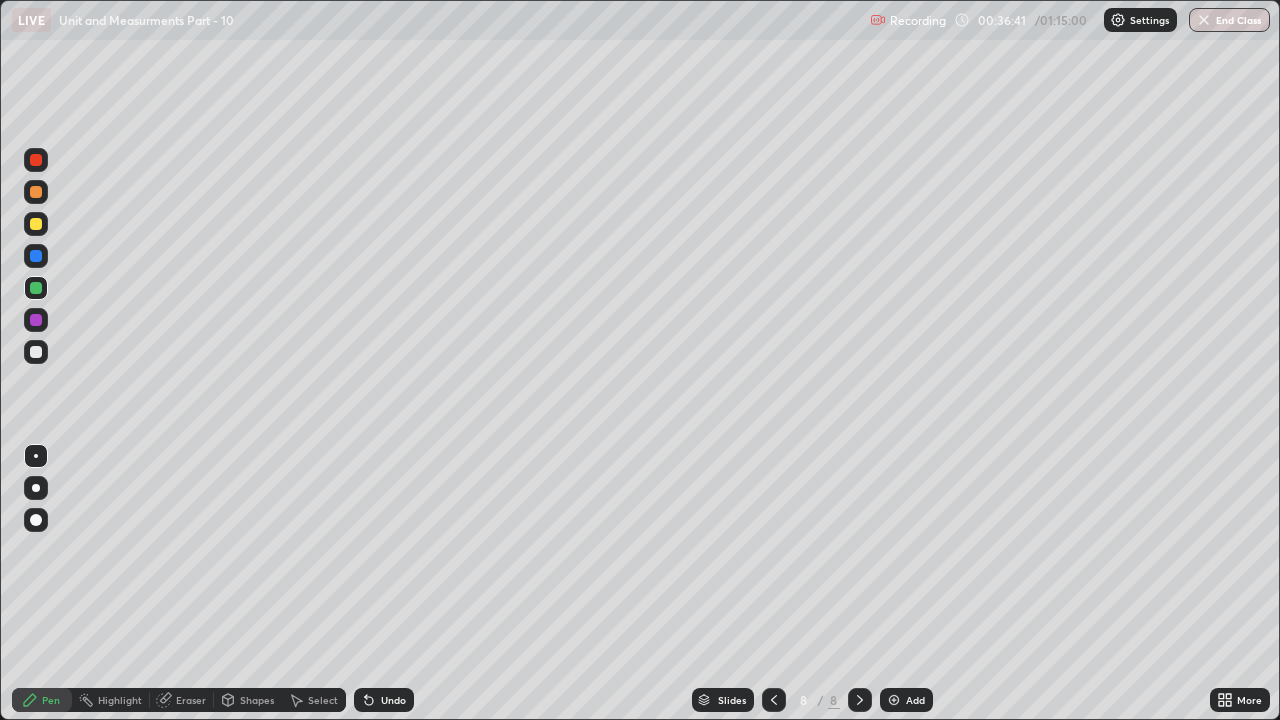 click at bounding box center [774, 700] 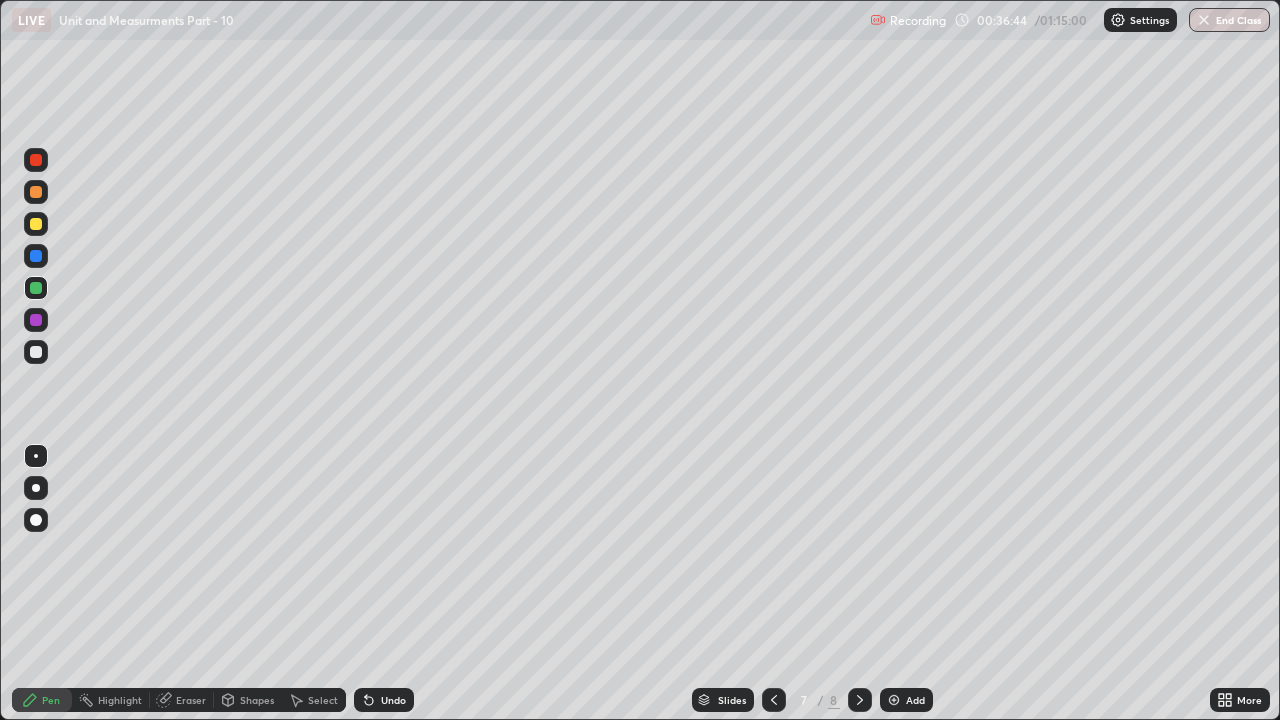 click 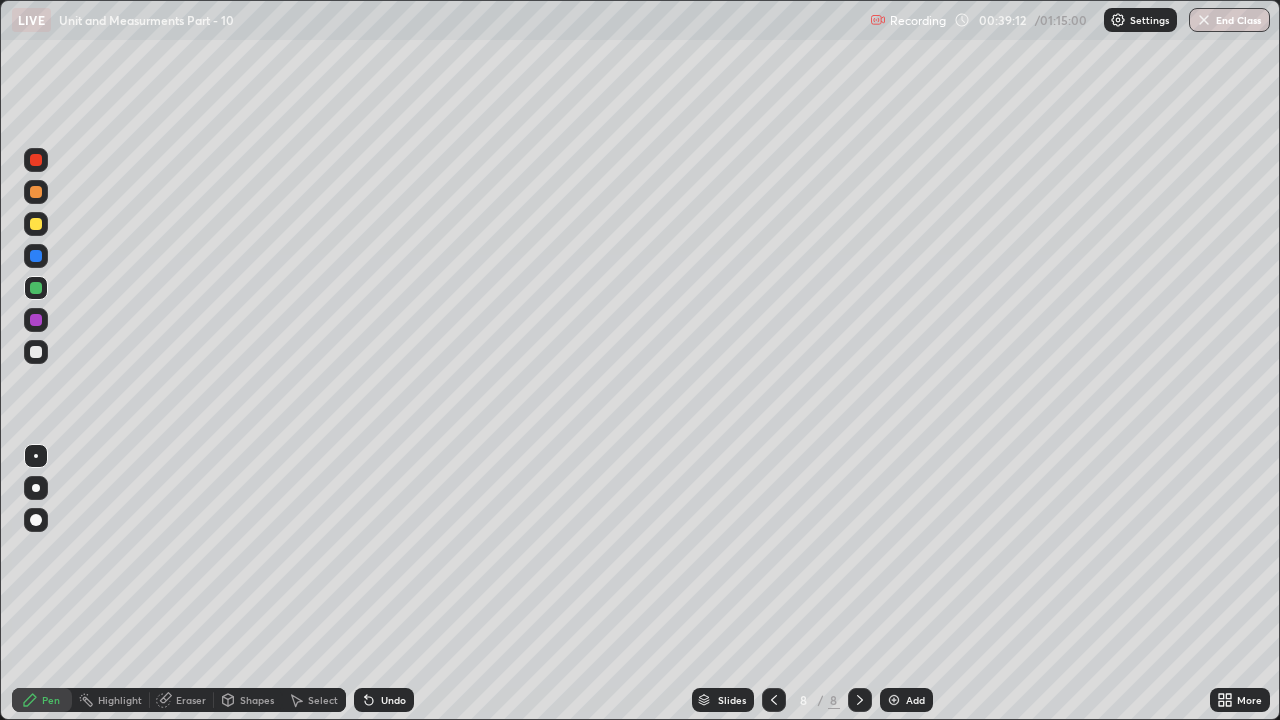 click at bounding box center (894, 700) 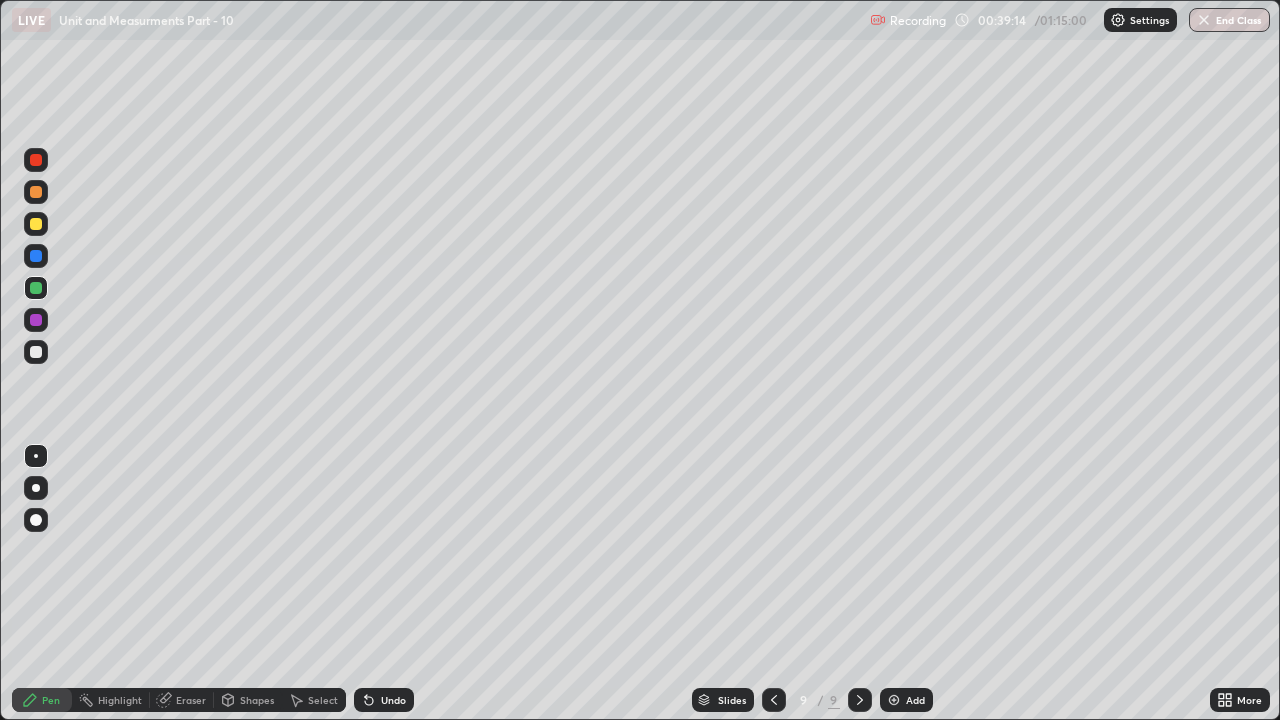 click at bounding box center [36, 352] 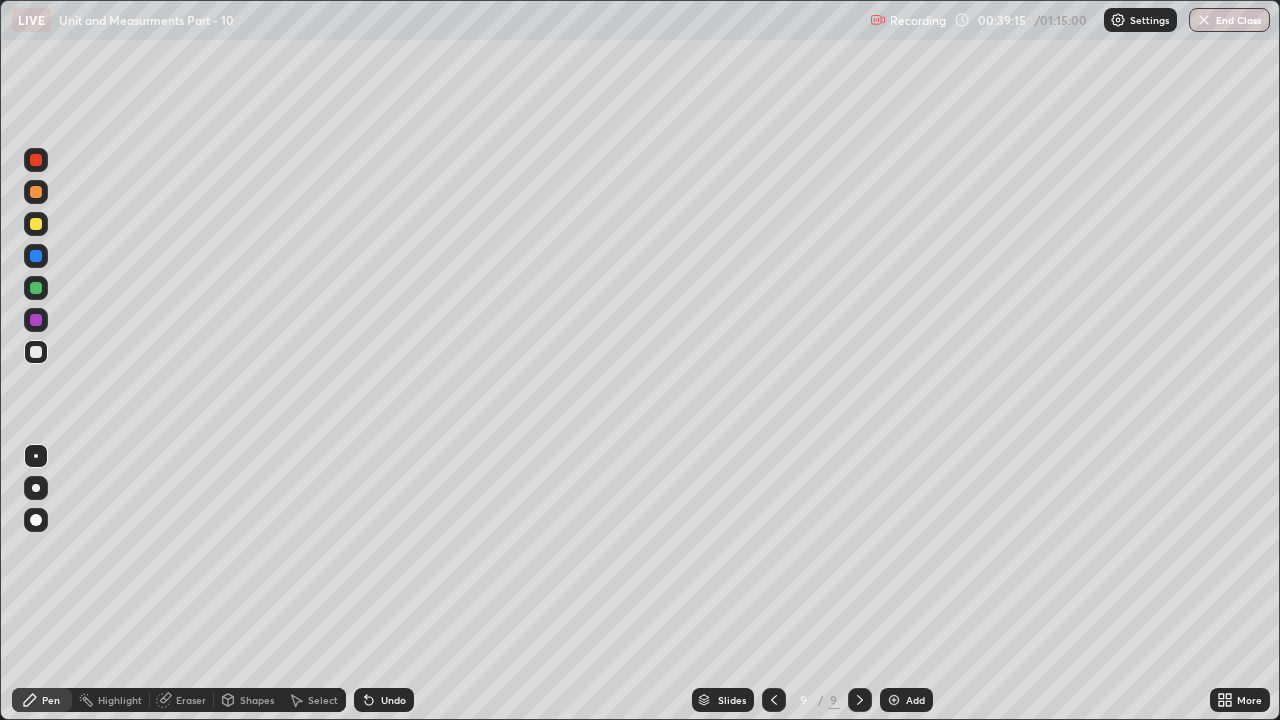 click at bounding box center [36, 320] 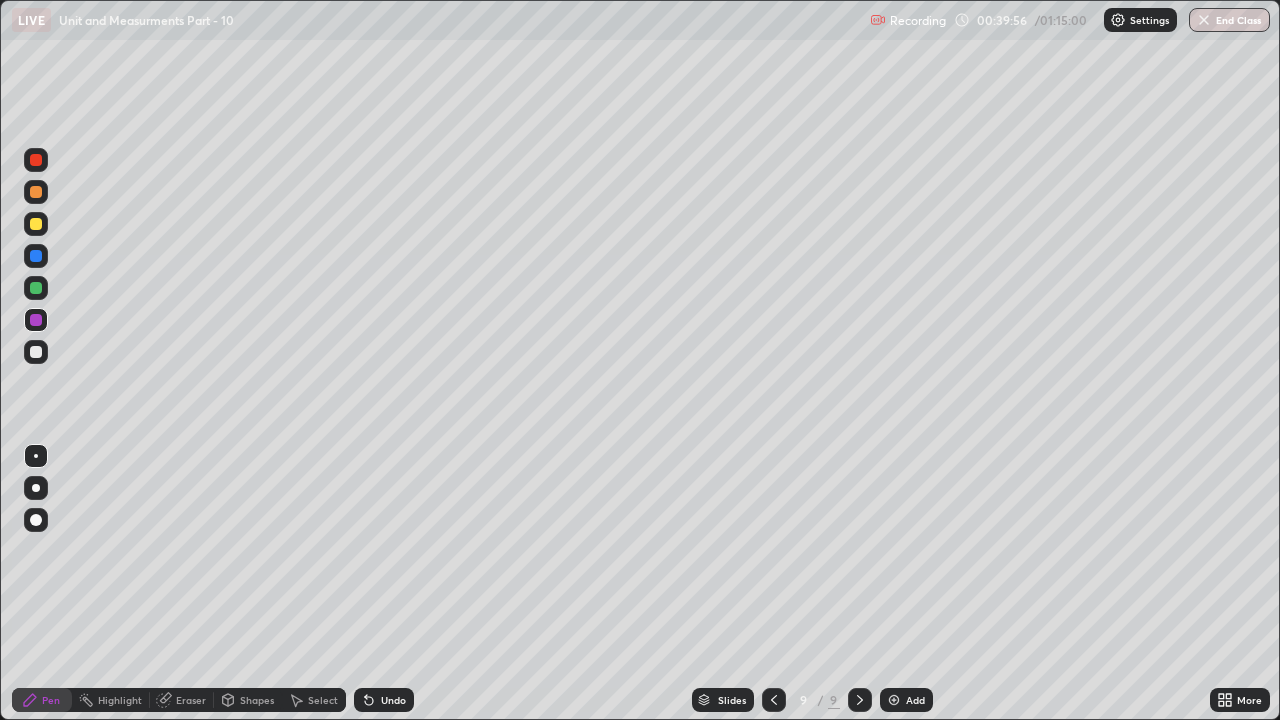 click at bounding box center (36, 352) 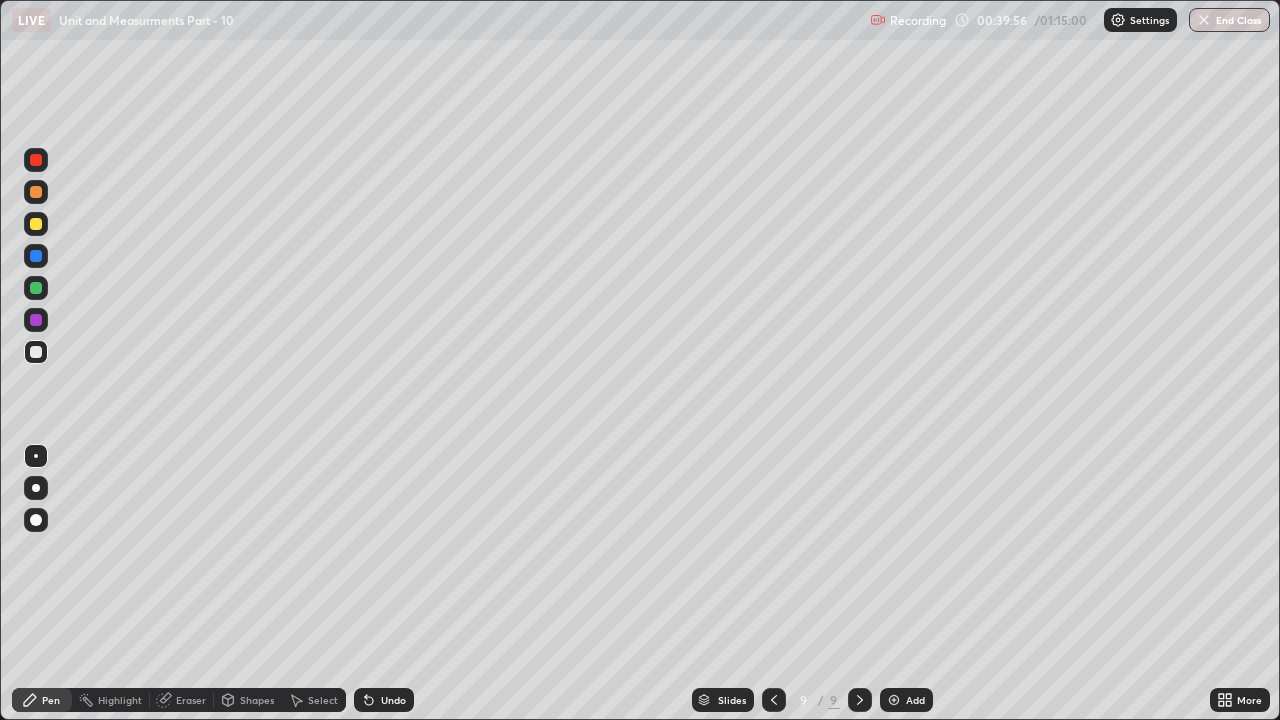 click at bounding box center (36, 488) 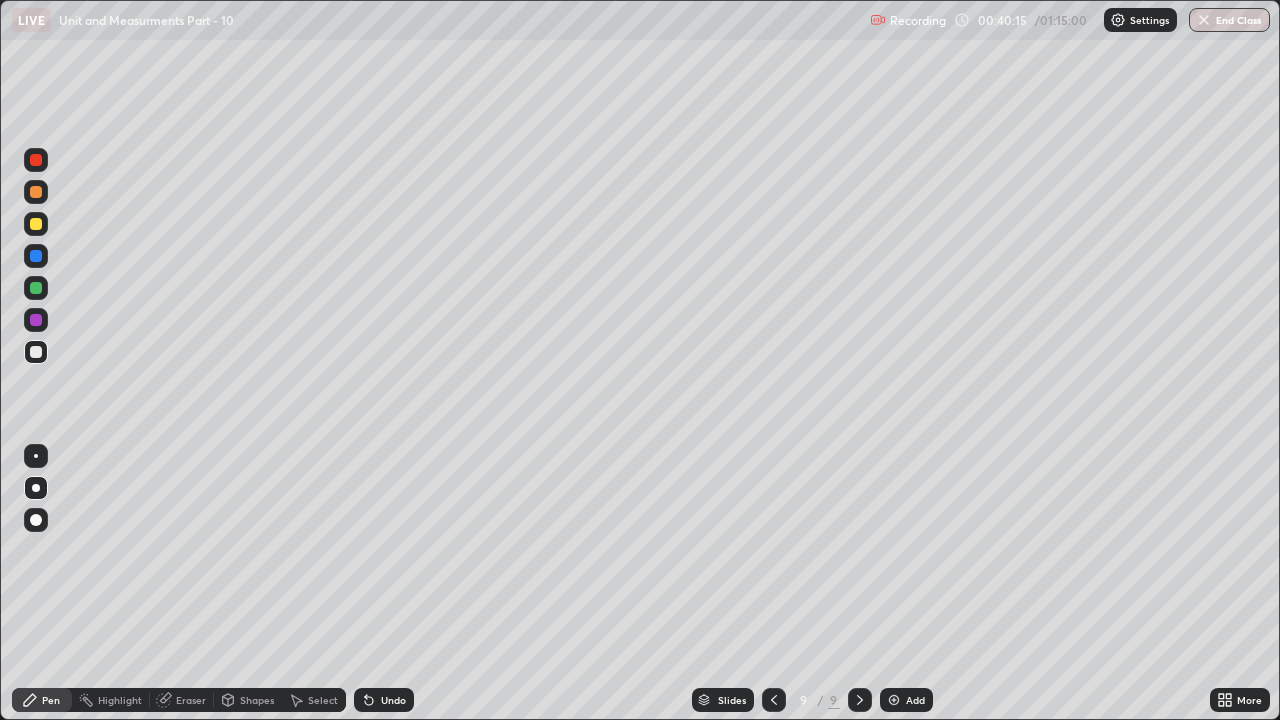click at bounding box center [36, 456] 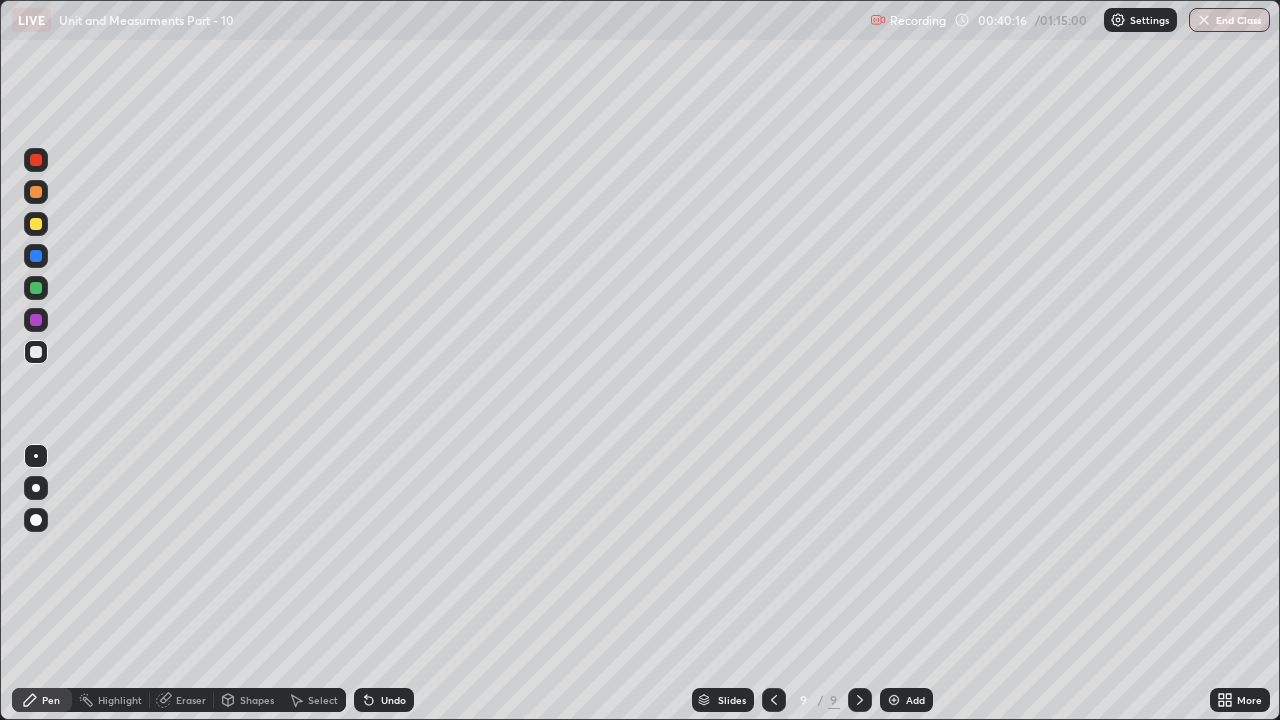 click at bounding box center [36, 288] 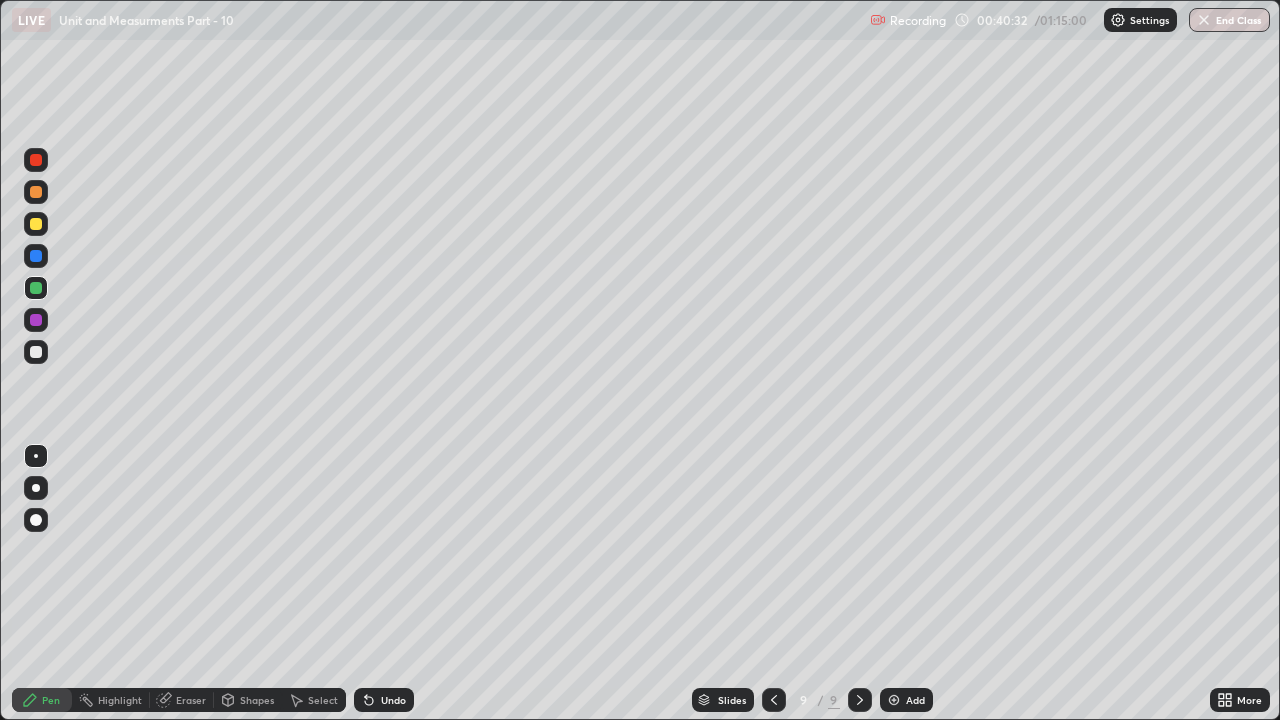 click 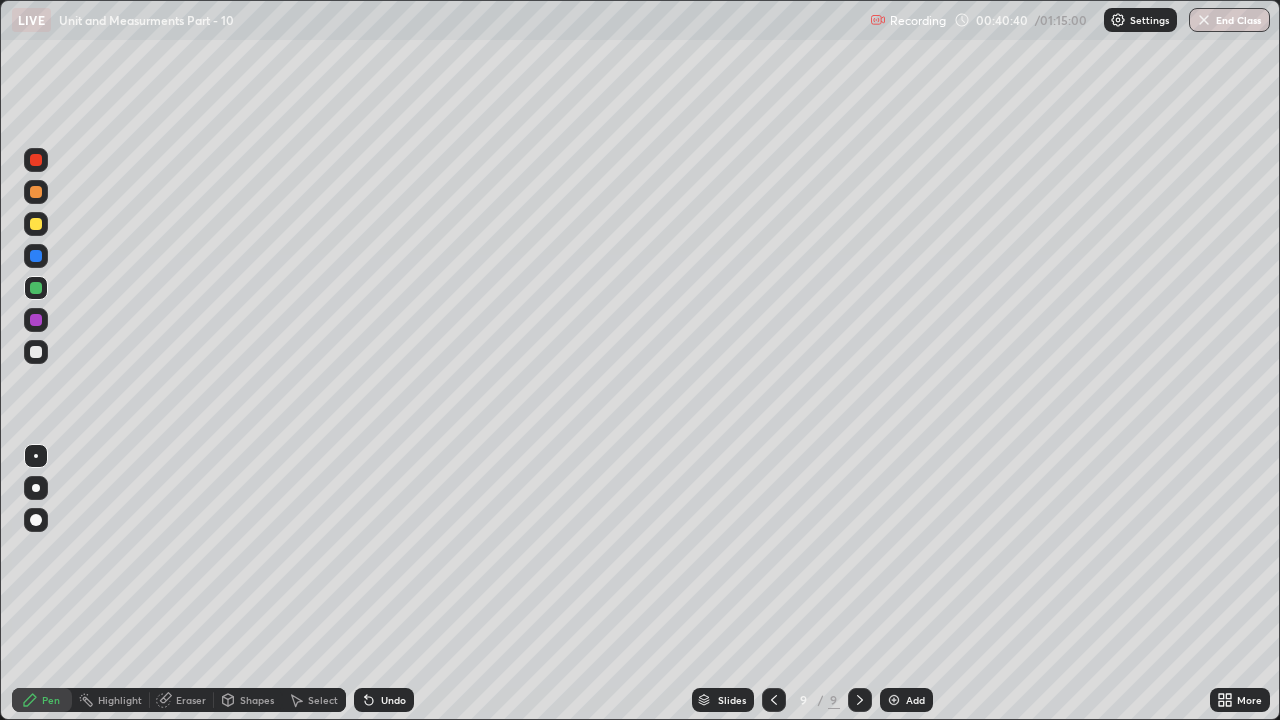 click at bounding box center [36, 352] 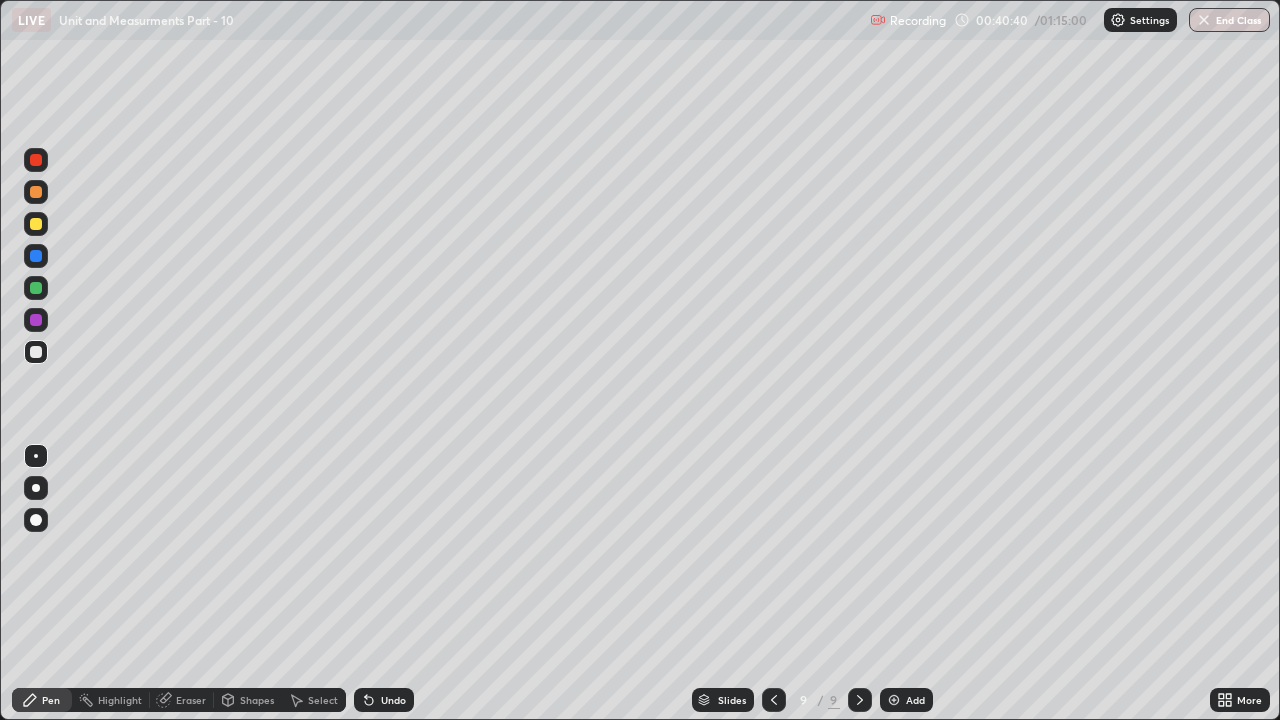 click at bounding box center (36, 320) 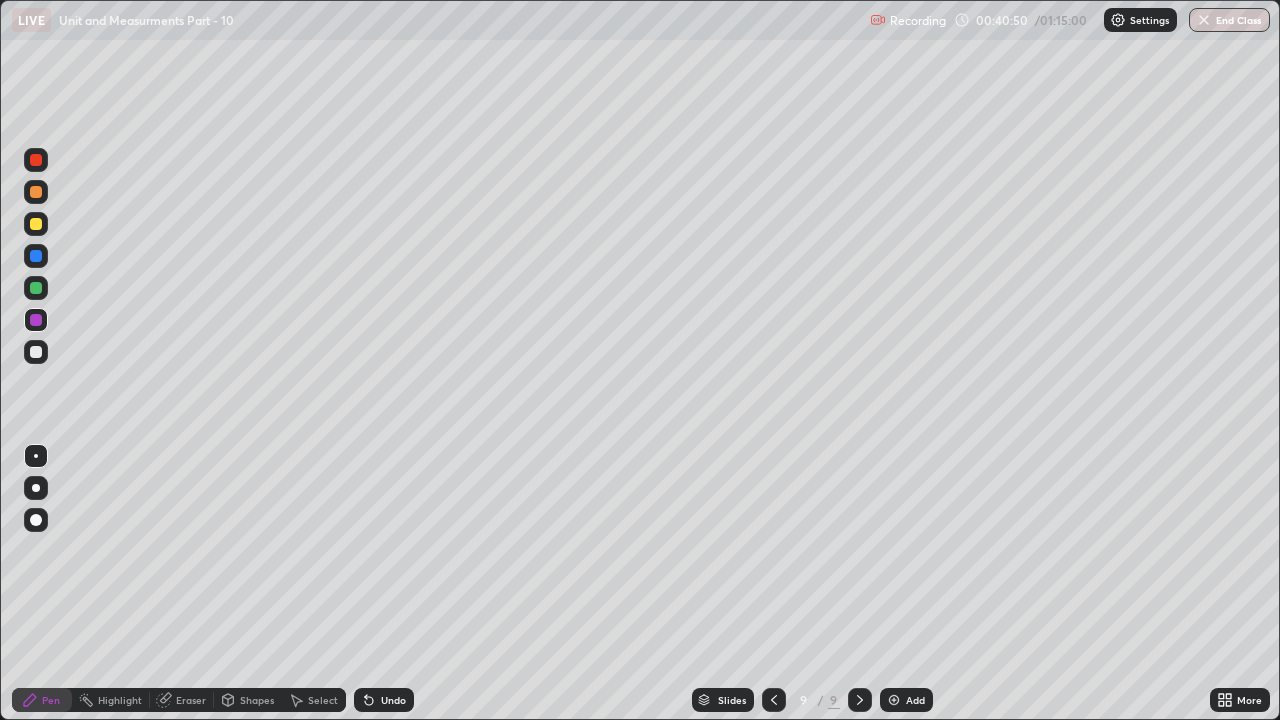 click at bounding box center [36, 320] 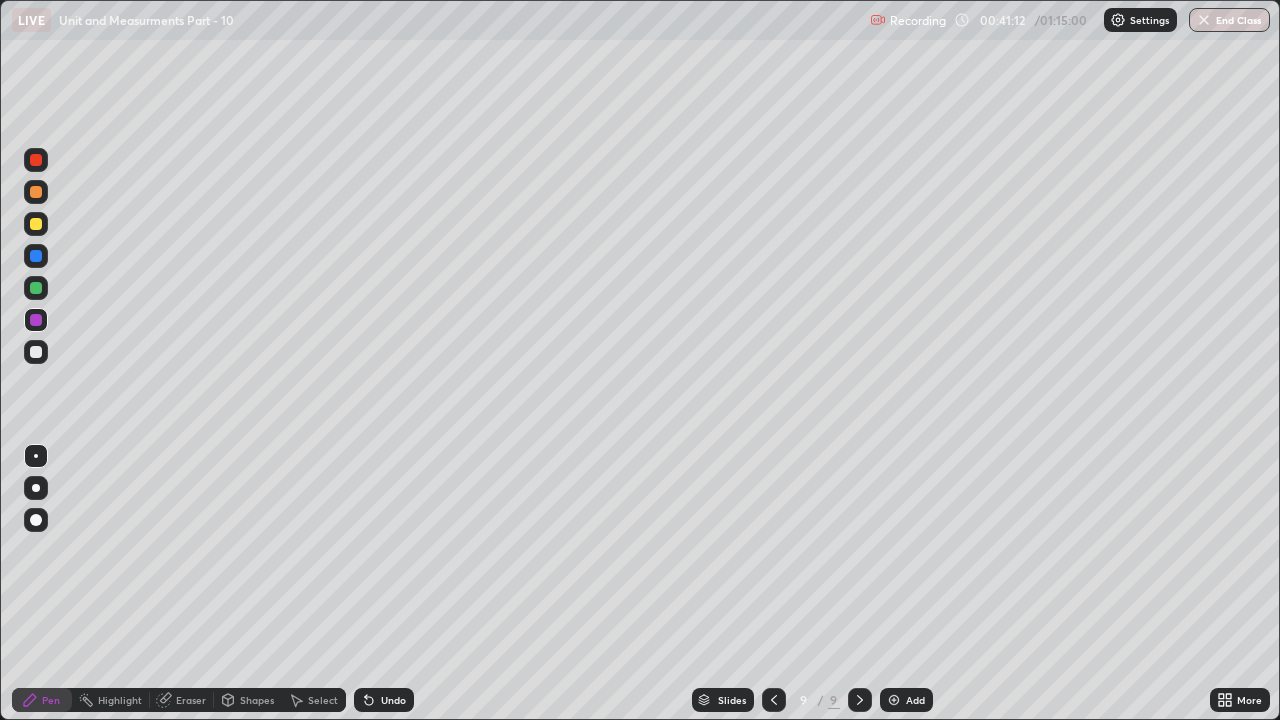 click at bounding box center (36, 288) 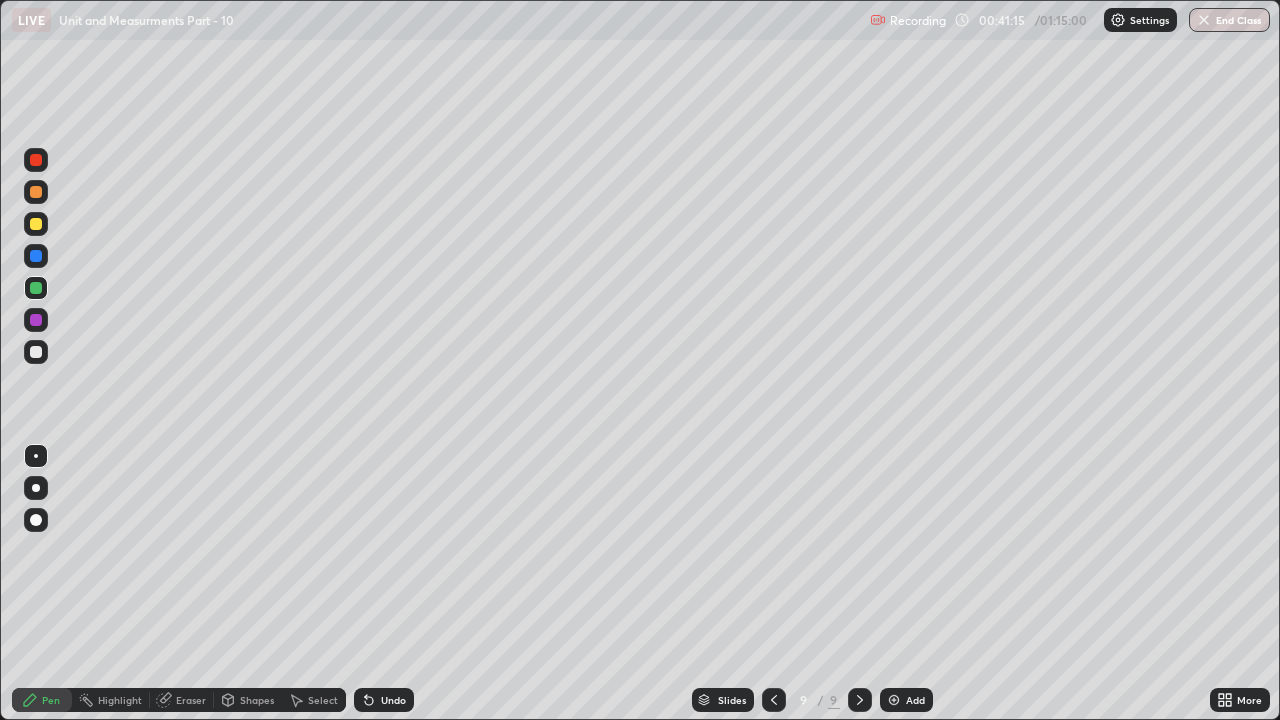 click 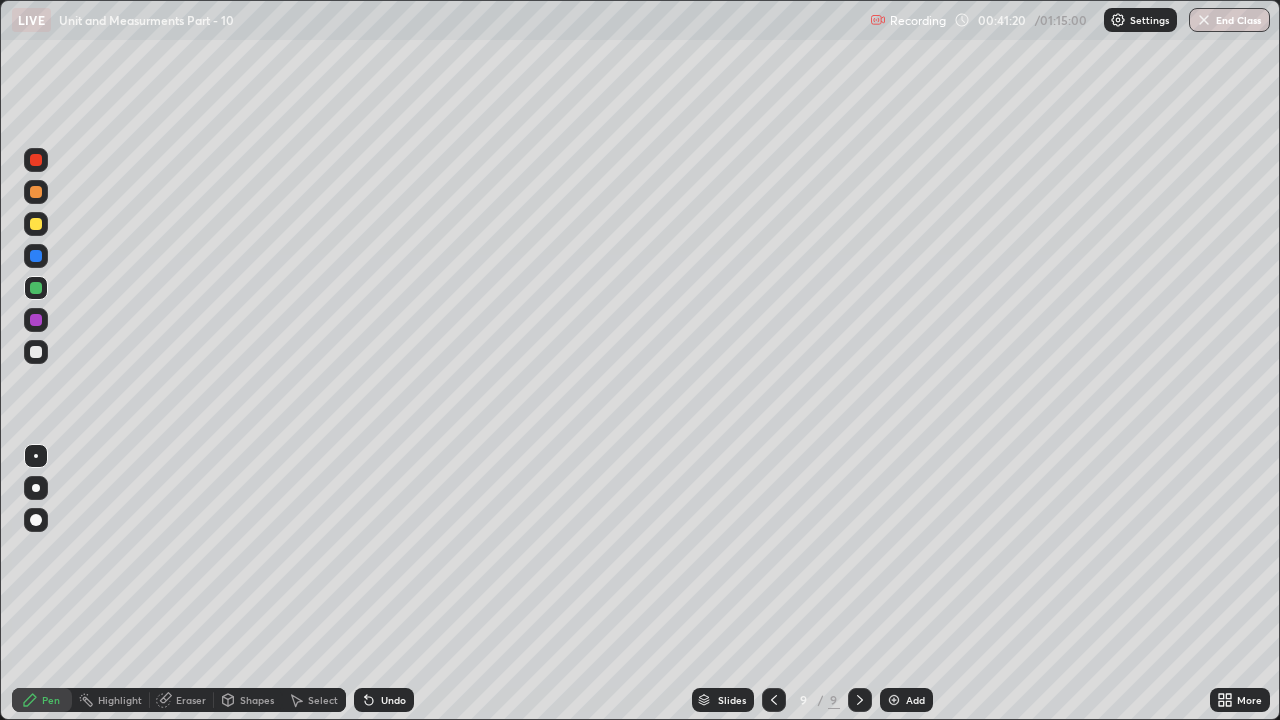 click on "Undo" at bounding box center (393, 700) 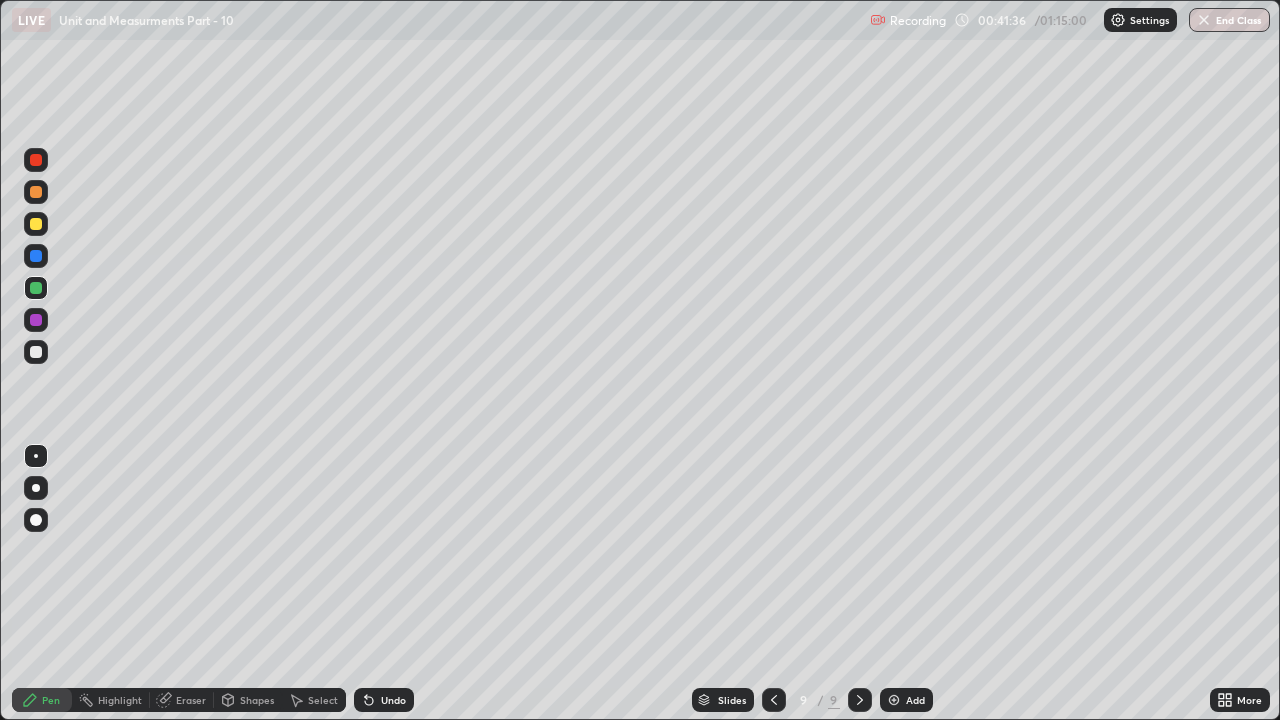 click 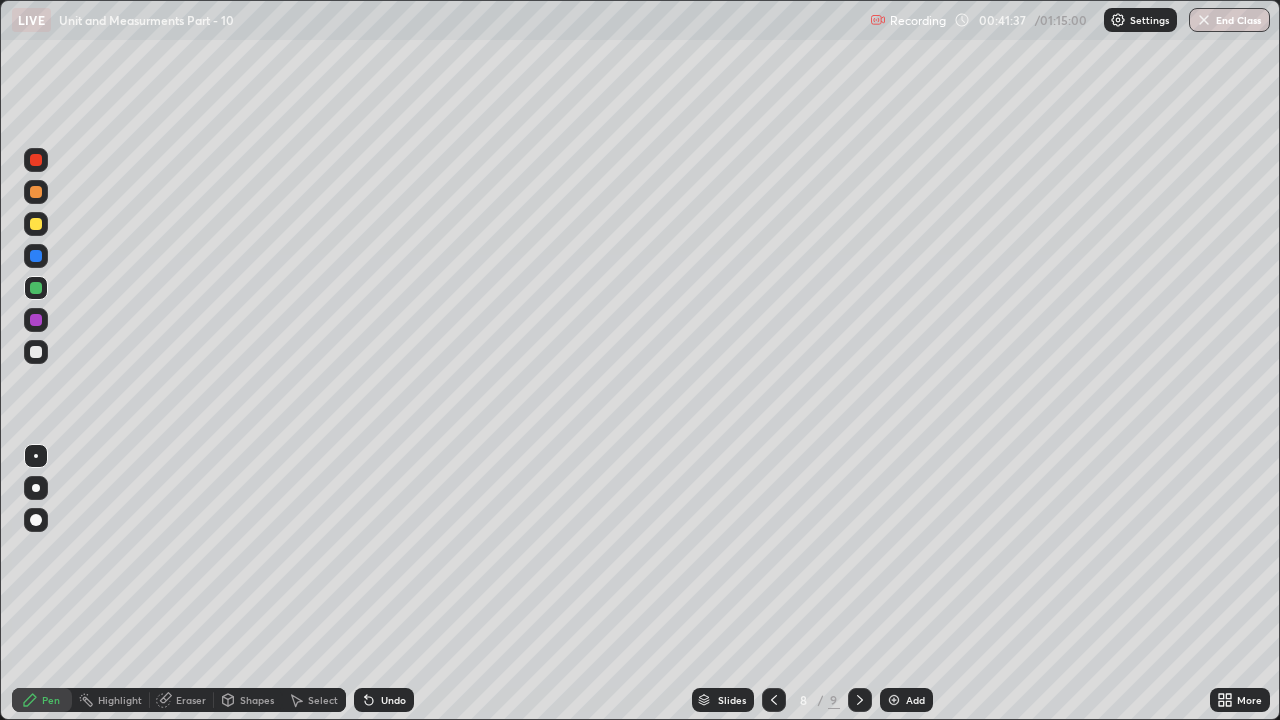 click 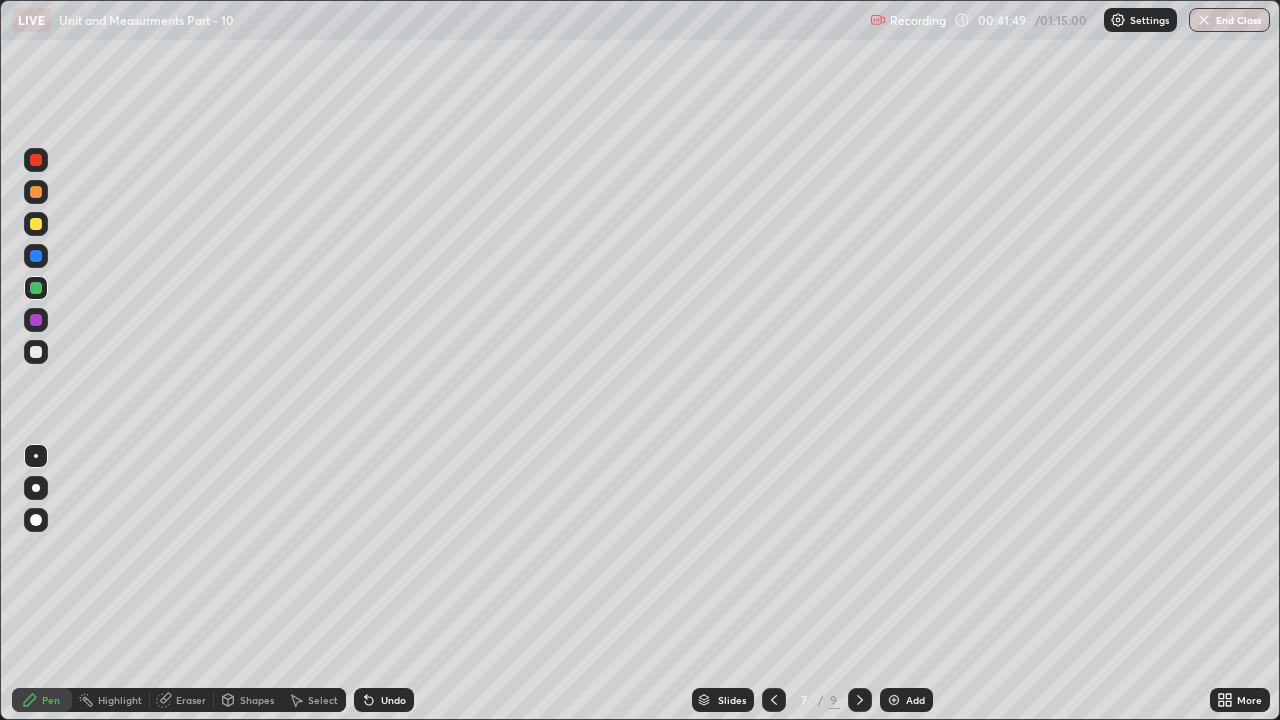 click at bounding box center (36, 352) 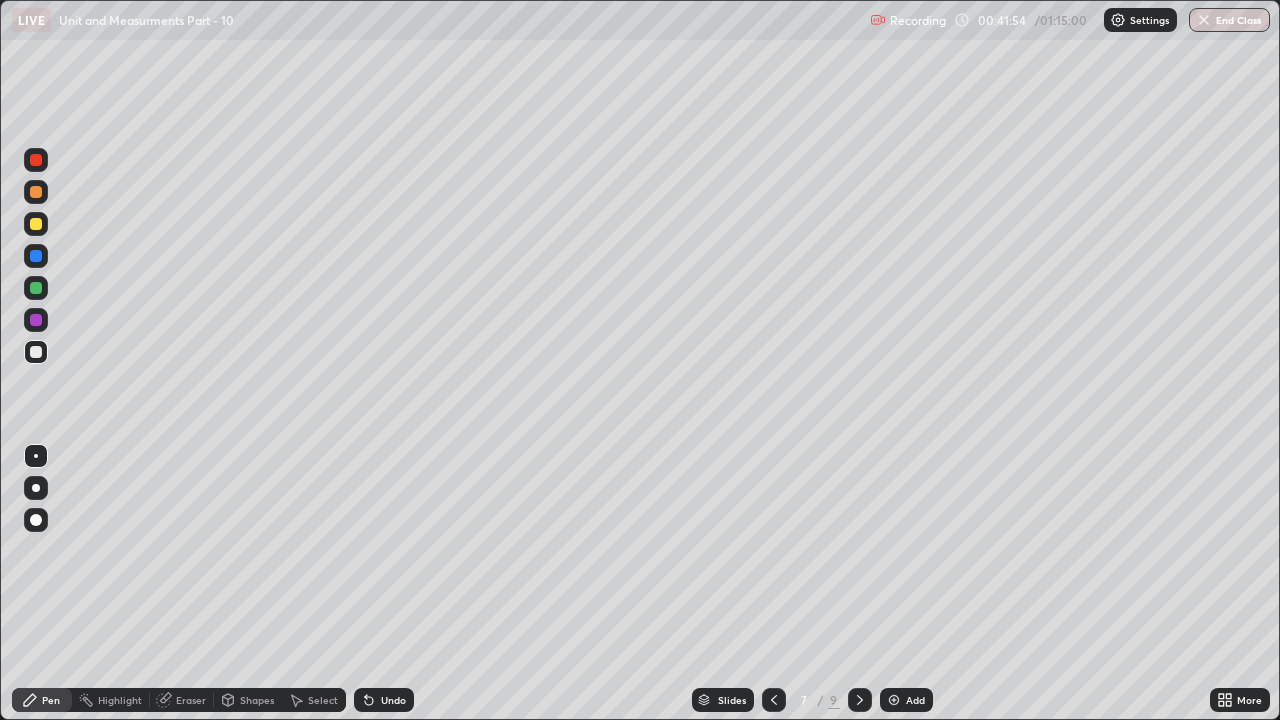 click at bounding box center (36, 320) 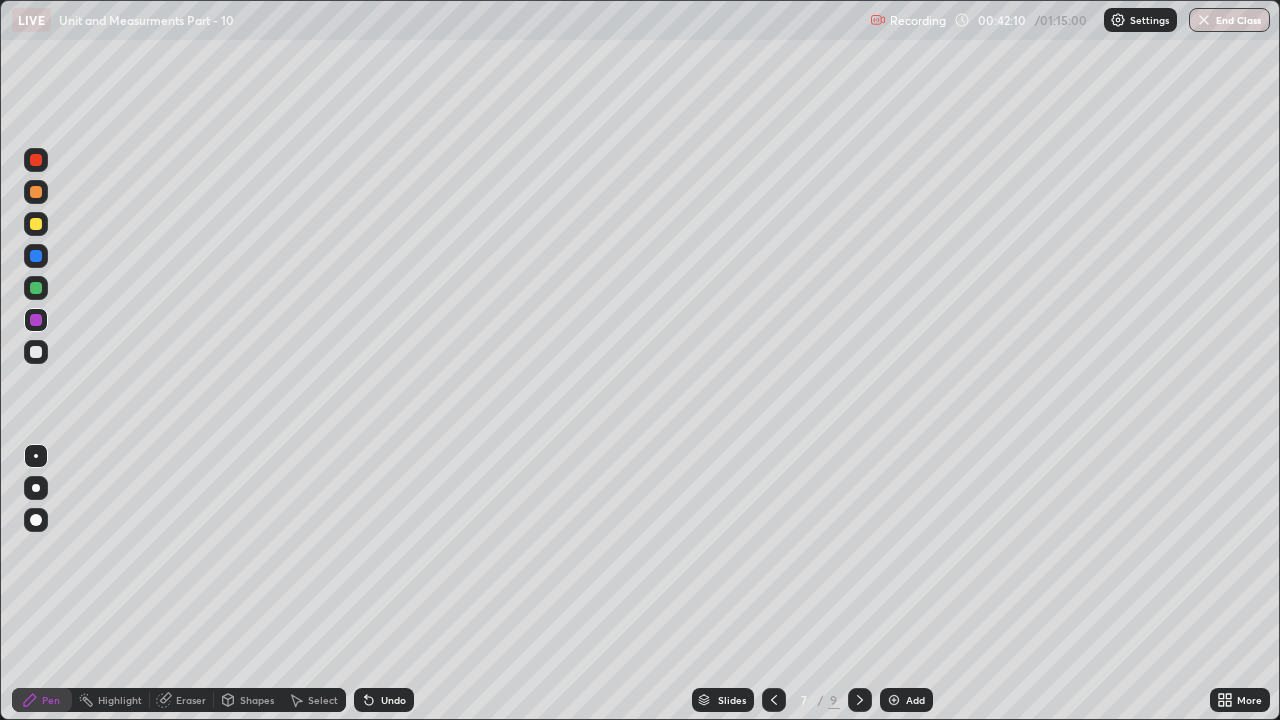 click at bounding box center (860, 700) 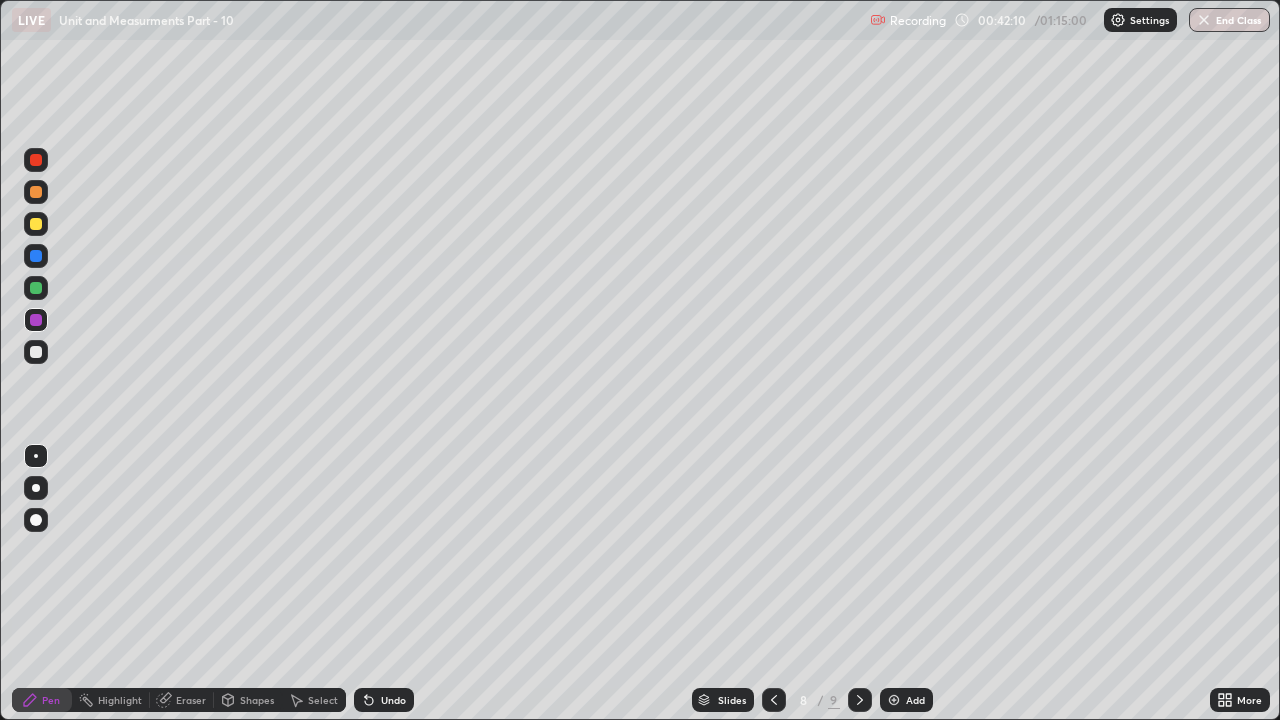 click 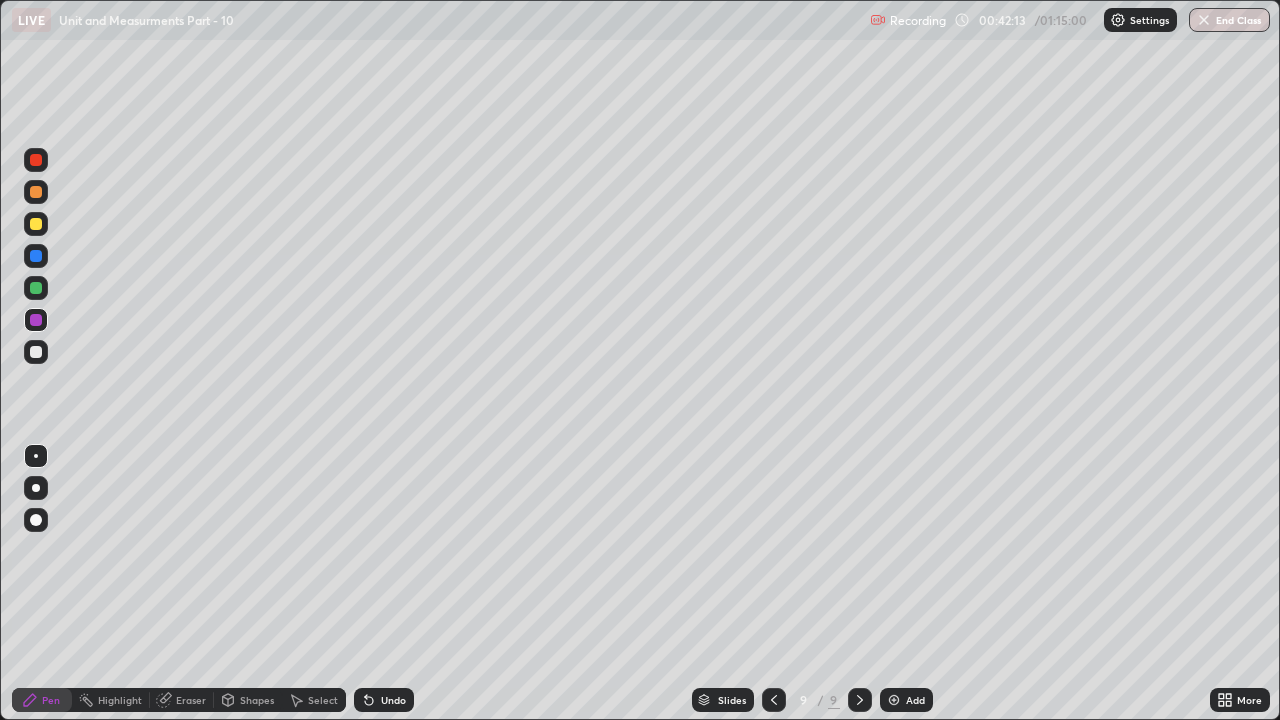 click on "Eraser" at bounding box center [191, 700] 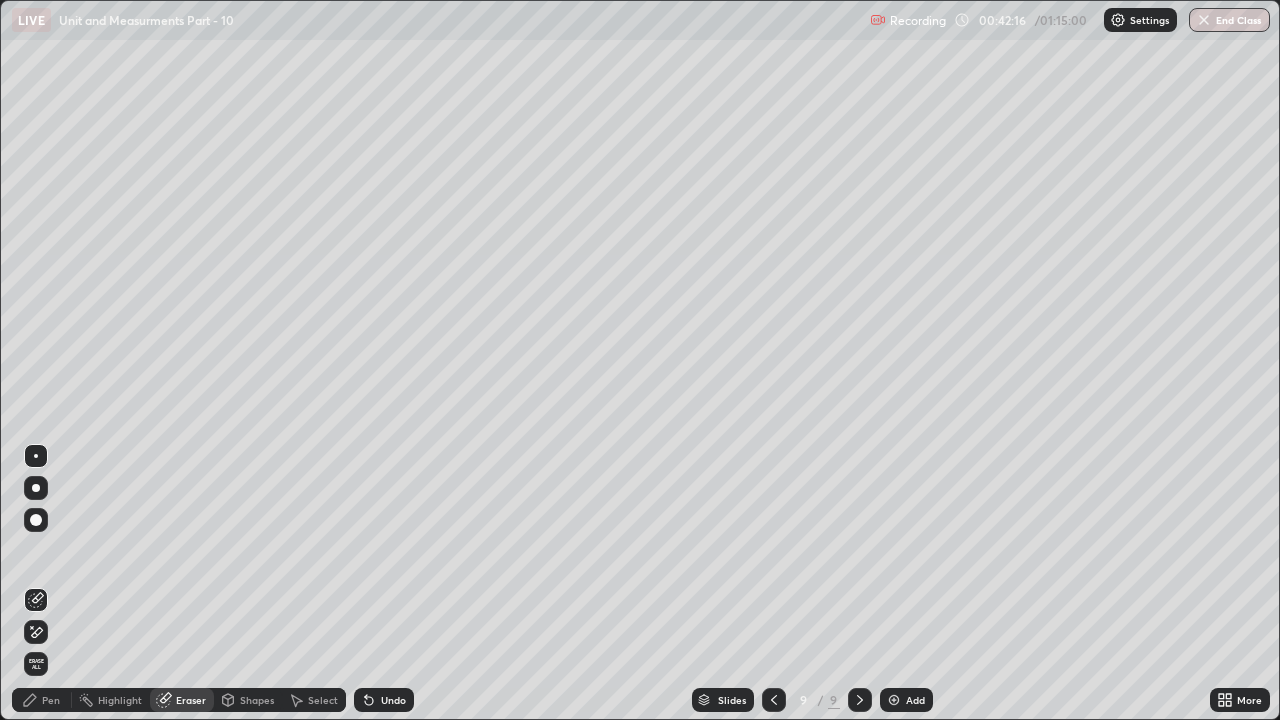 click on "Pen" at bounding box center [51, 700] 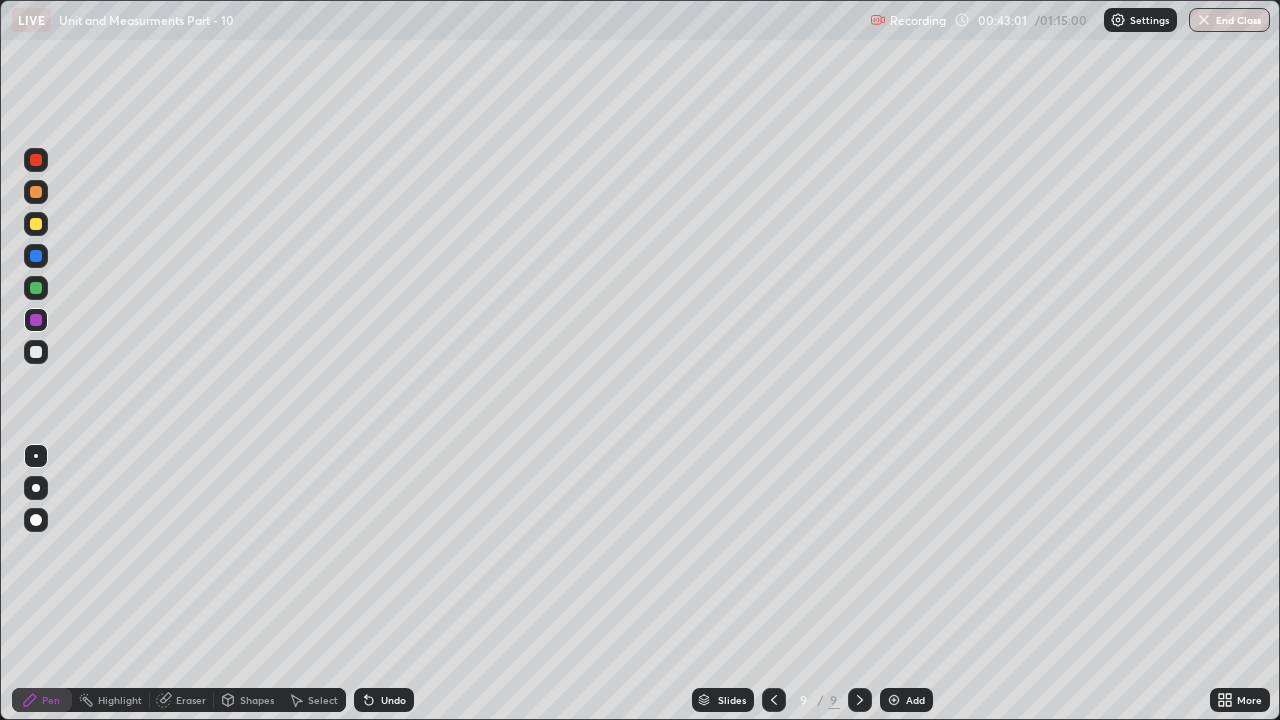 click at bounding box center (36, 288) 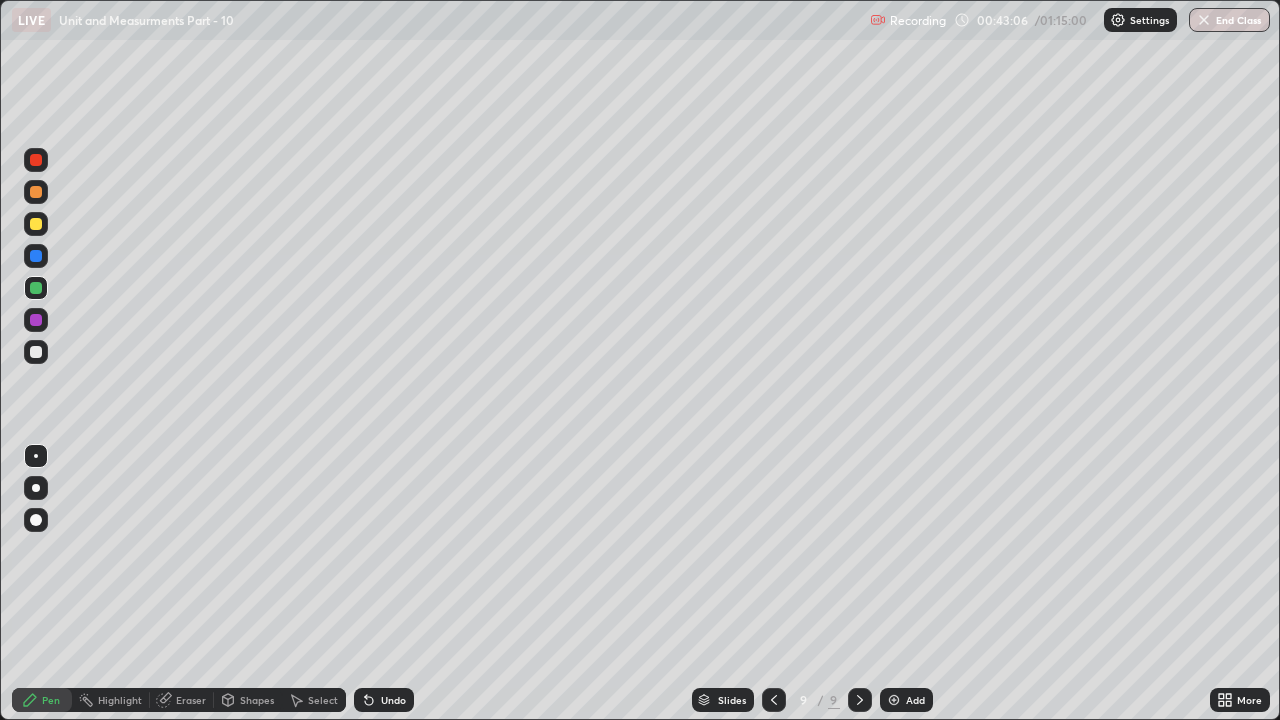 click on "Undo" at bounding box center [393, 700] 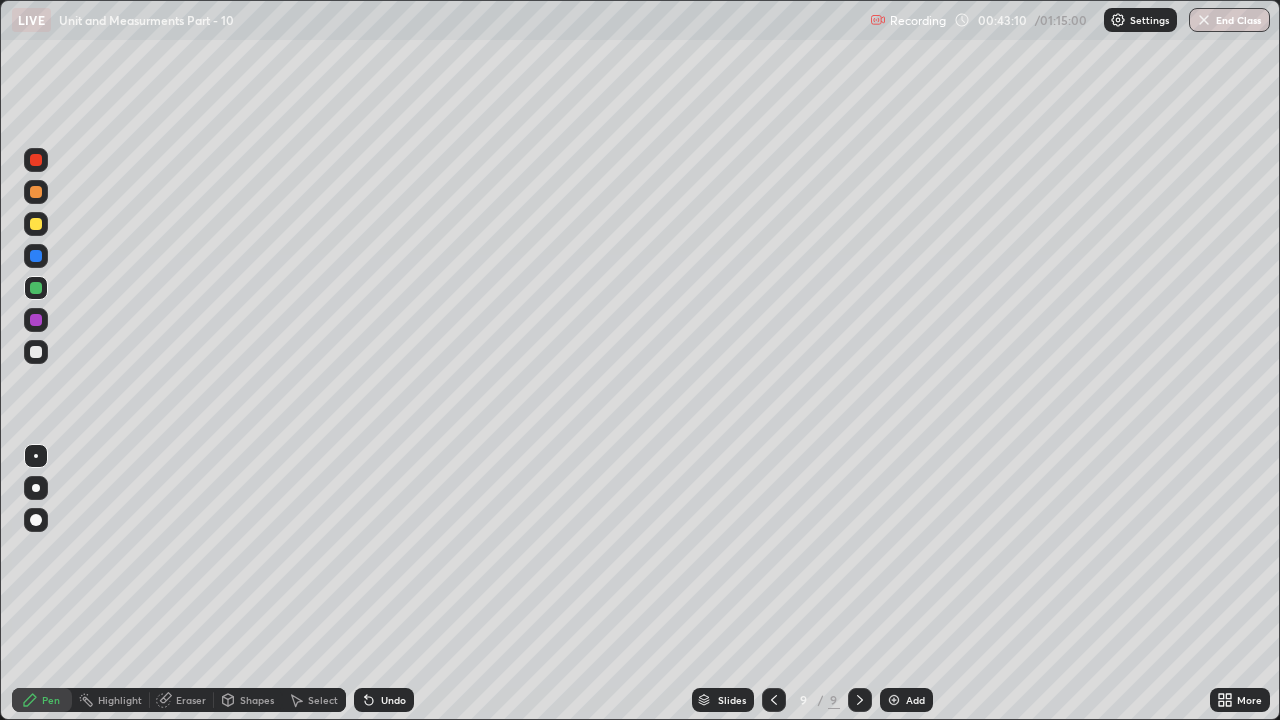 click on "Undo" at bounding box center [393, 700] 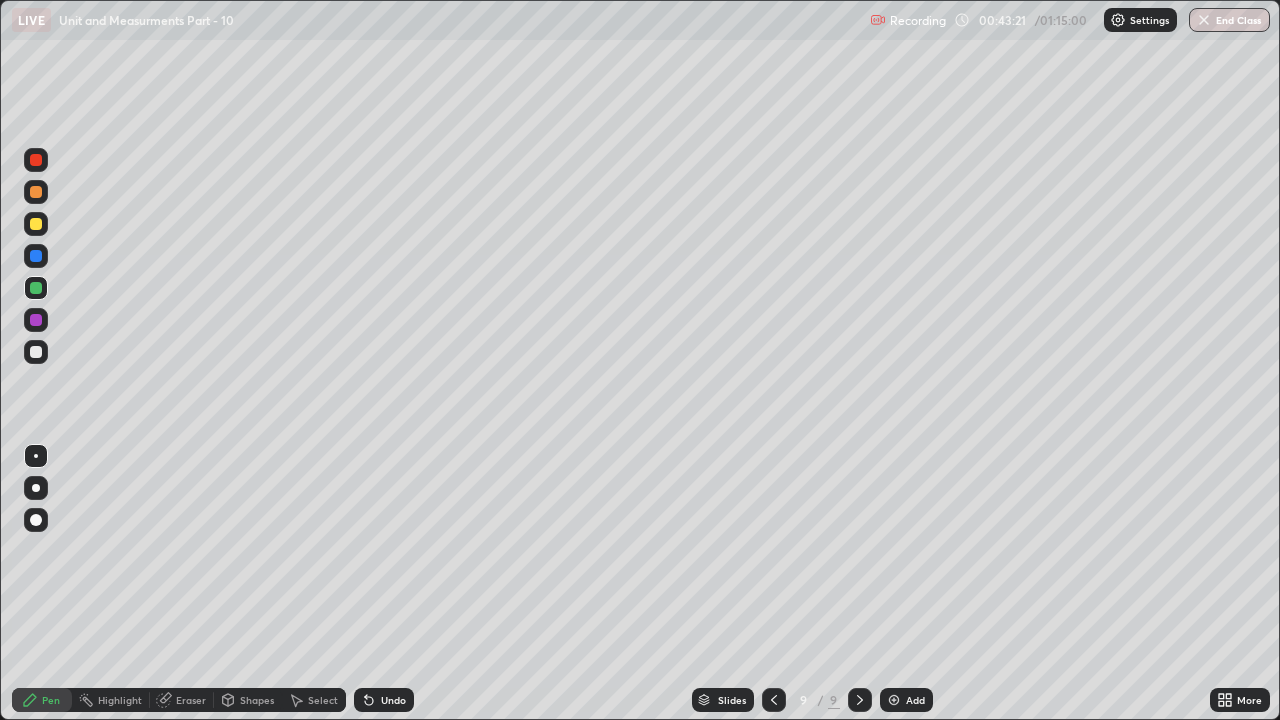 click at bounding box center [36, 320] 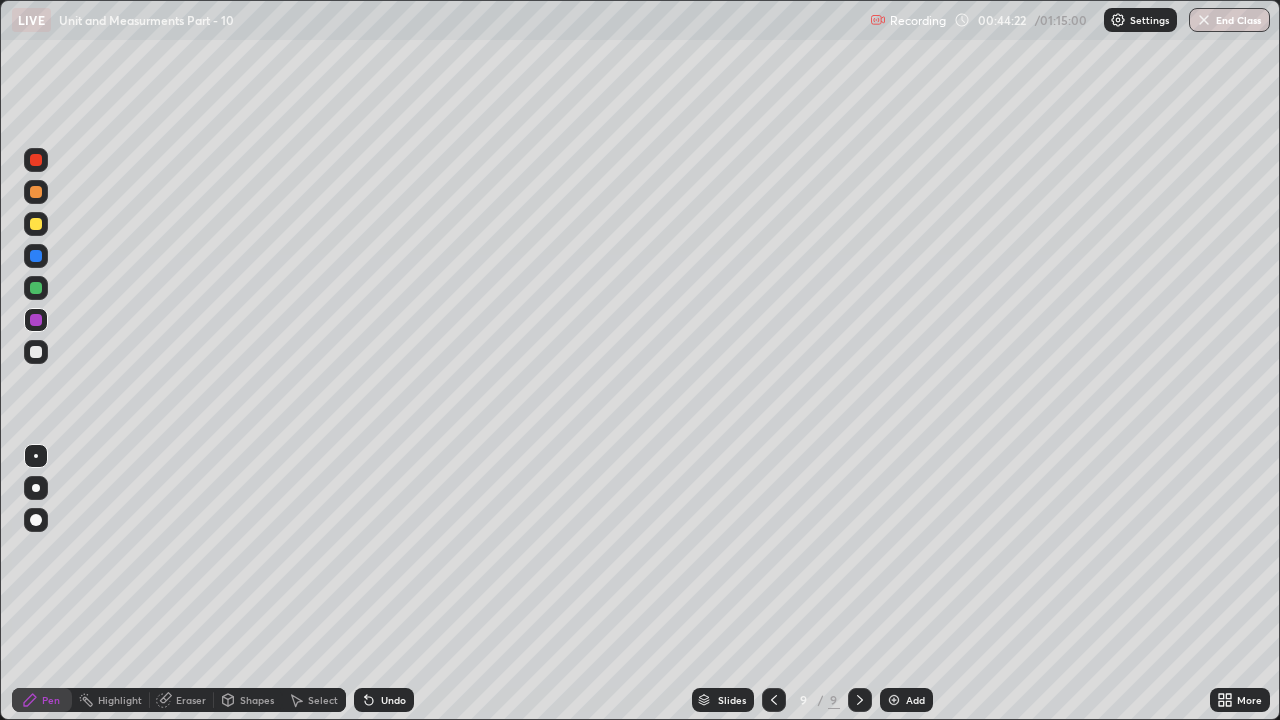 click at bounding box center (36, 224) 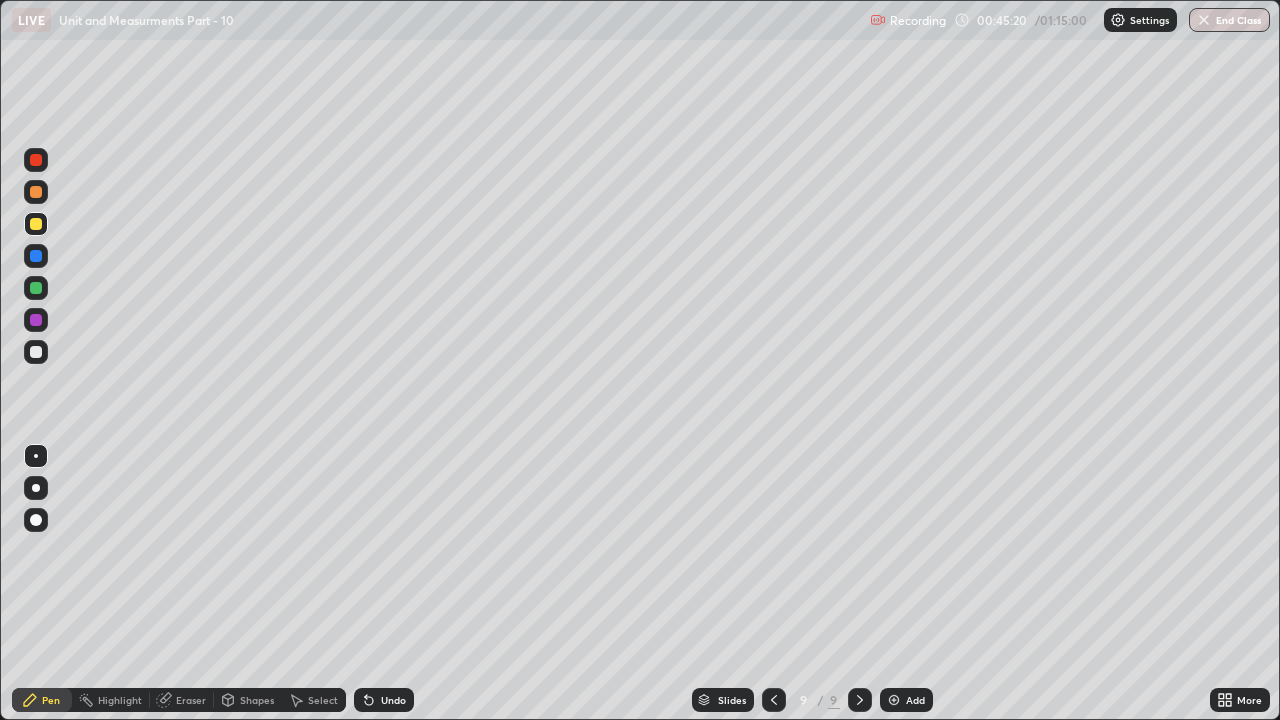 click at bounding box center [894, 700] 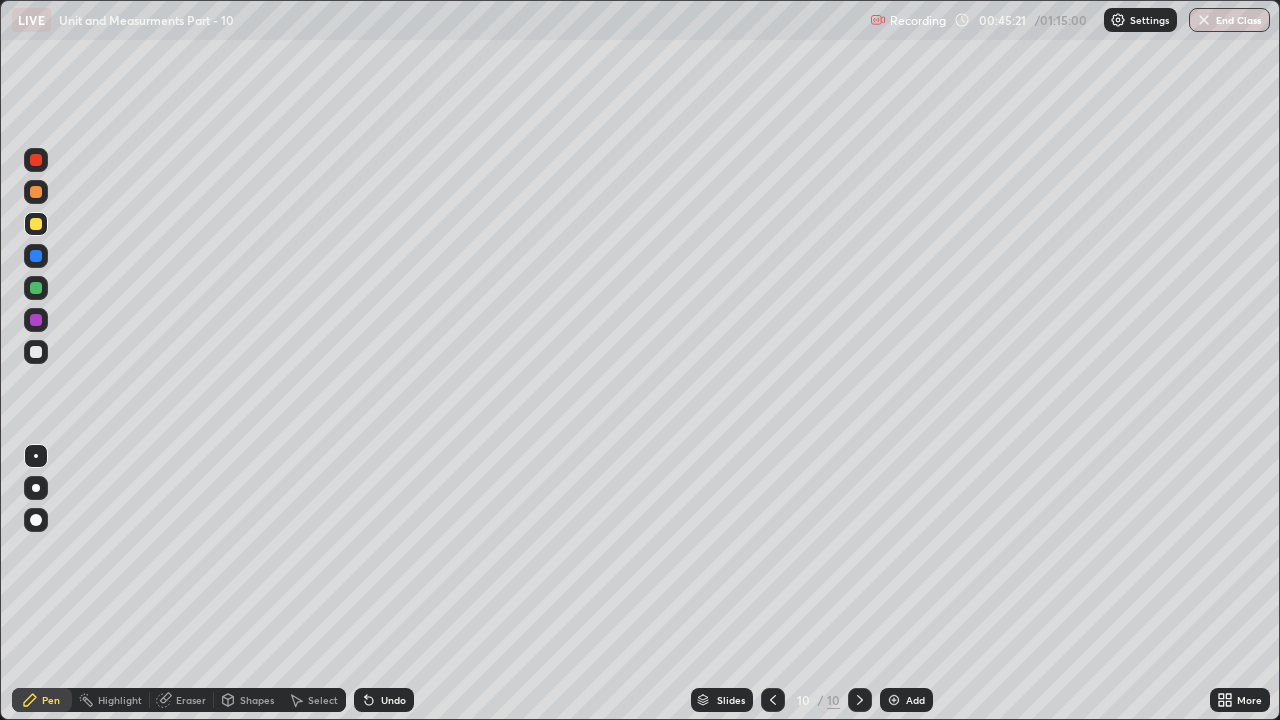click at bounding box center (36, 488) 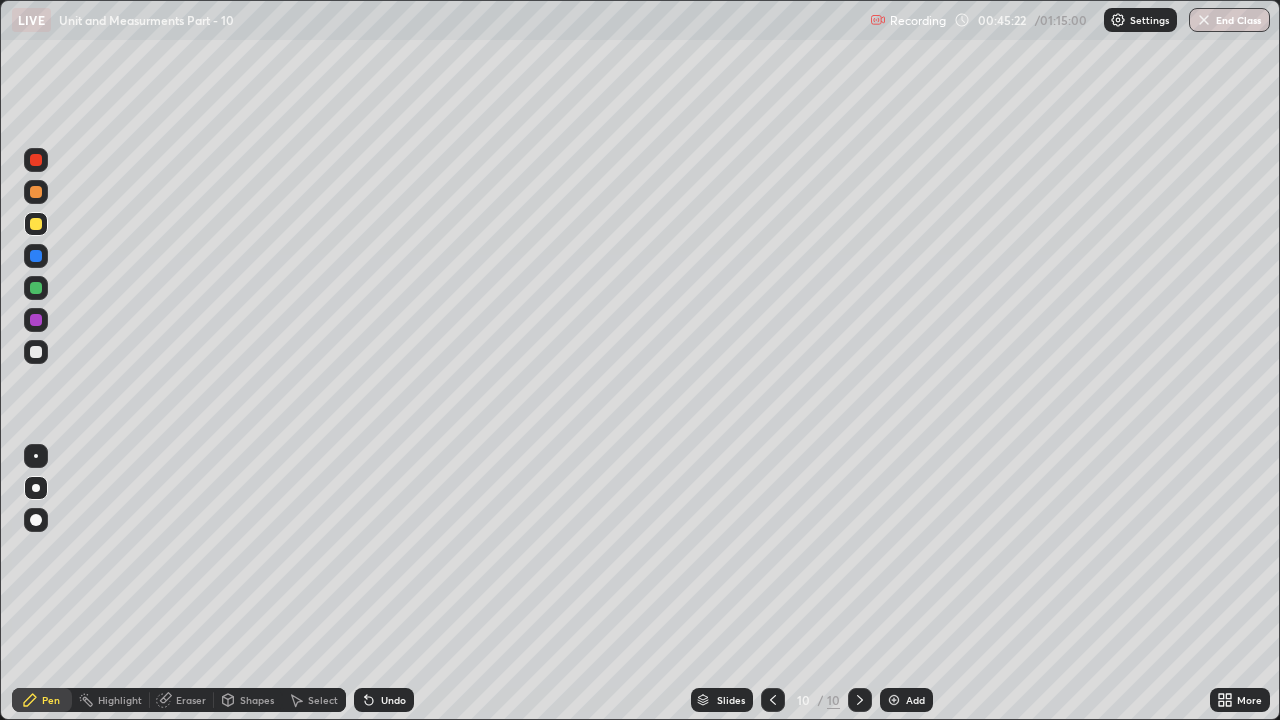 click at bounding box center [36, 352] 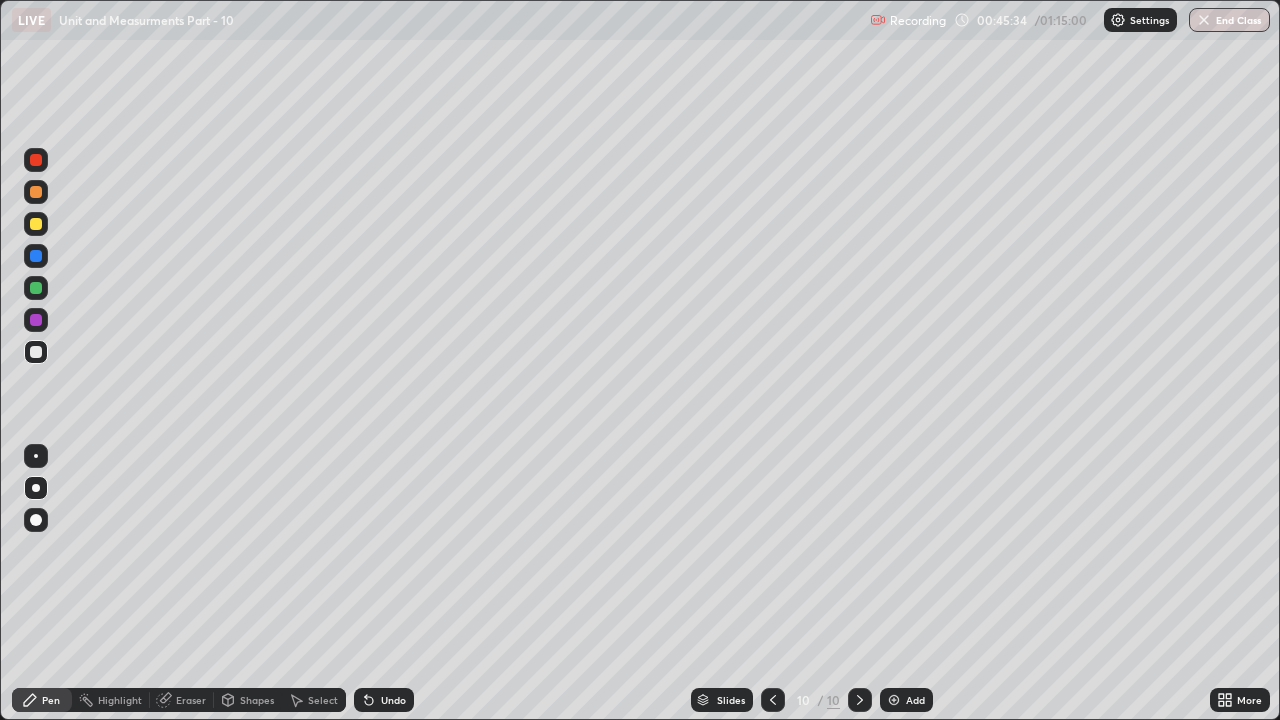 click at bounding box center (36, 320) 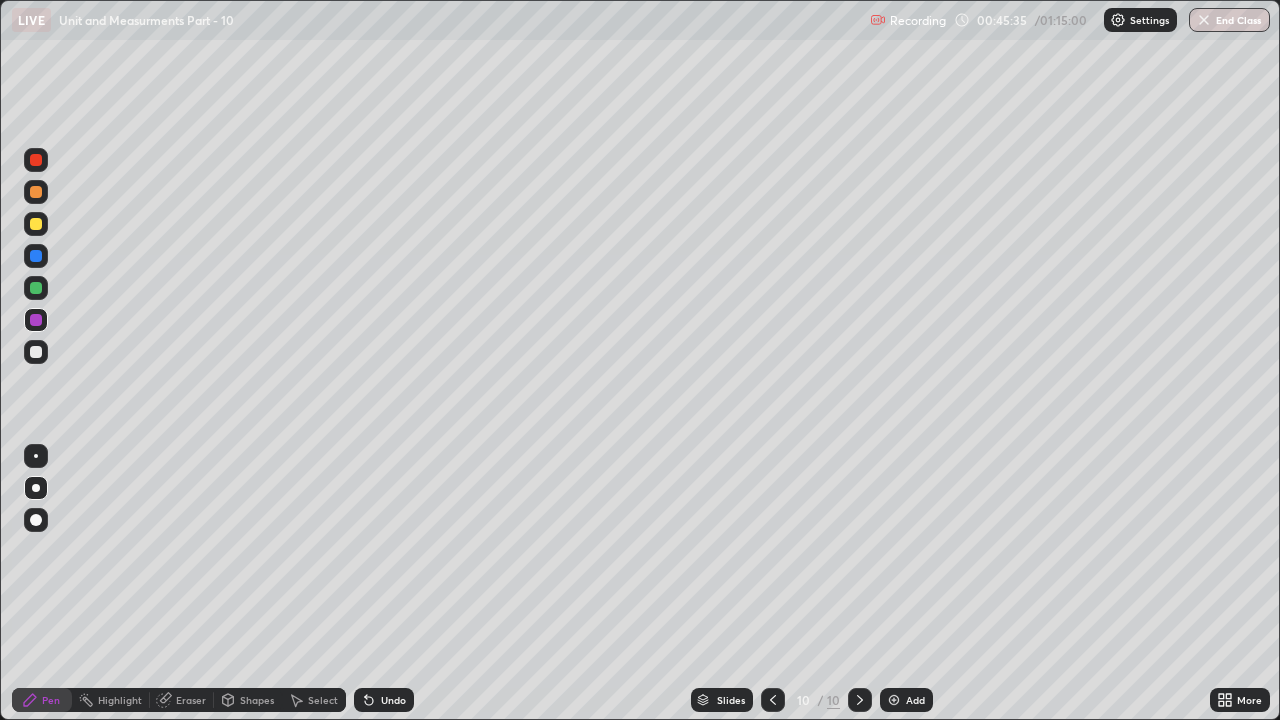 click at bounding box center (36, 456) 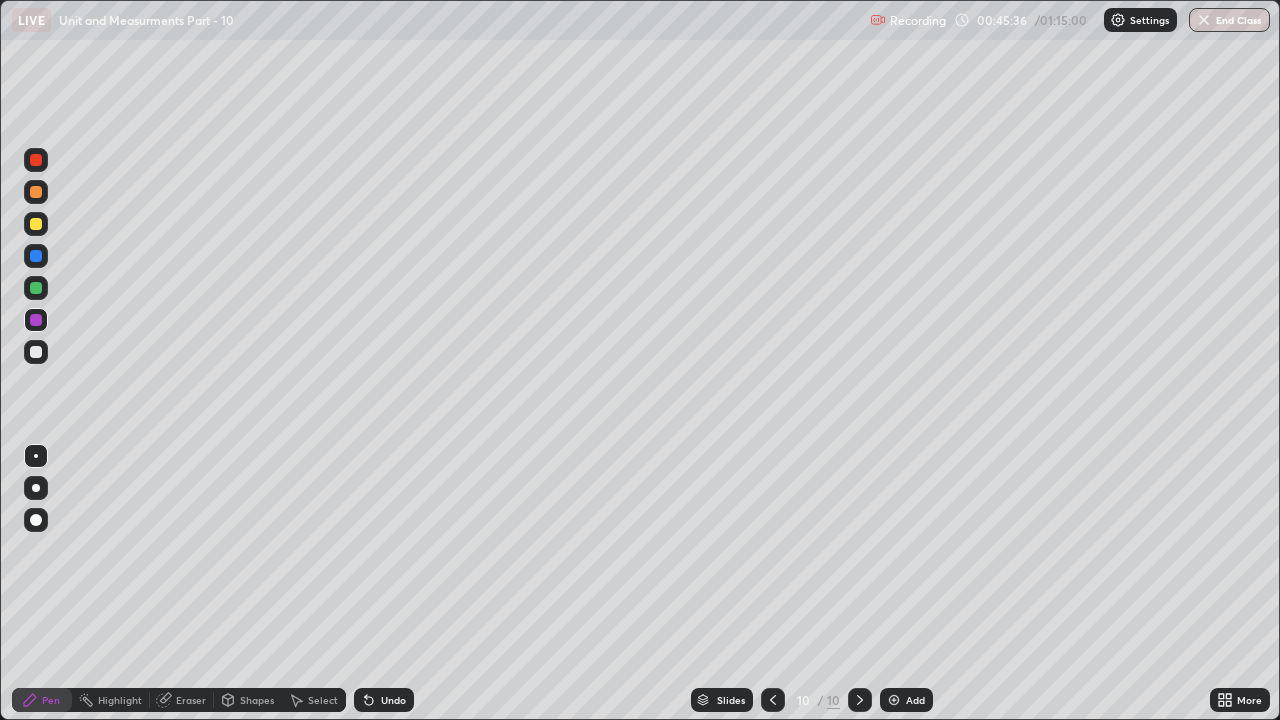 click at bounding box center [36, 288] 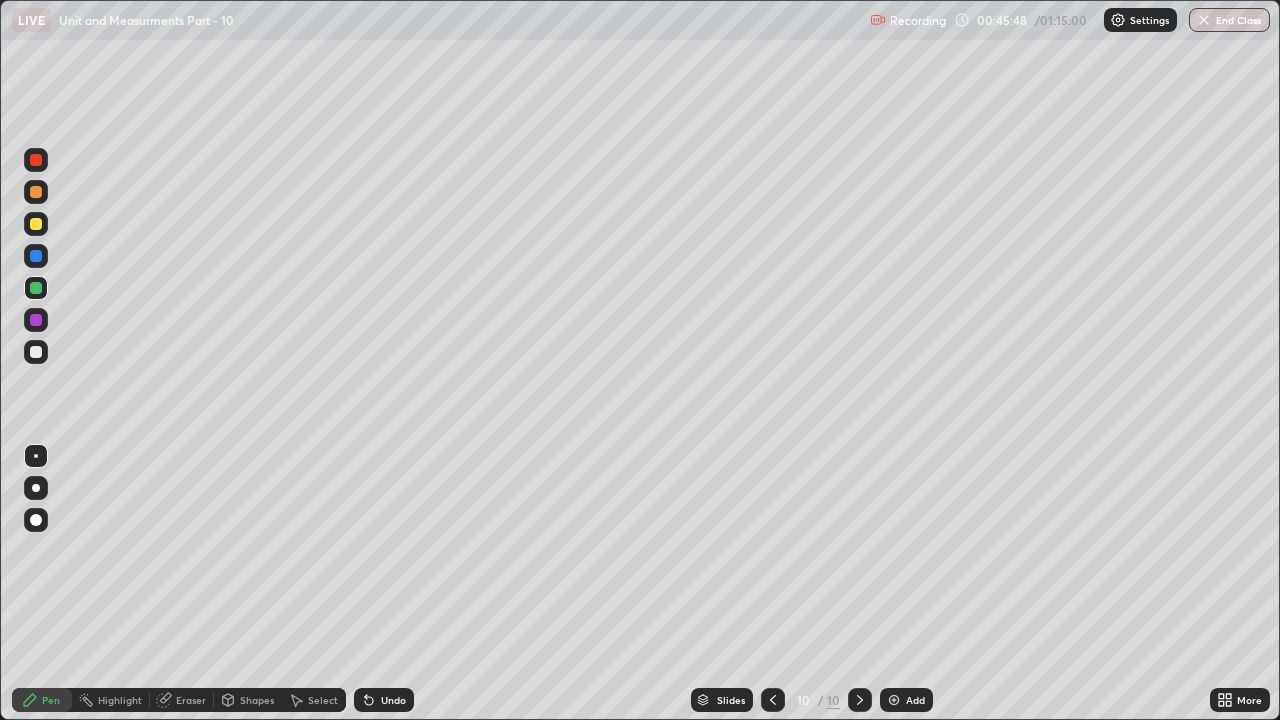 click at bounding box center (36, 256) 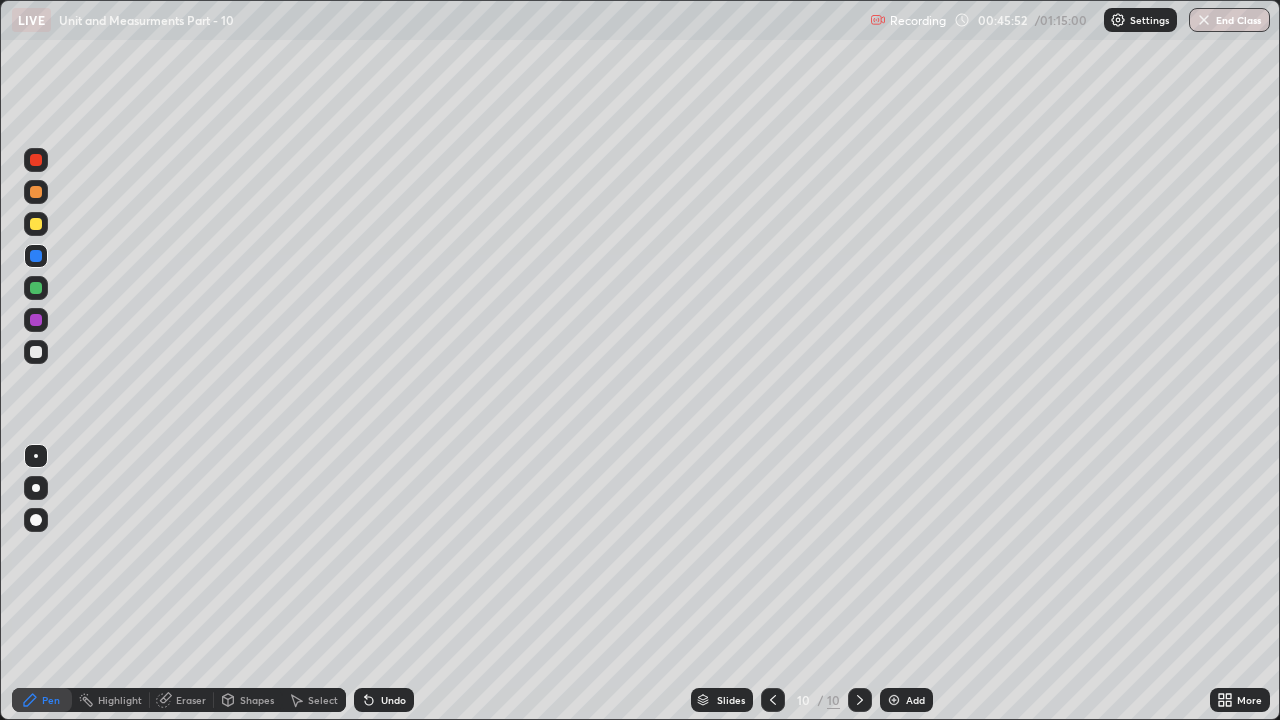 click at bounding box center [36, 288] 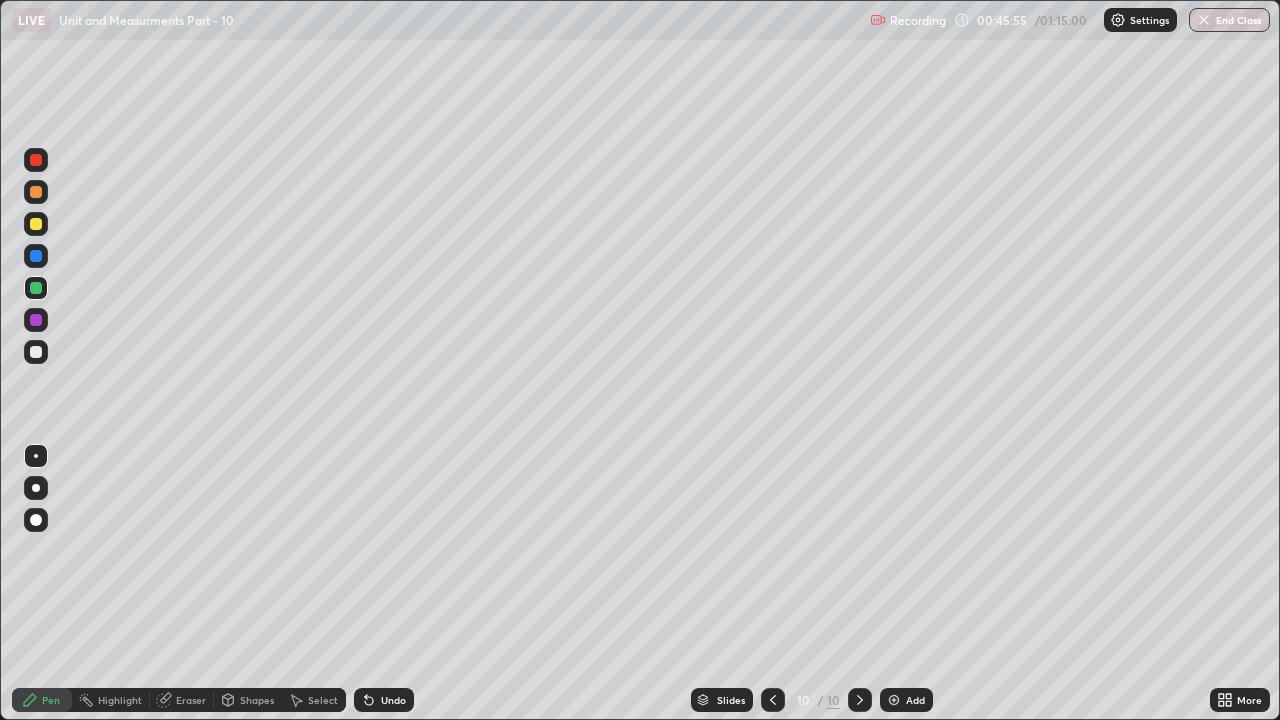 click at bounding box center (36, 224) 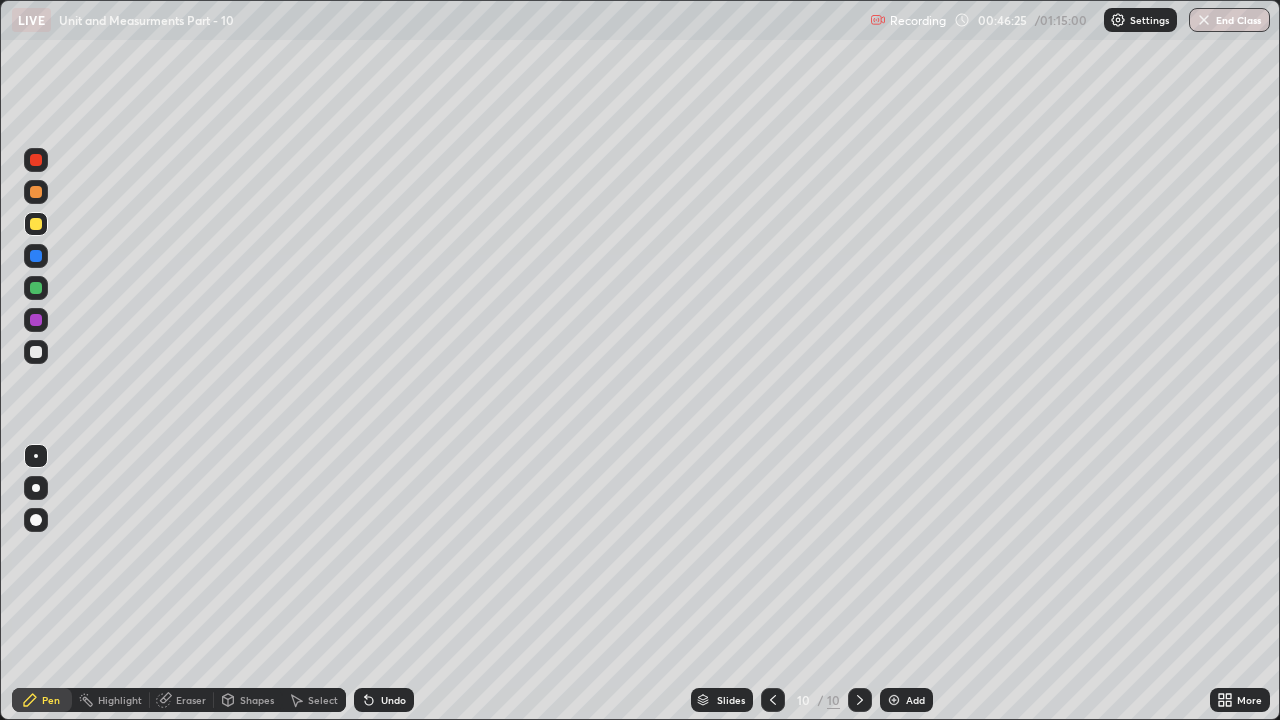 click at bounding box center (36, 288) 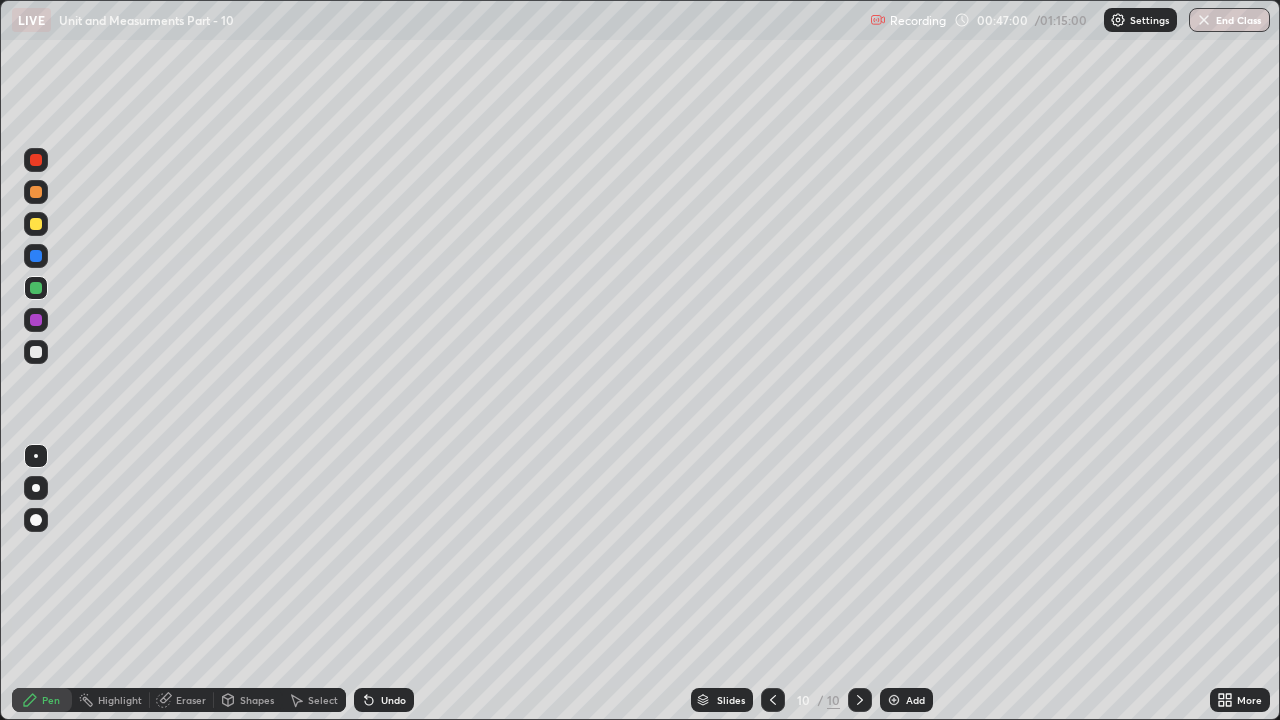 click at bounding box center [773, 700] 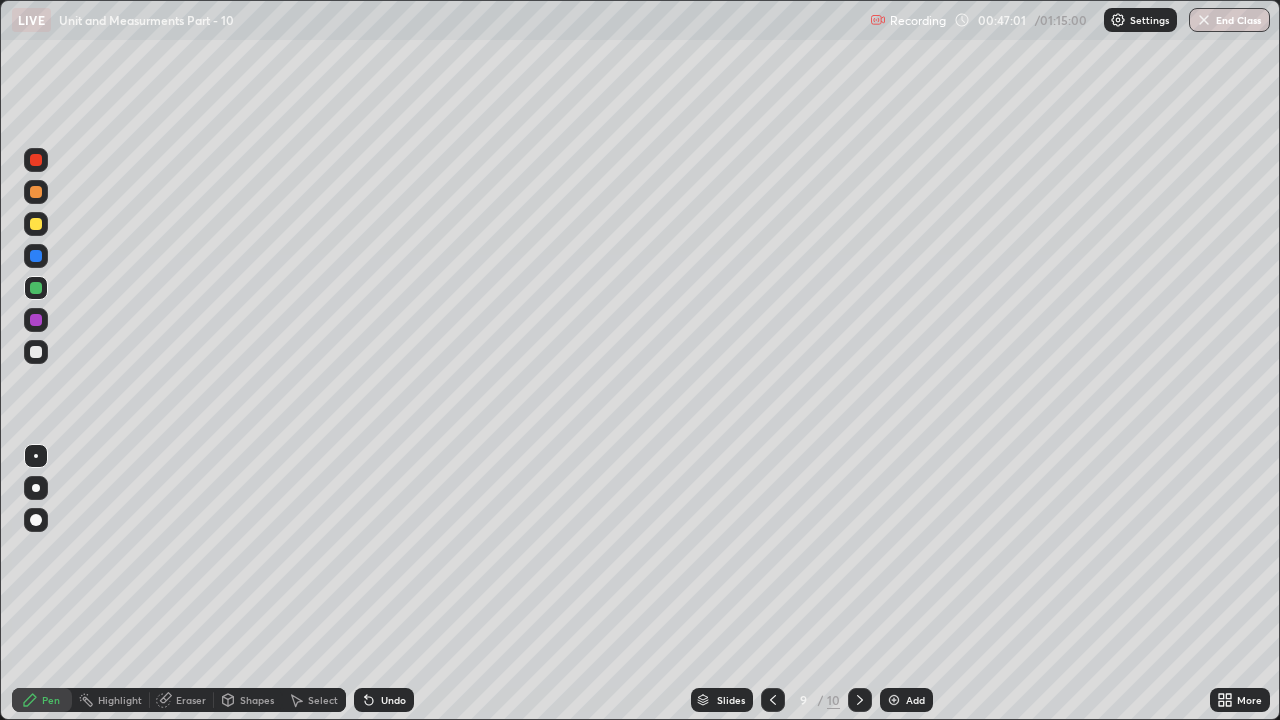 click 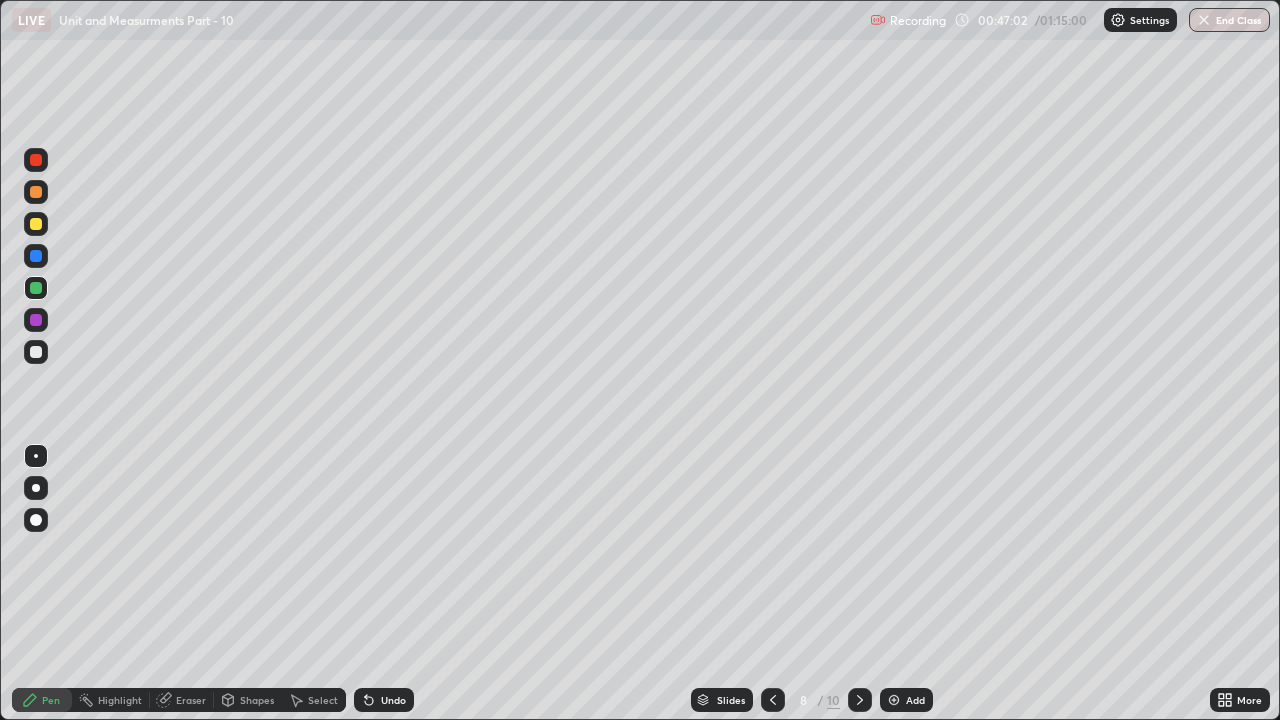 click 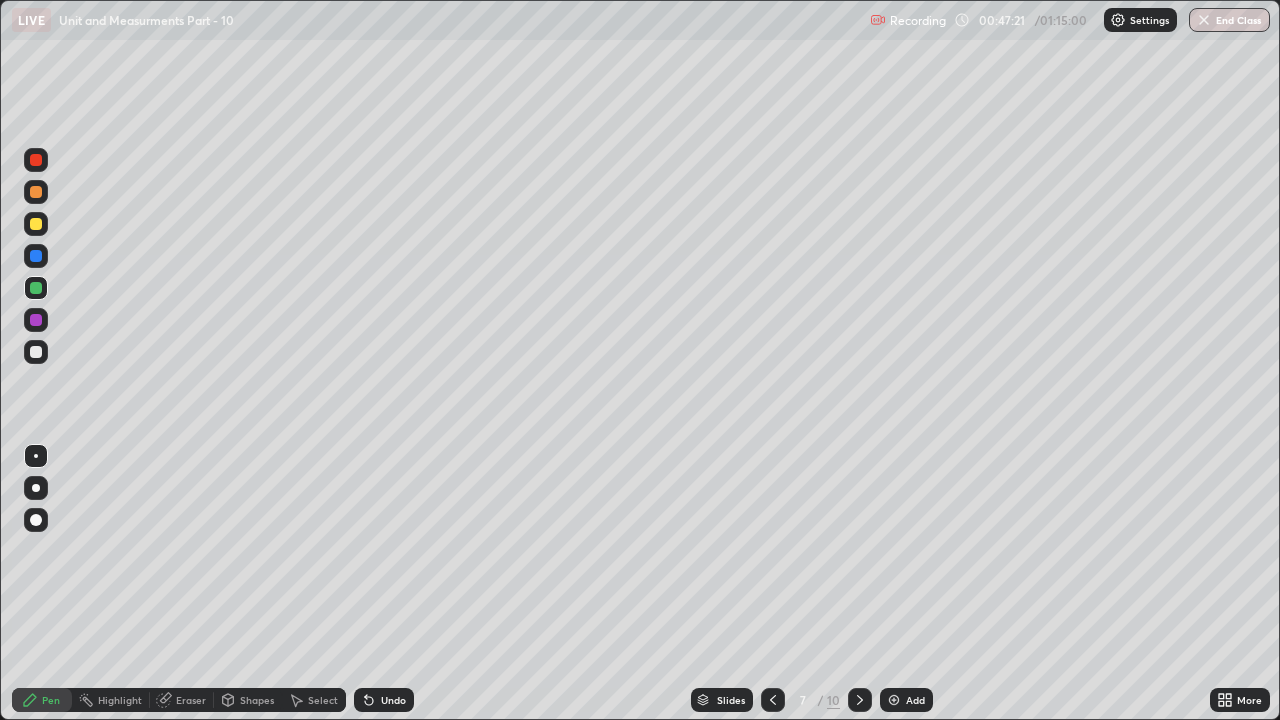 click 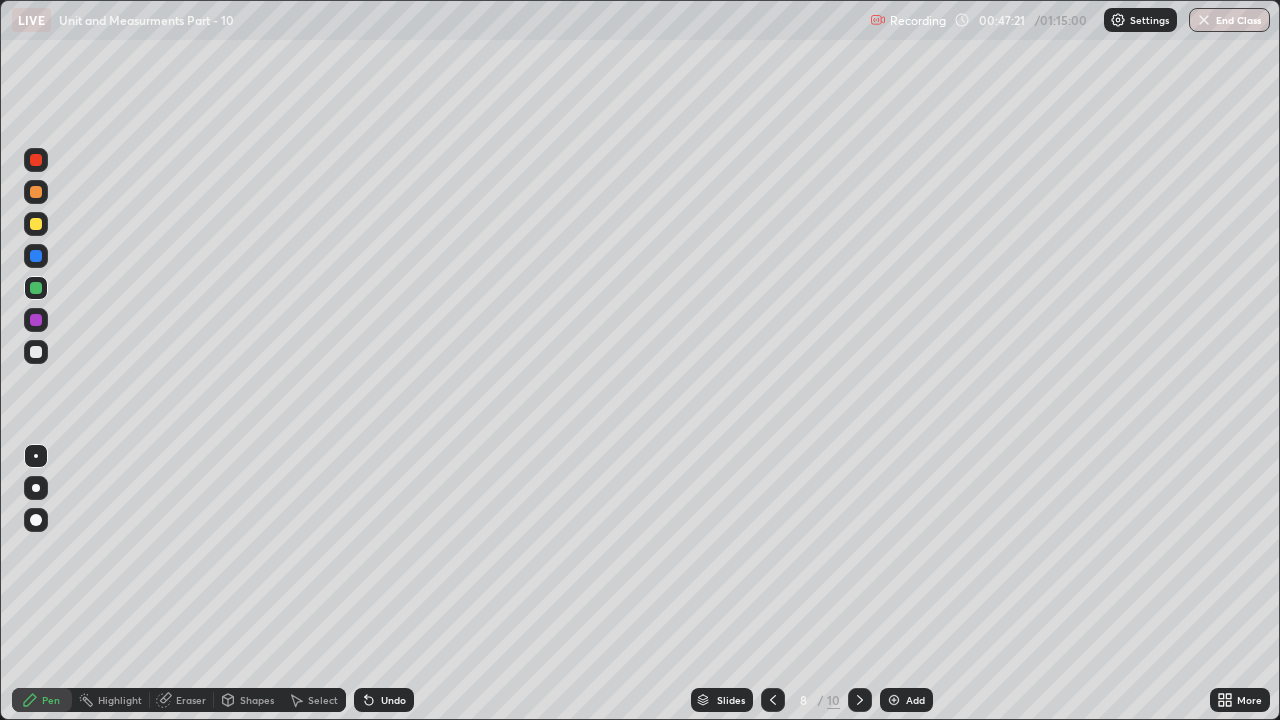 click 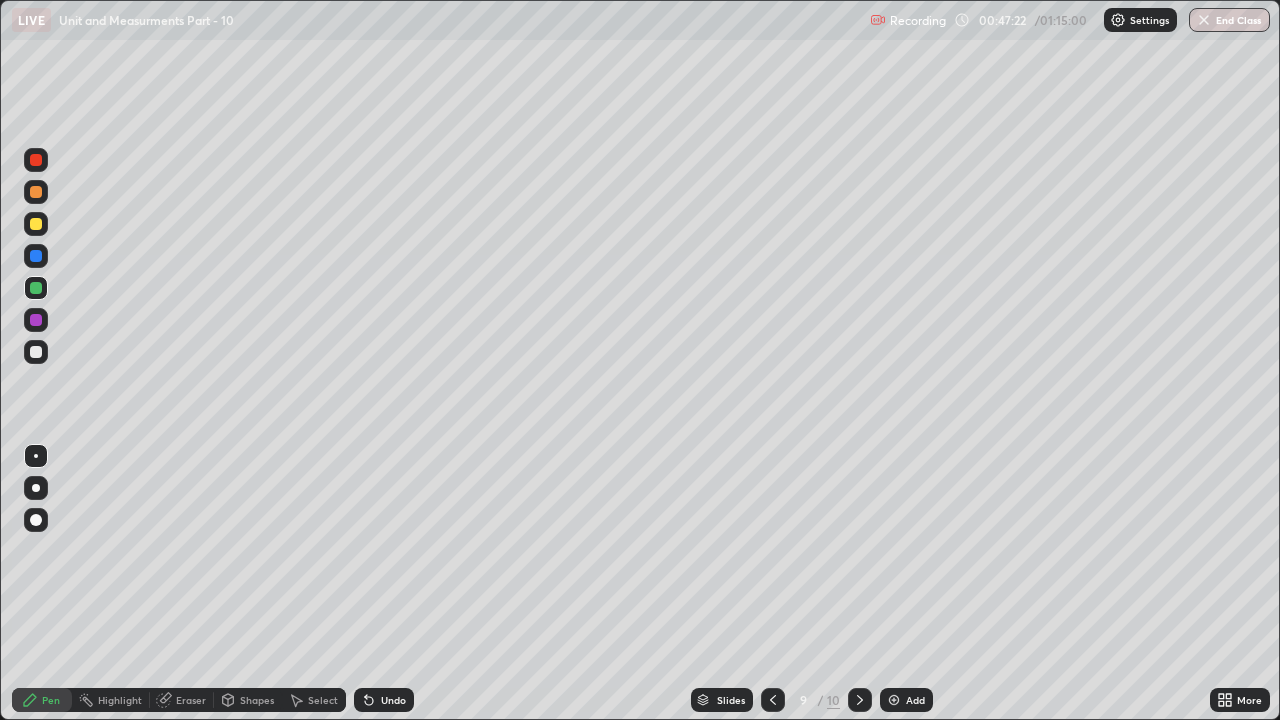 click 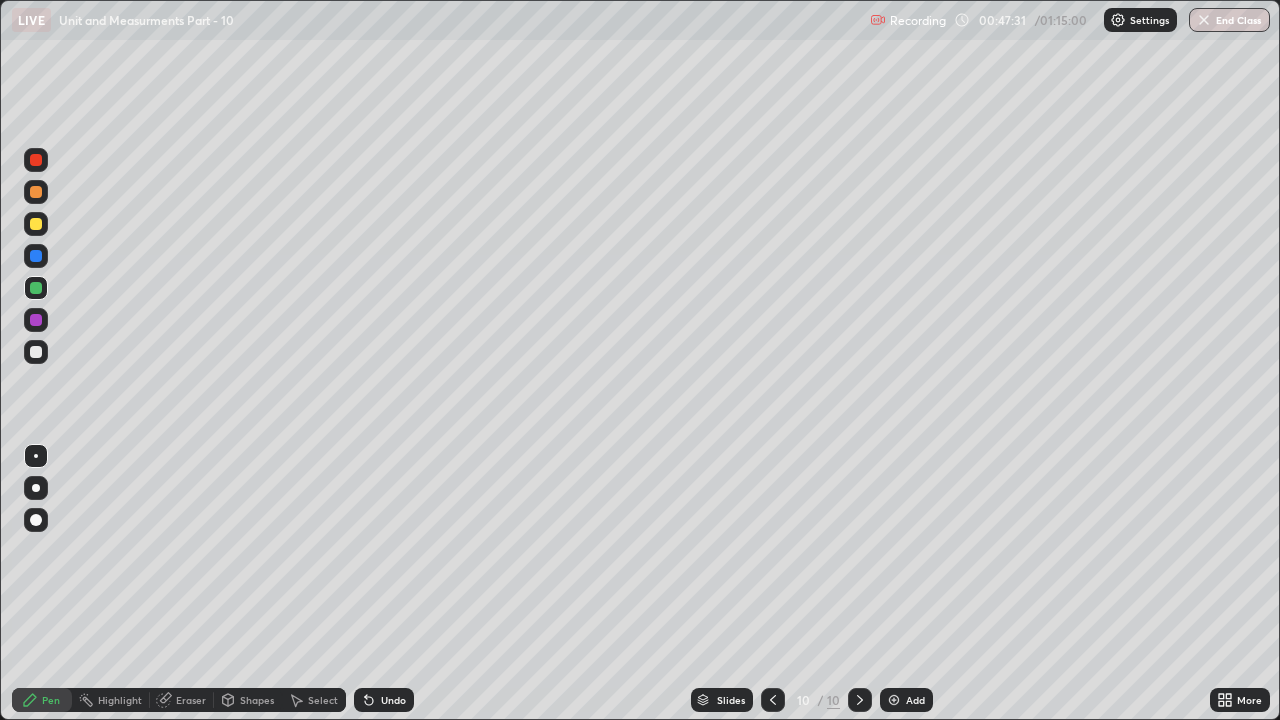 click on "Undo" at bounding box center [393, 700] 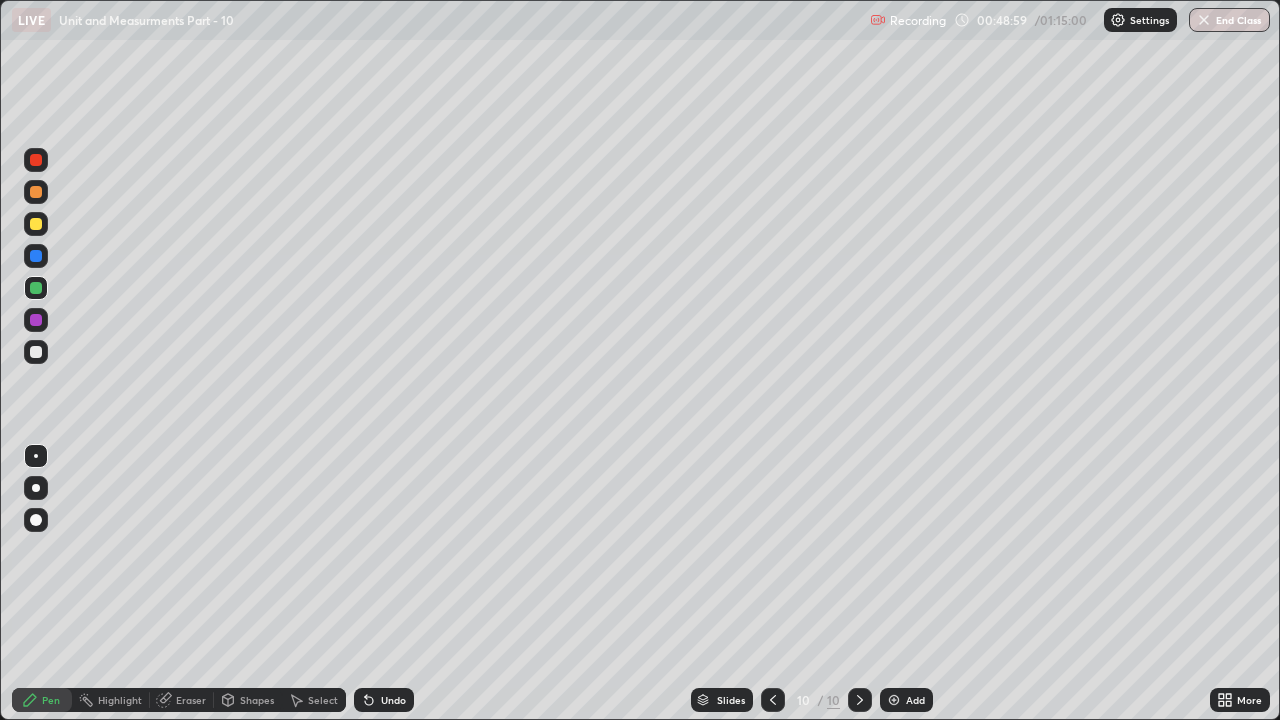 click at bounding box center [36, 352] 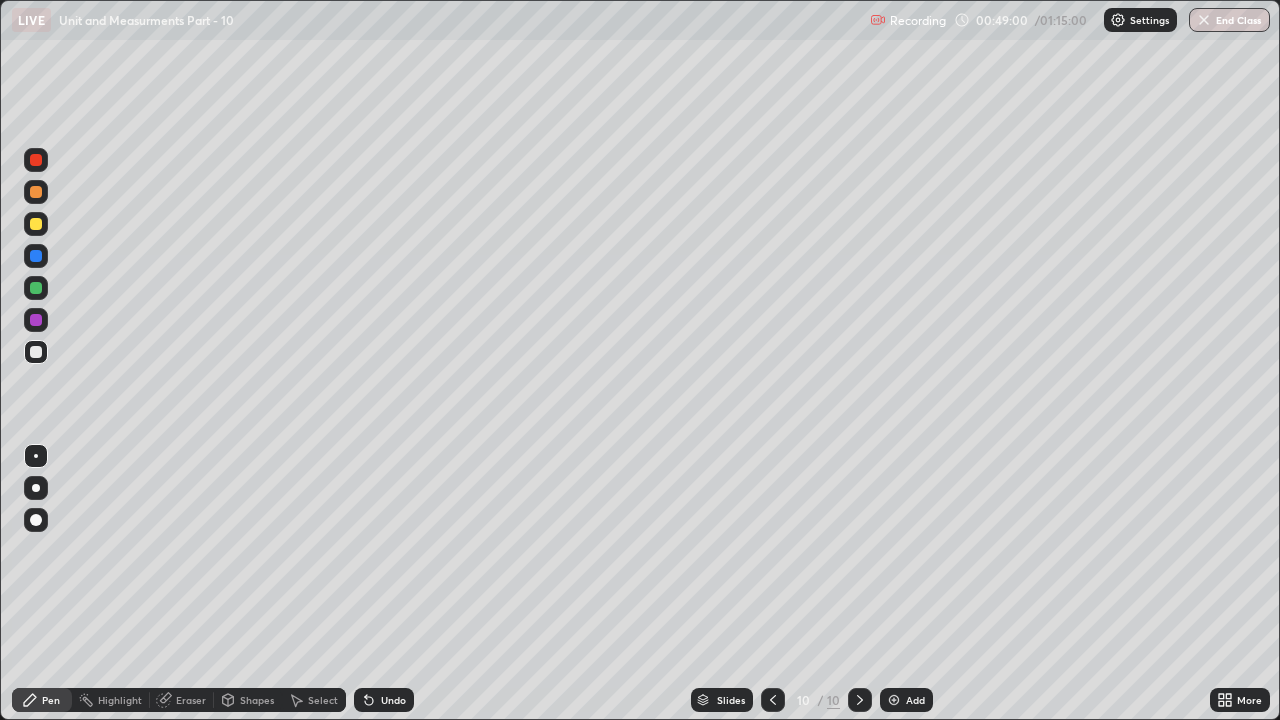 click at bounding box center [36, 456] 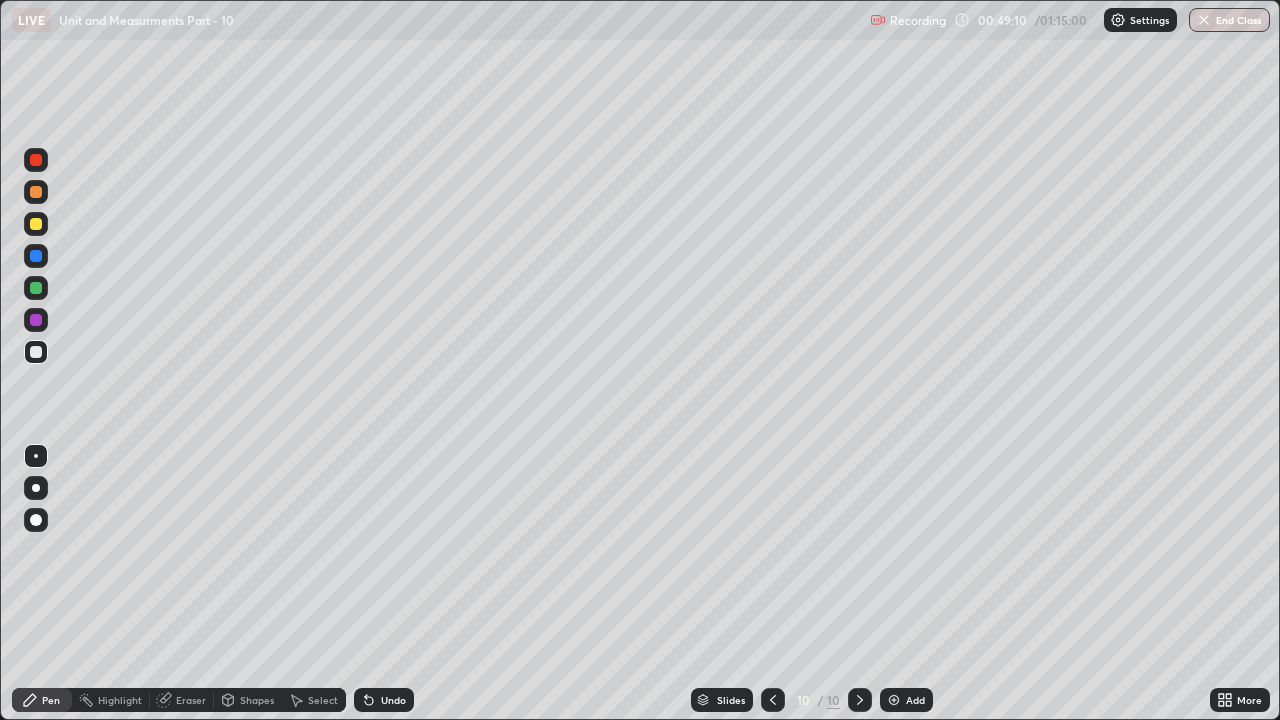 click at bounding box center [36, 288] 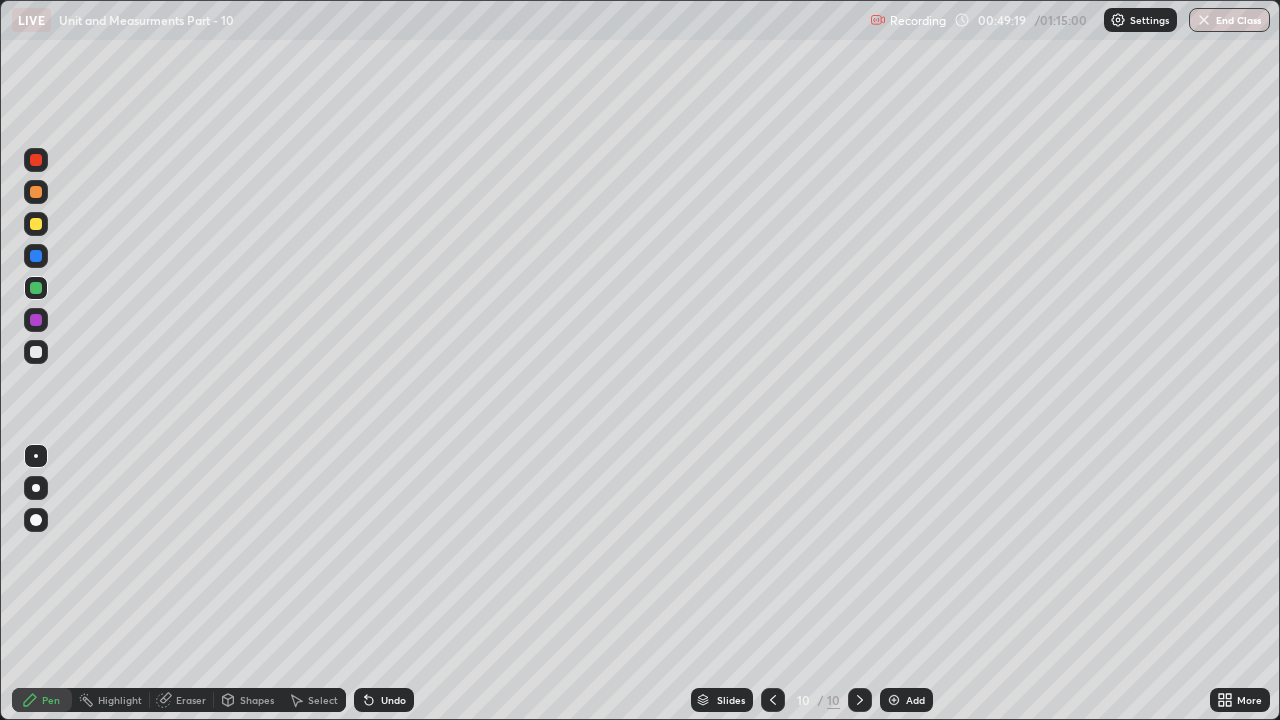 click at bounding box center (36, 320) 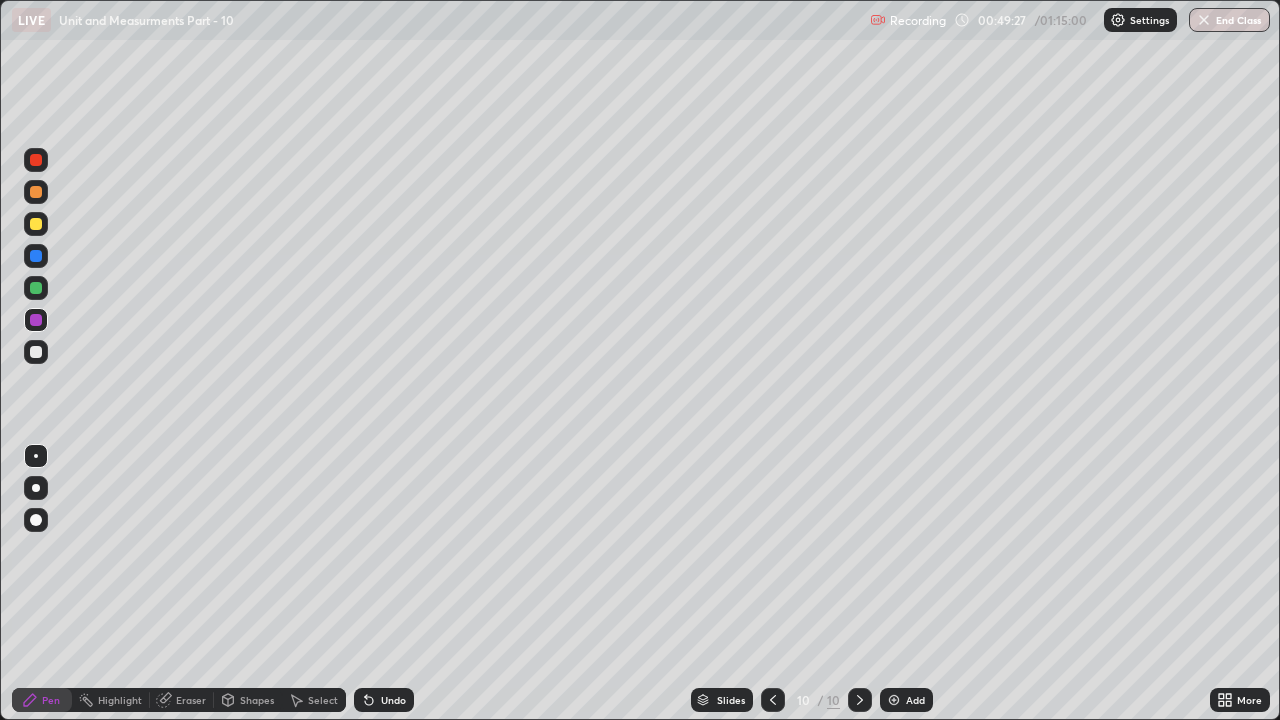 click at bounding box center [36, 288] 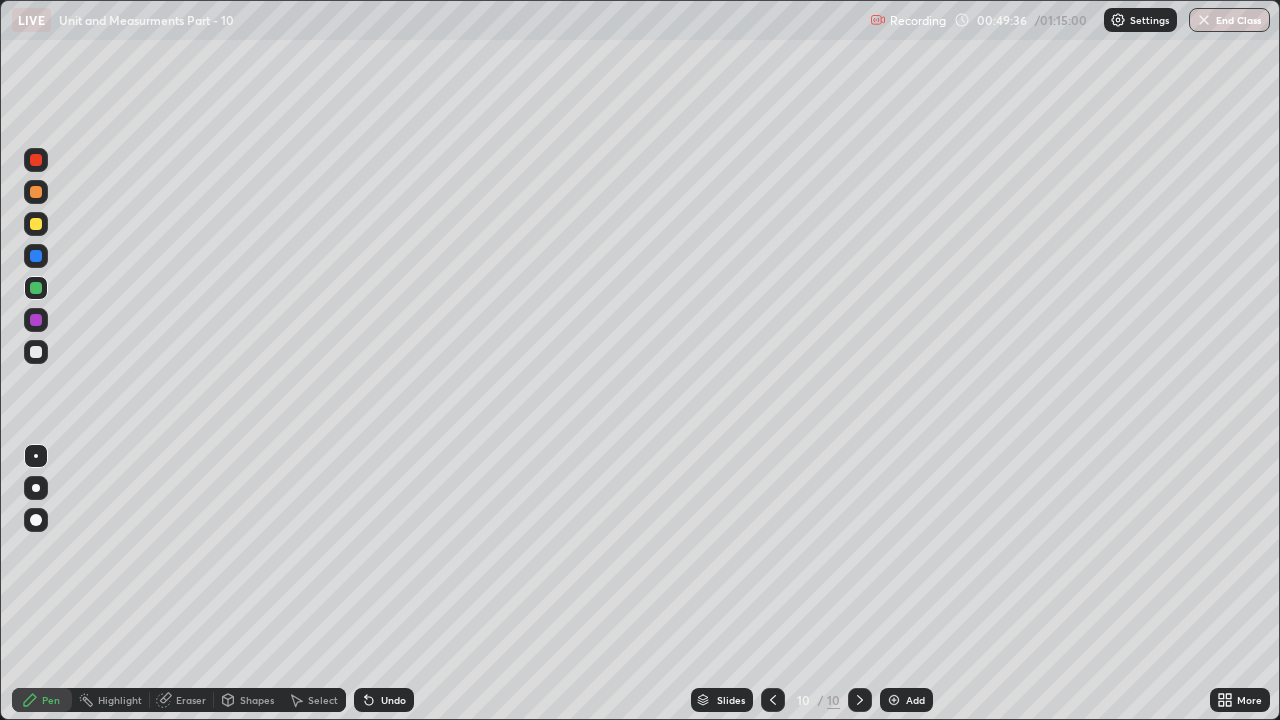 click 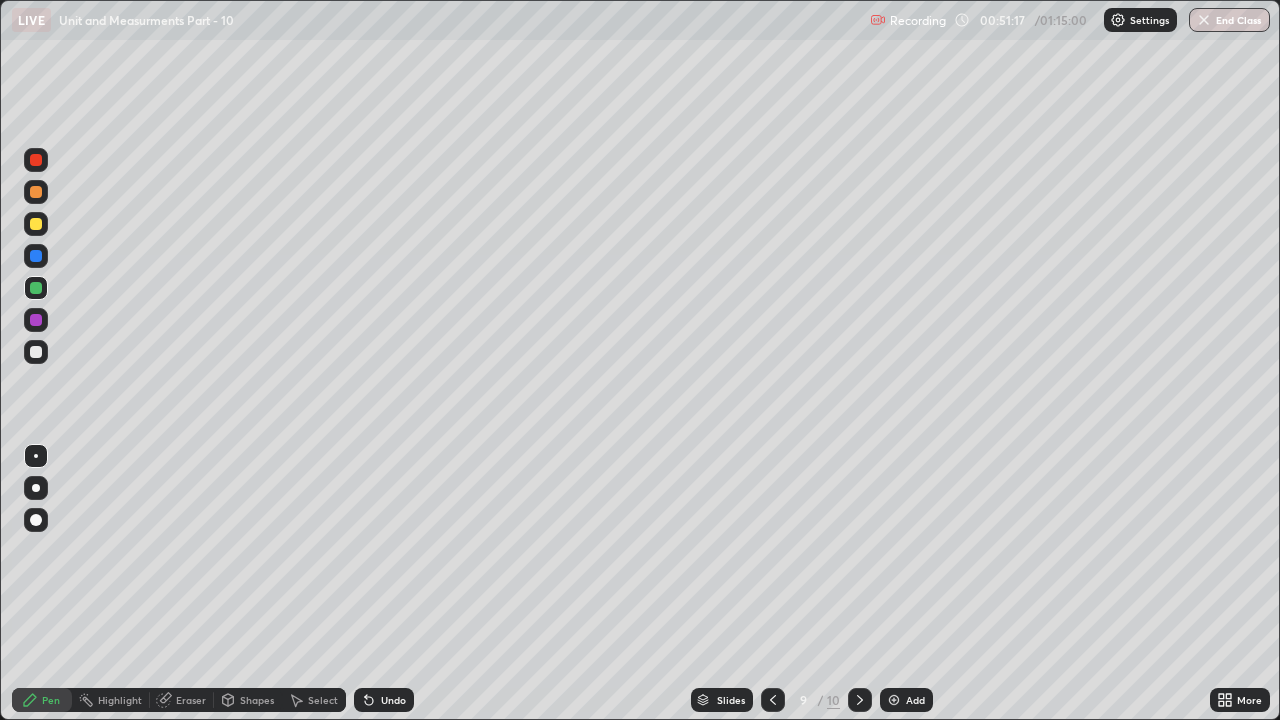 click at bounding box center (36, 320) 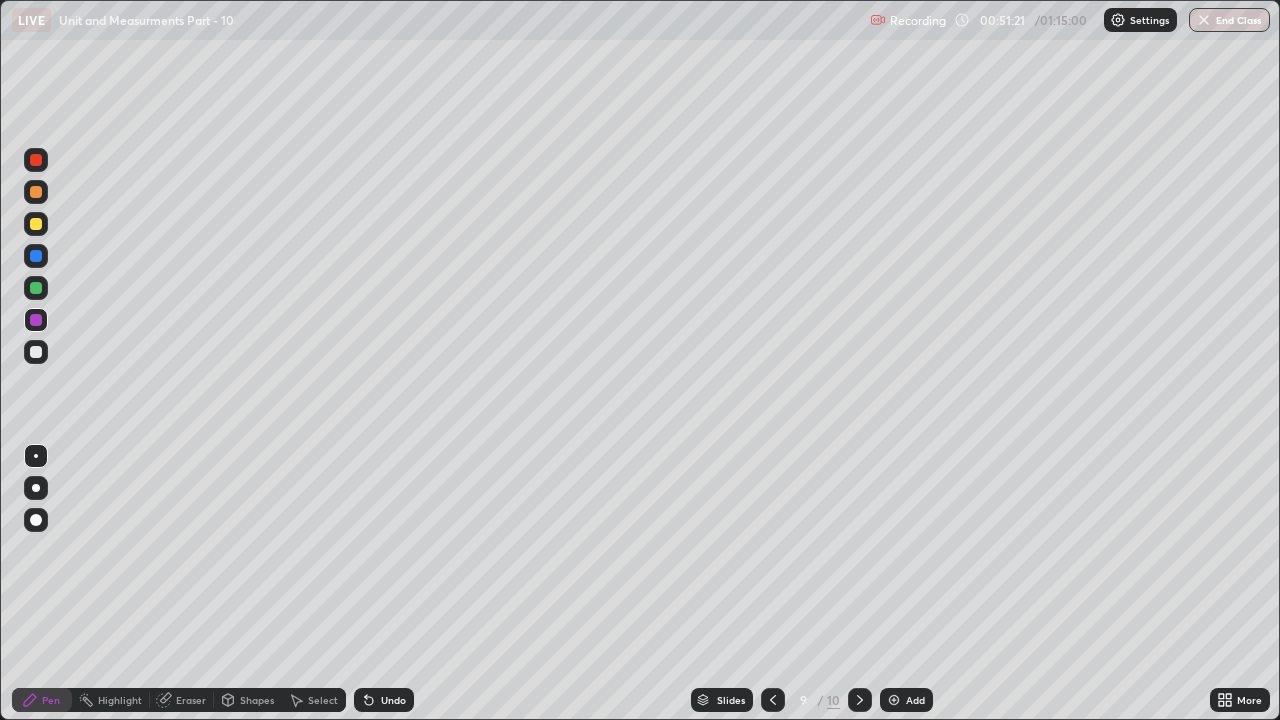 click on "Undo" at bounding box center (384, 700) 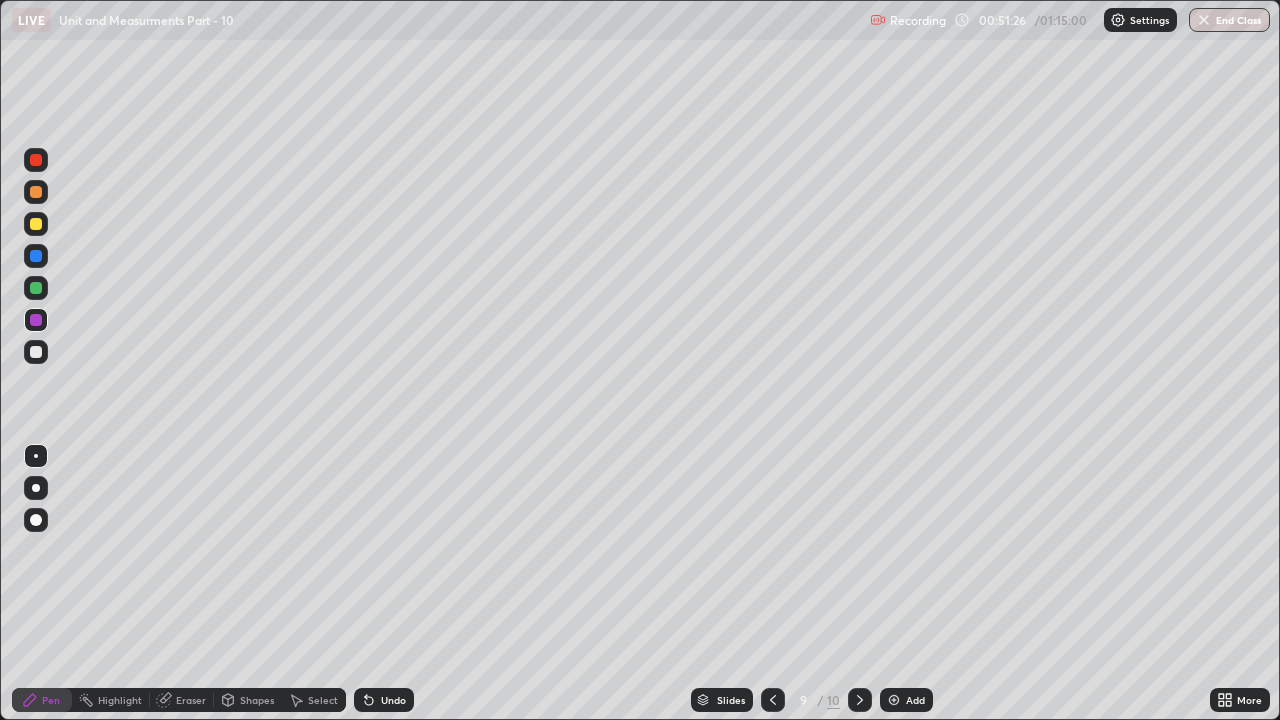click 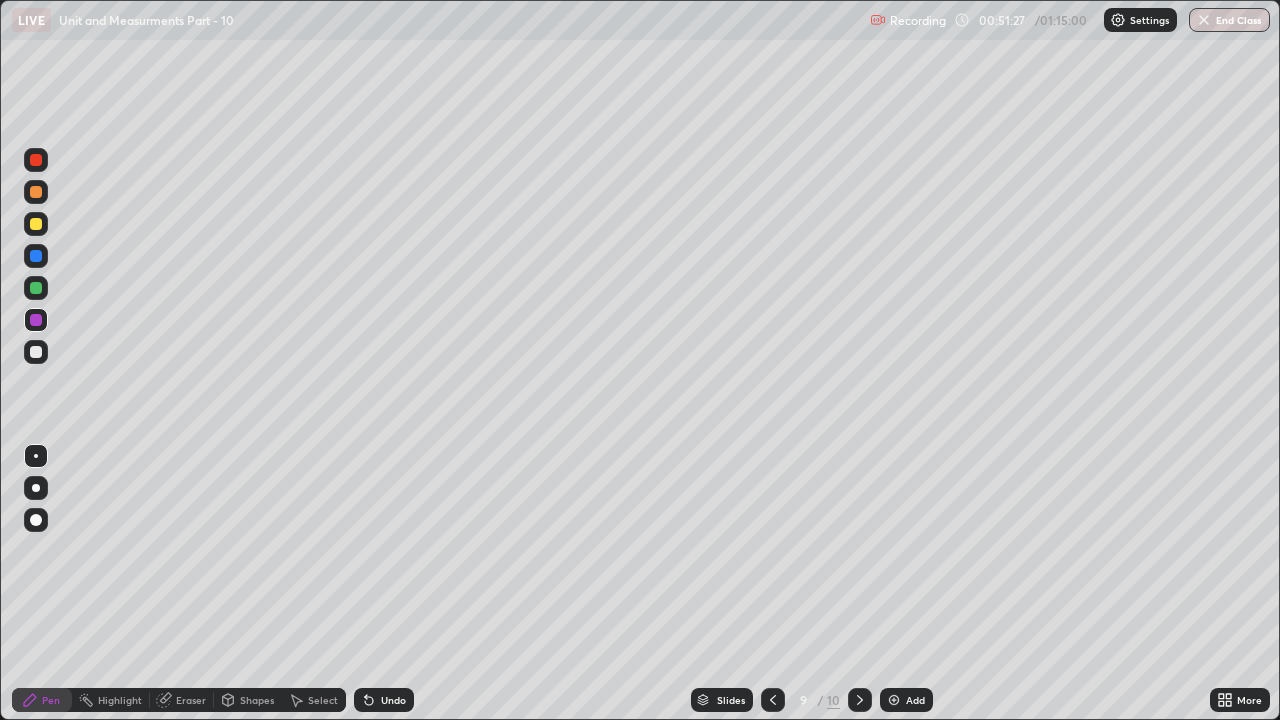 click 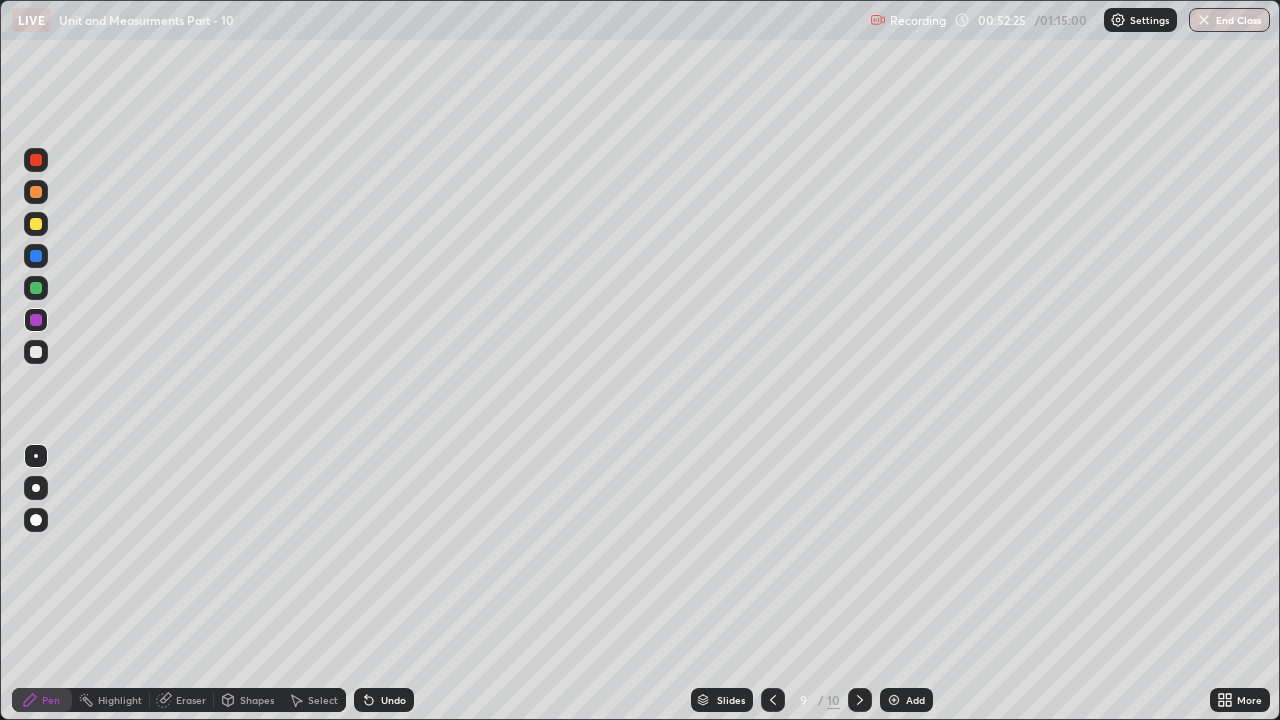 click 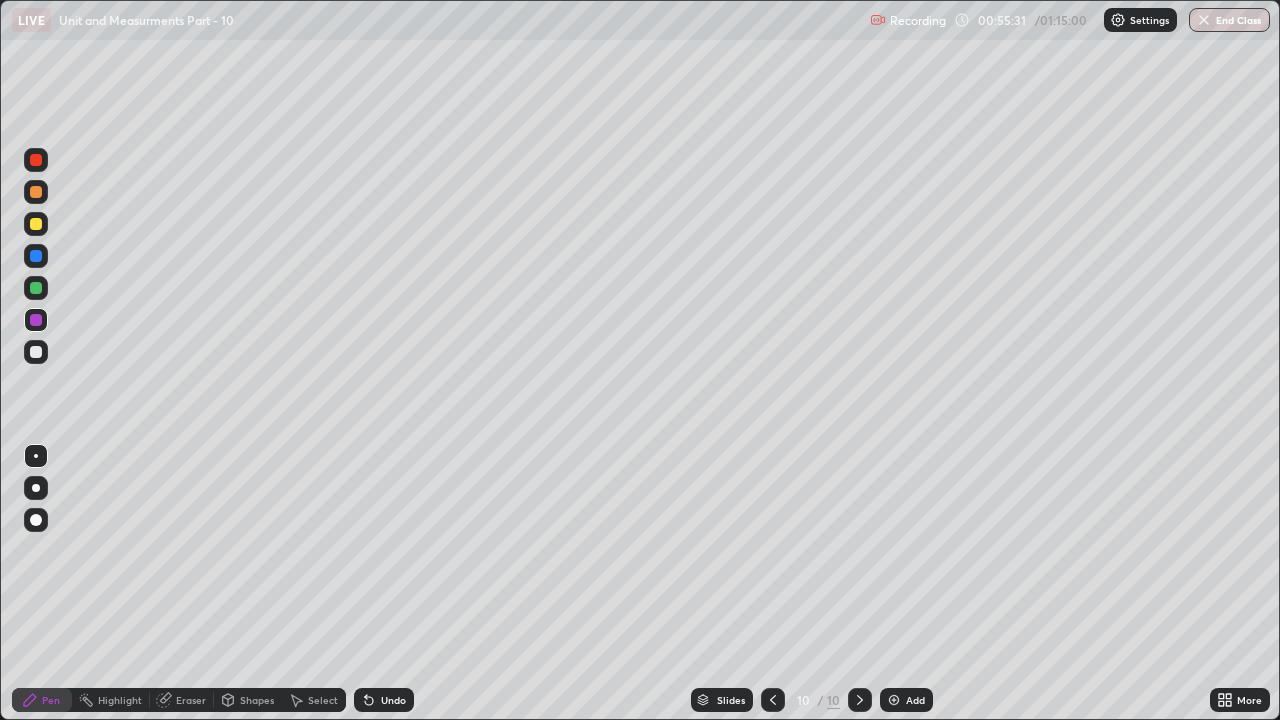 click on "Add" at bounding box center [915, 700] 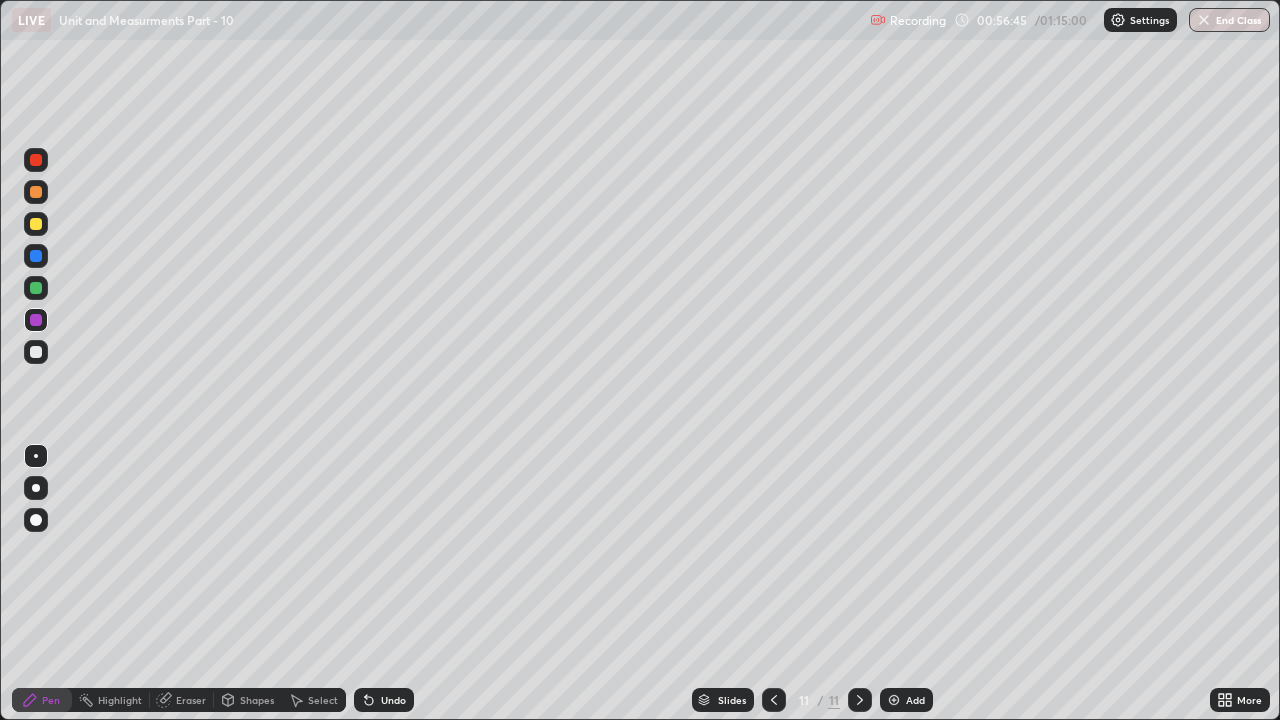 click at bounding box center (36, 352) 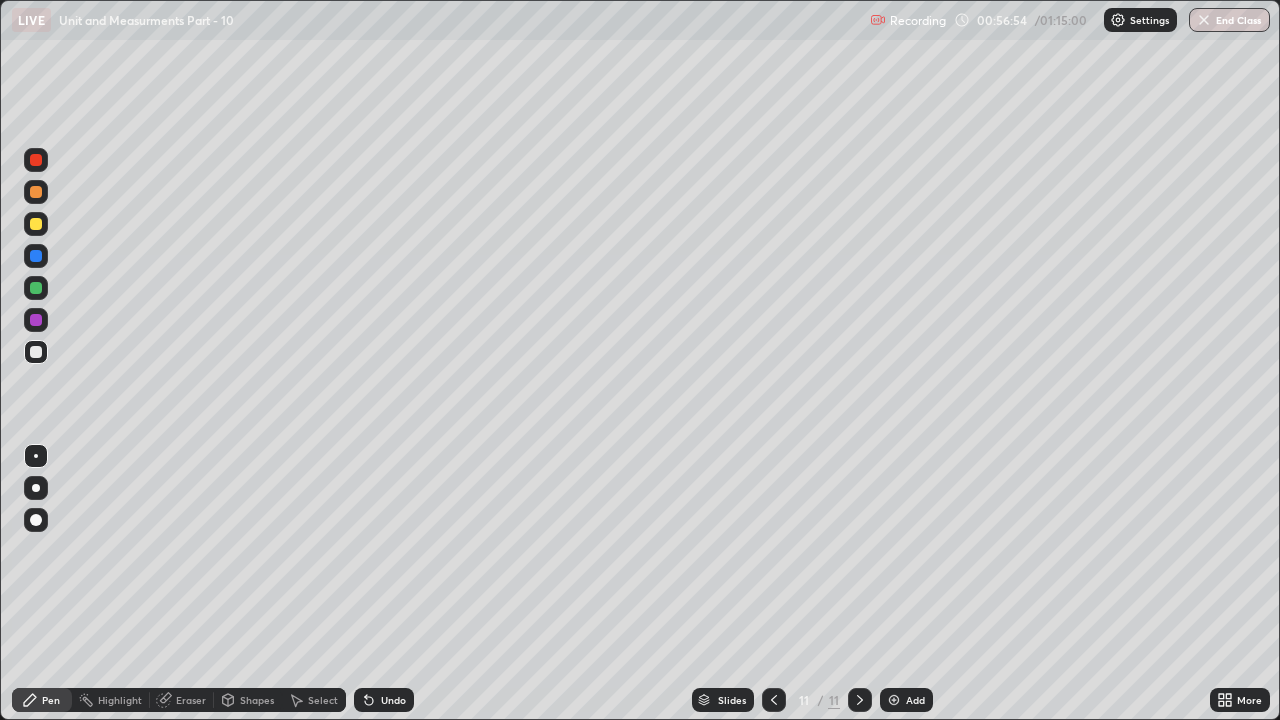 click at bounding box center (36, 256) 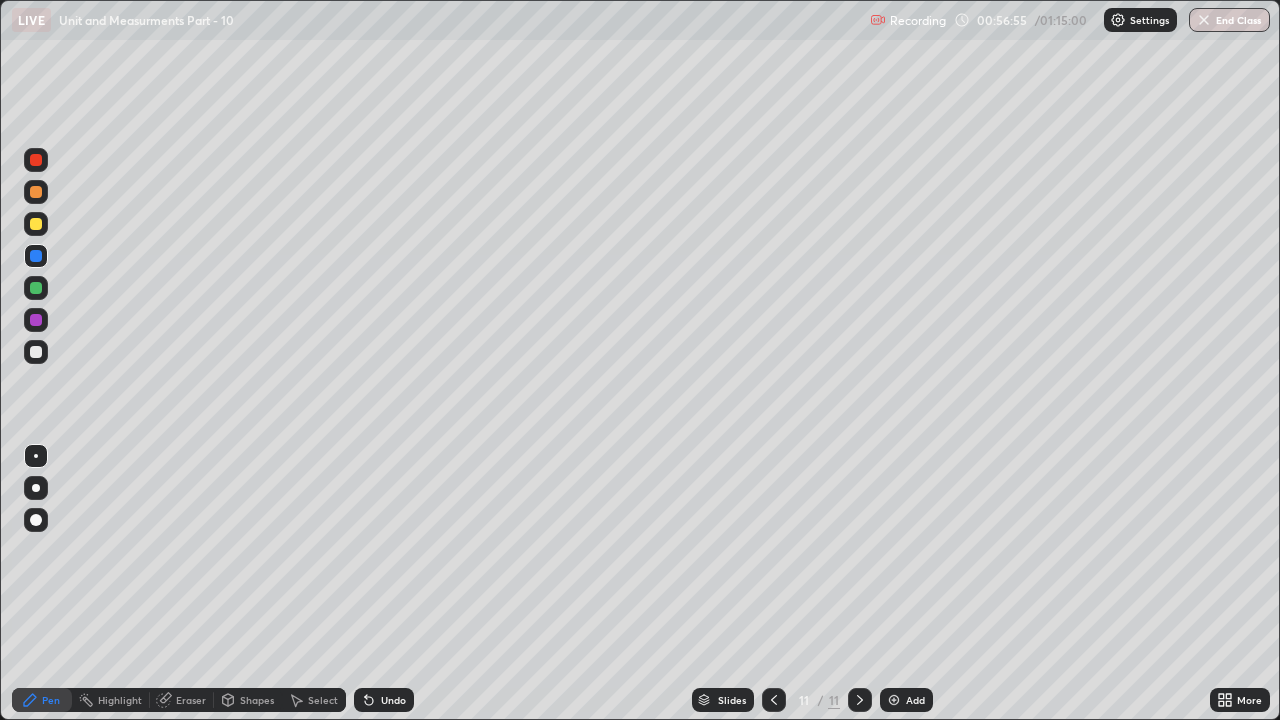 click at bounding box center [36, 288] 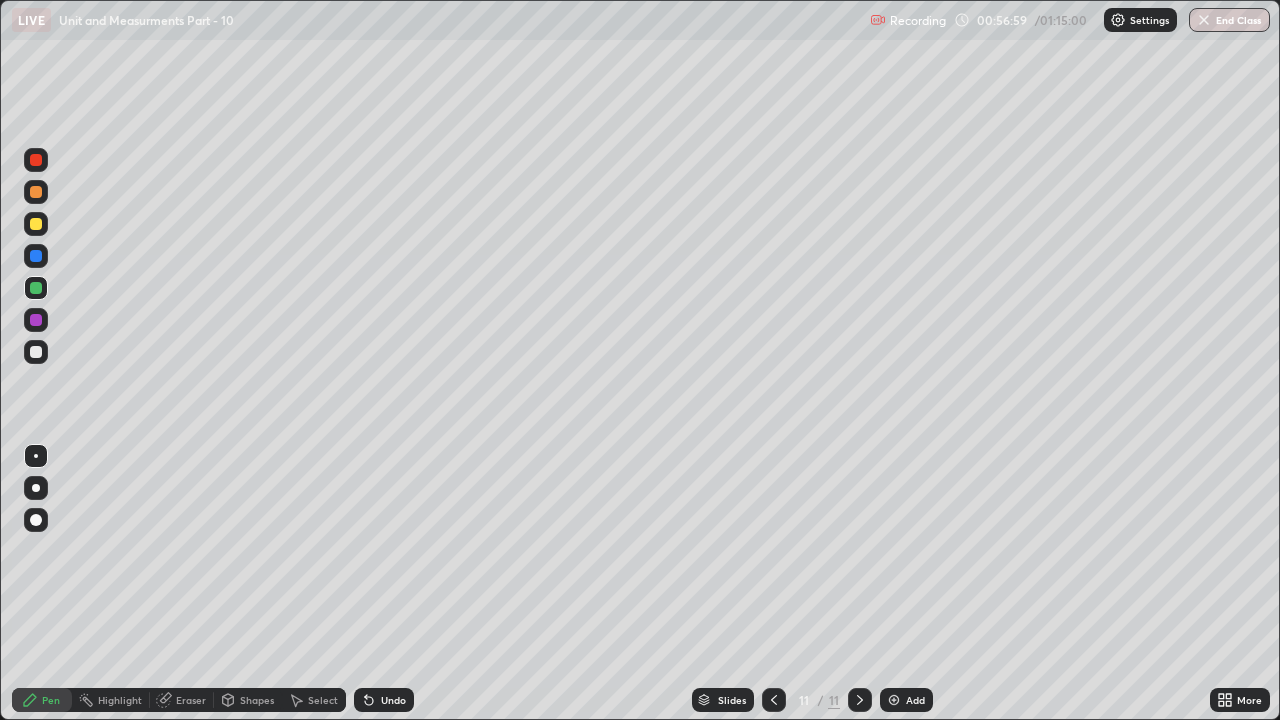 click 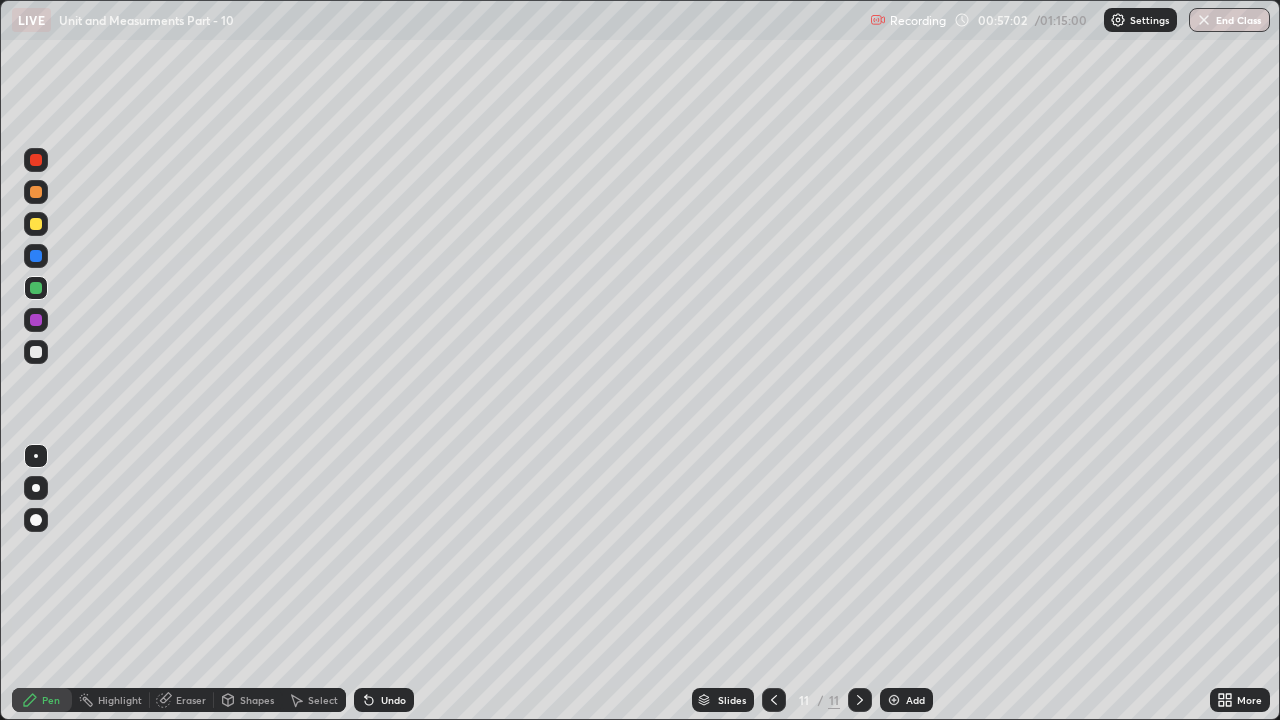click on "Undo" at bounding box center (384, 700) 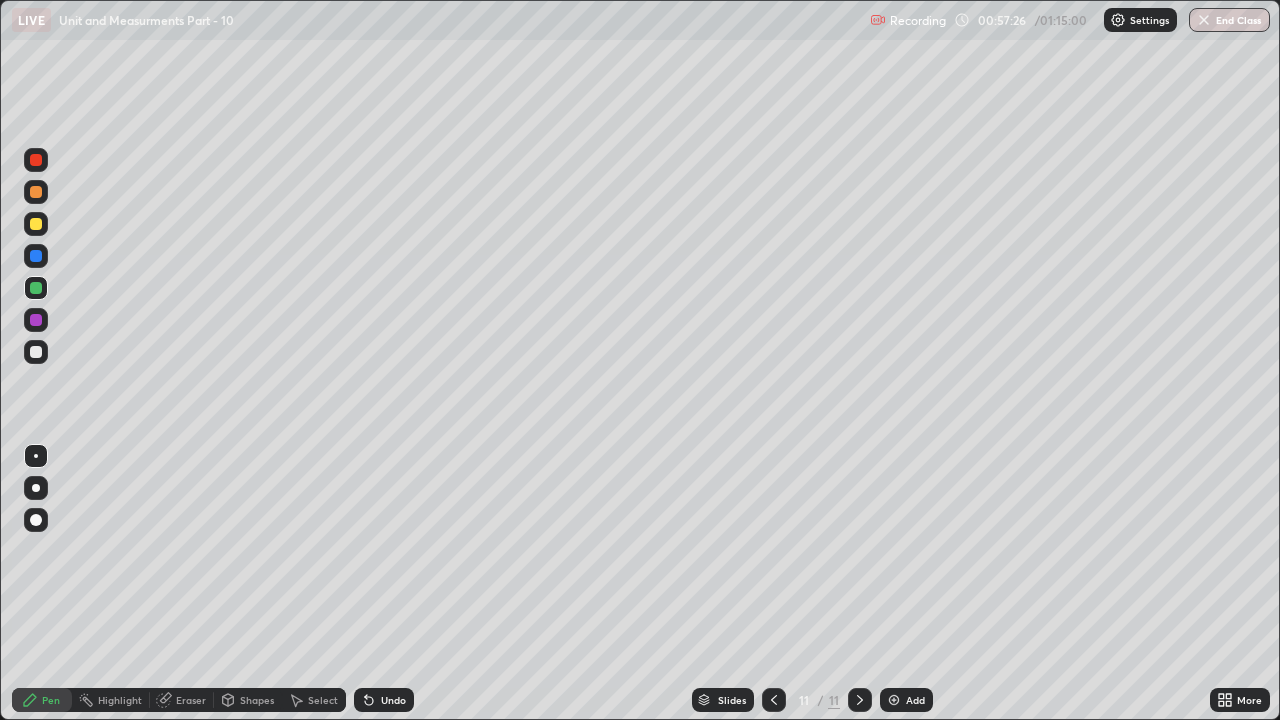 click at bounding box center [36, 224] 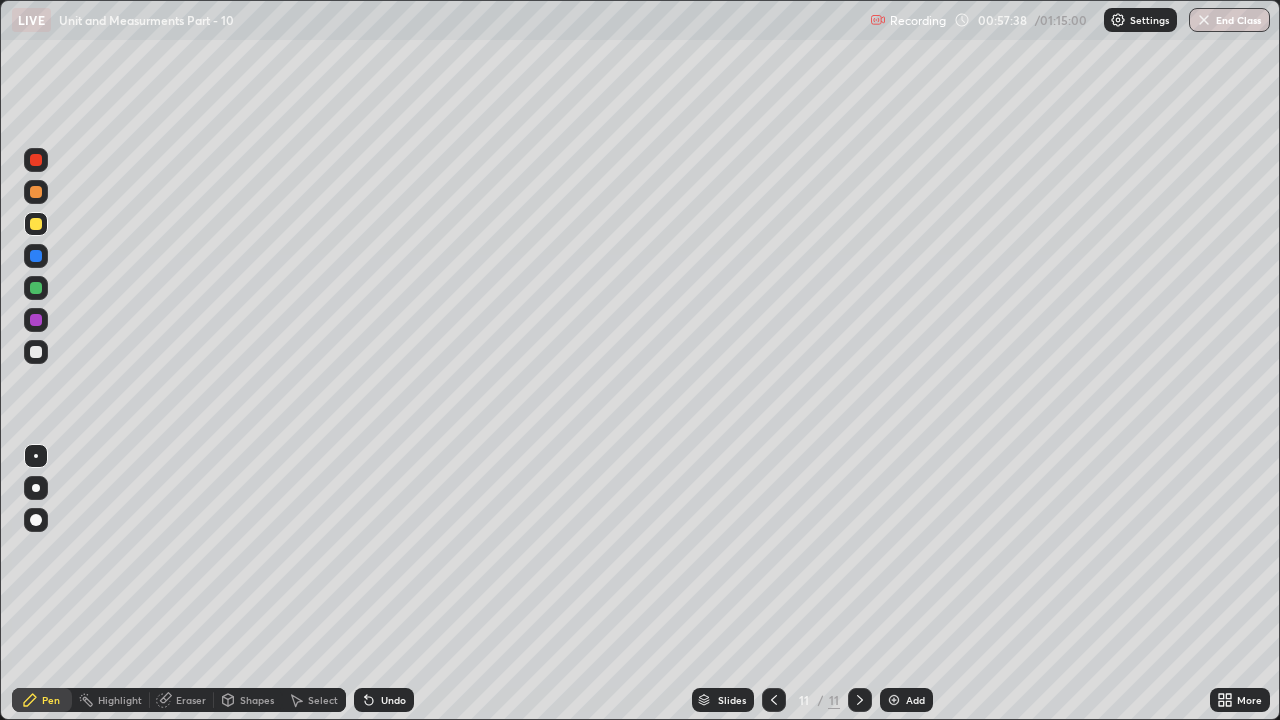 click on "Undo" at bounding box center [384, 700] 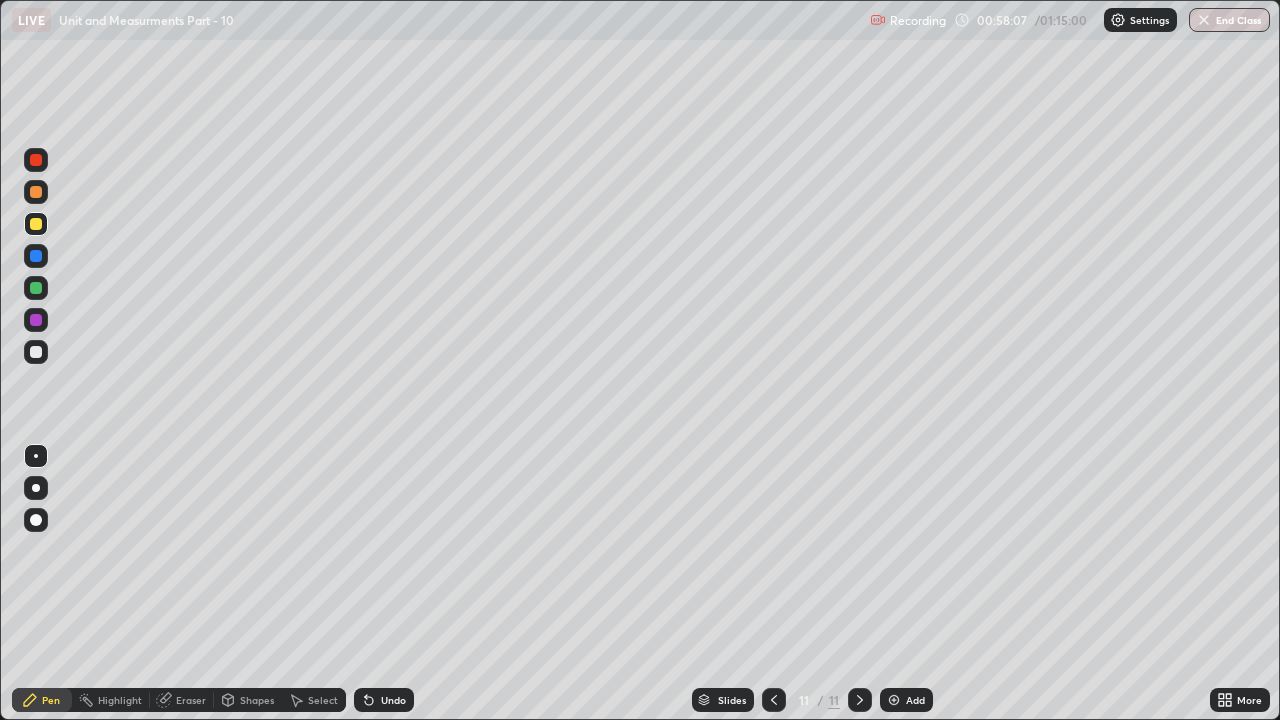 click on "Undo" at bounding box center [384, 700] 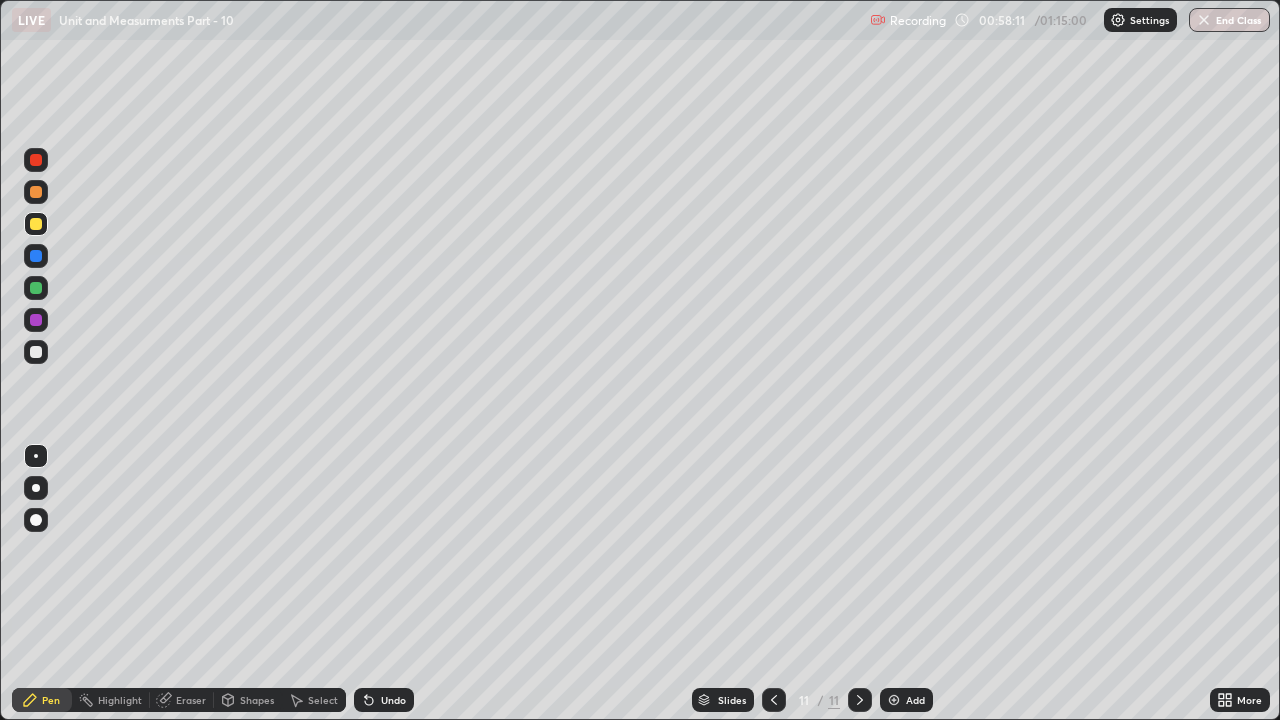 click on "Undo" at bounding box center (384, 700) 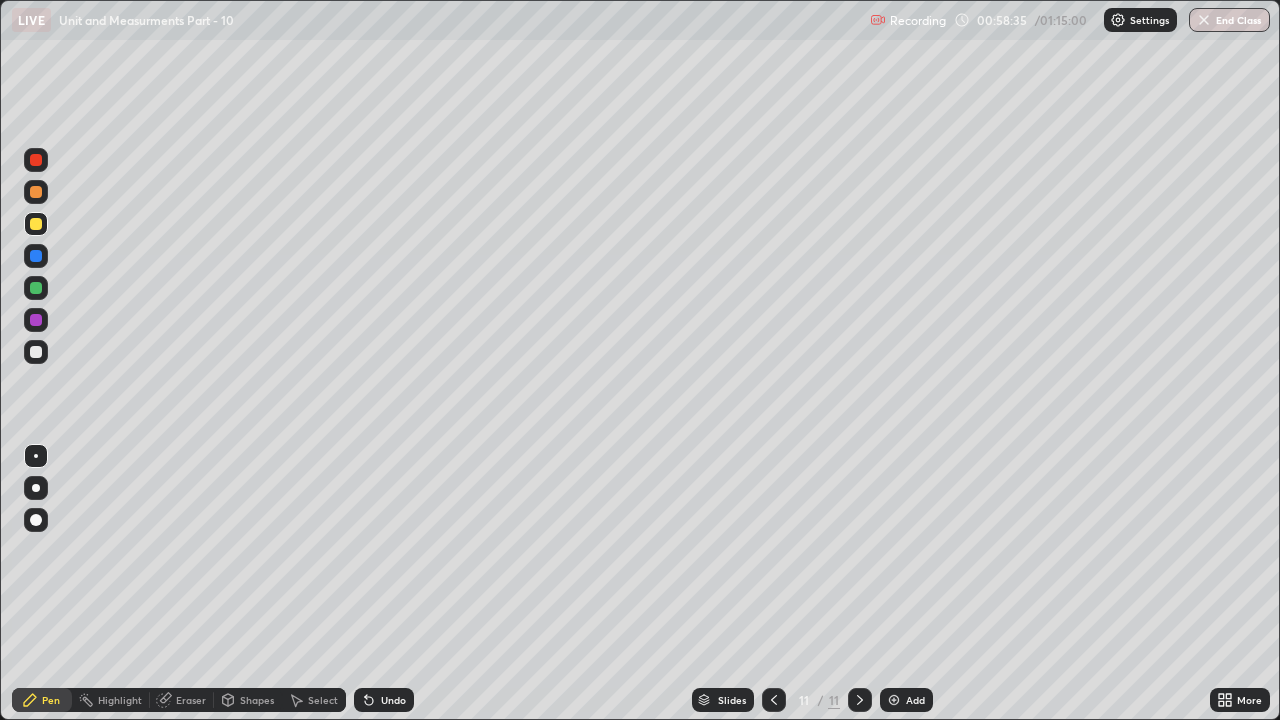 click at bounding box center [36, 256] 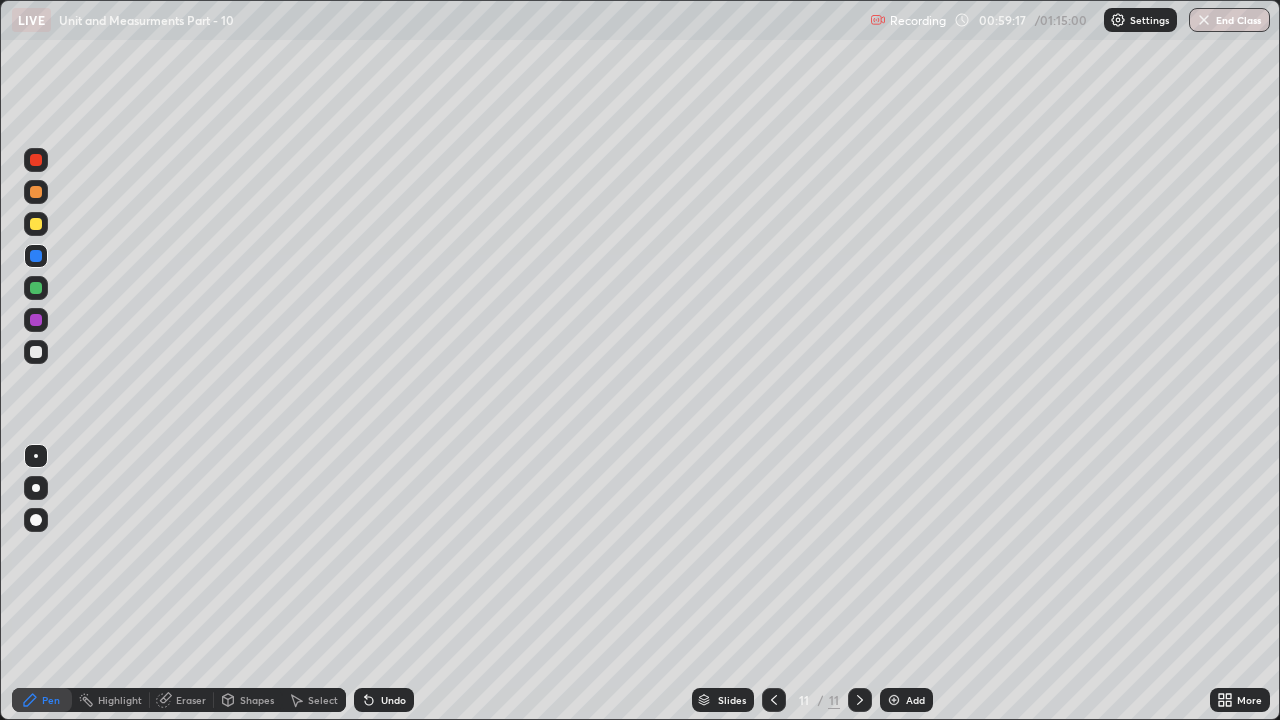 click at bounding box center [36, 288] 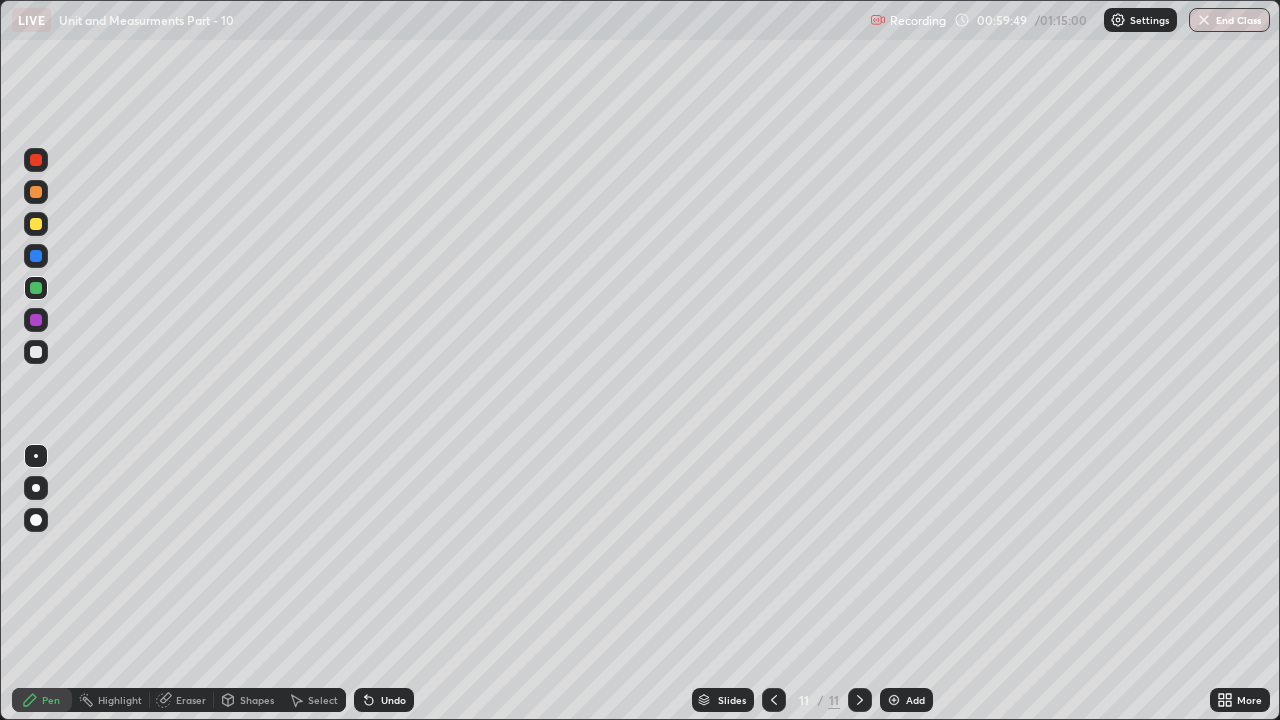 click on "Undo" at bounding box center (384, 700) 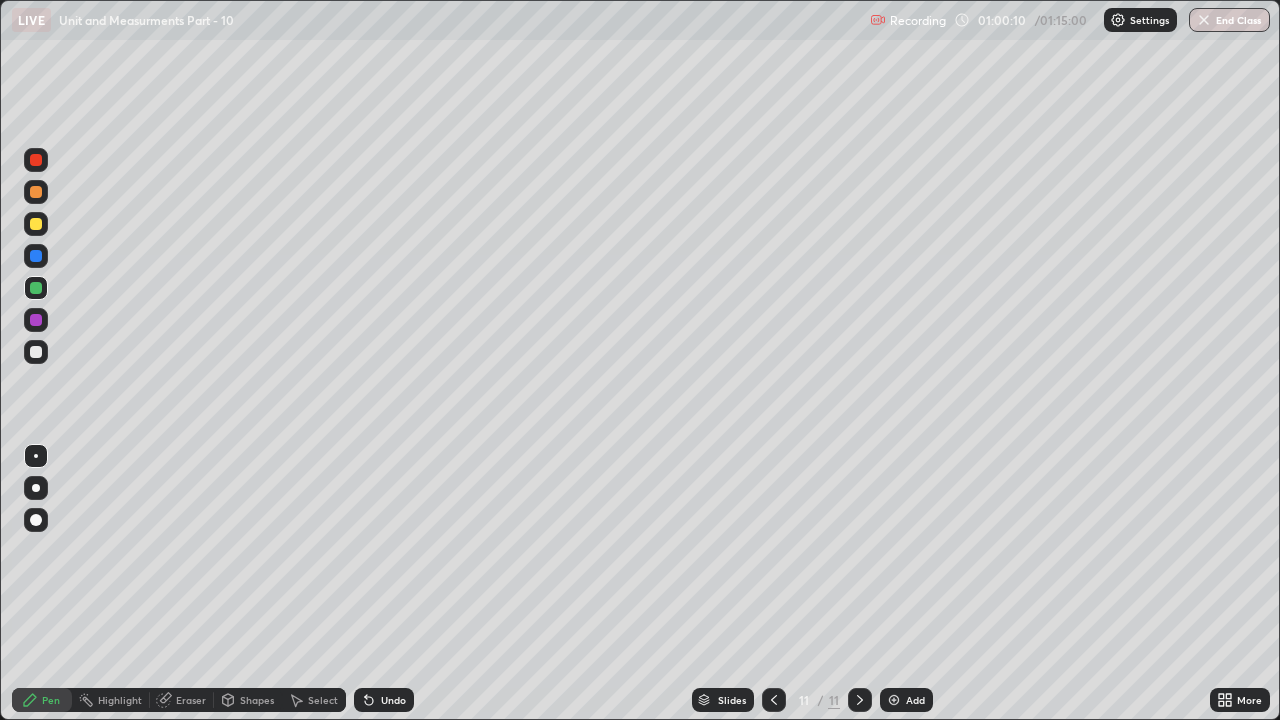 click on "Undo" at bounding box center (384, 700) 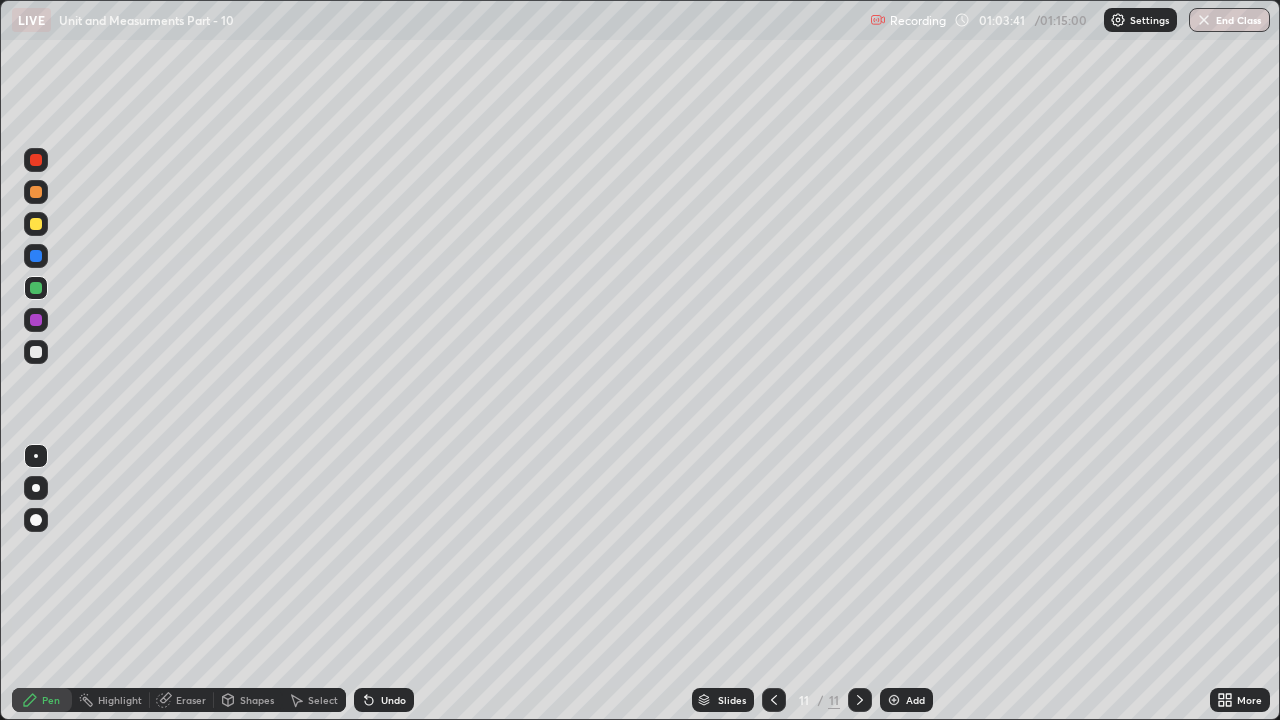 click at bounding box center [36, 320] 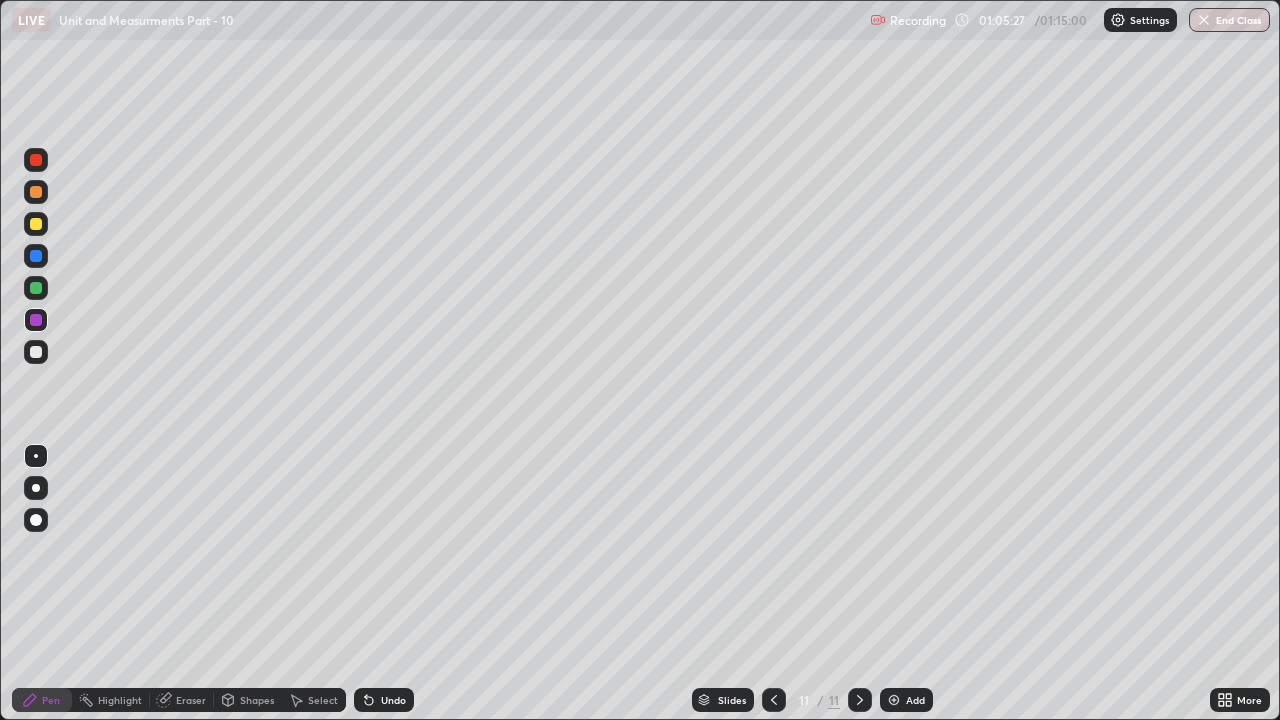 click on "Undo" at bounding box center [393, 700] 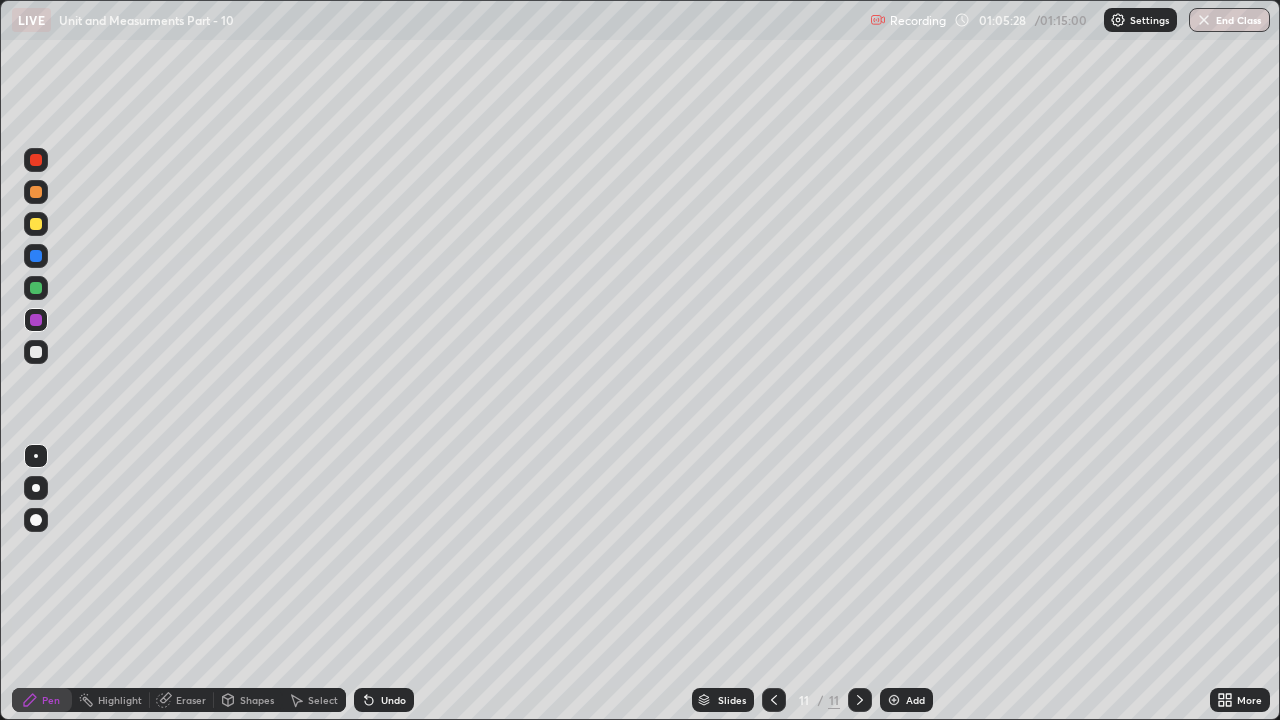 click on "Undo" at bounding box center [384, 700] 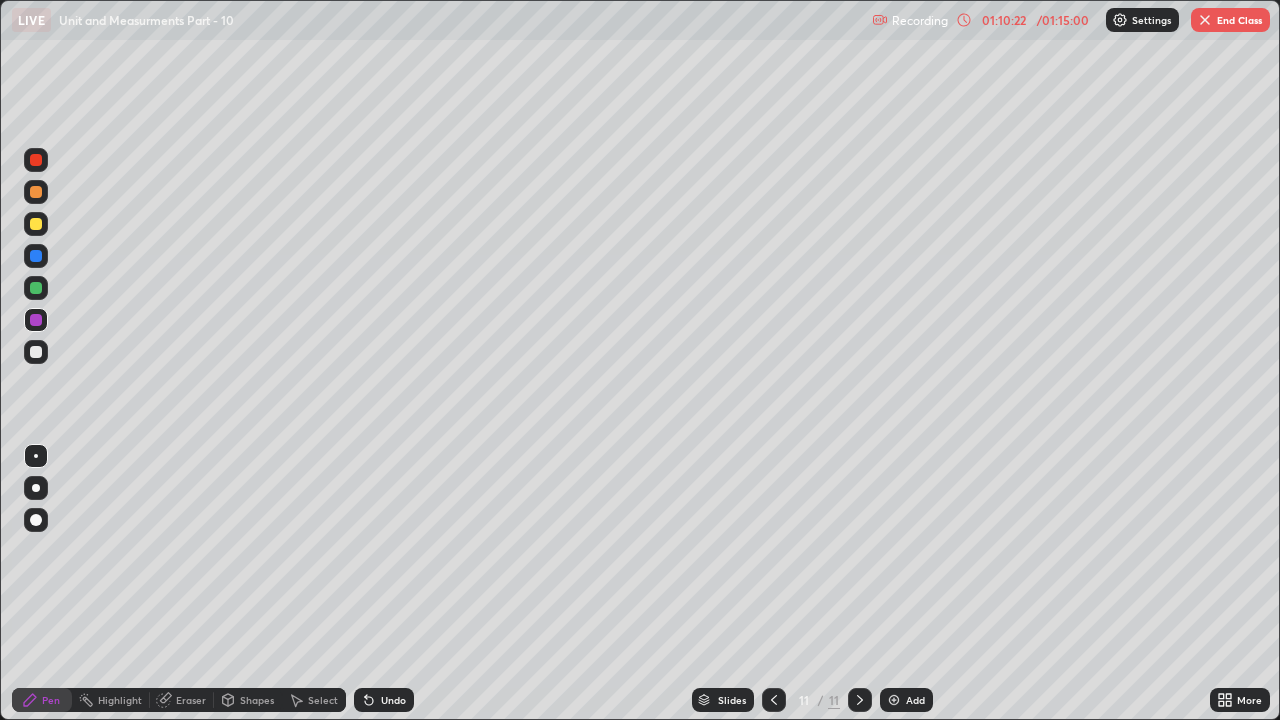 click on "Add" at bounding box center (906, 700) 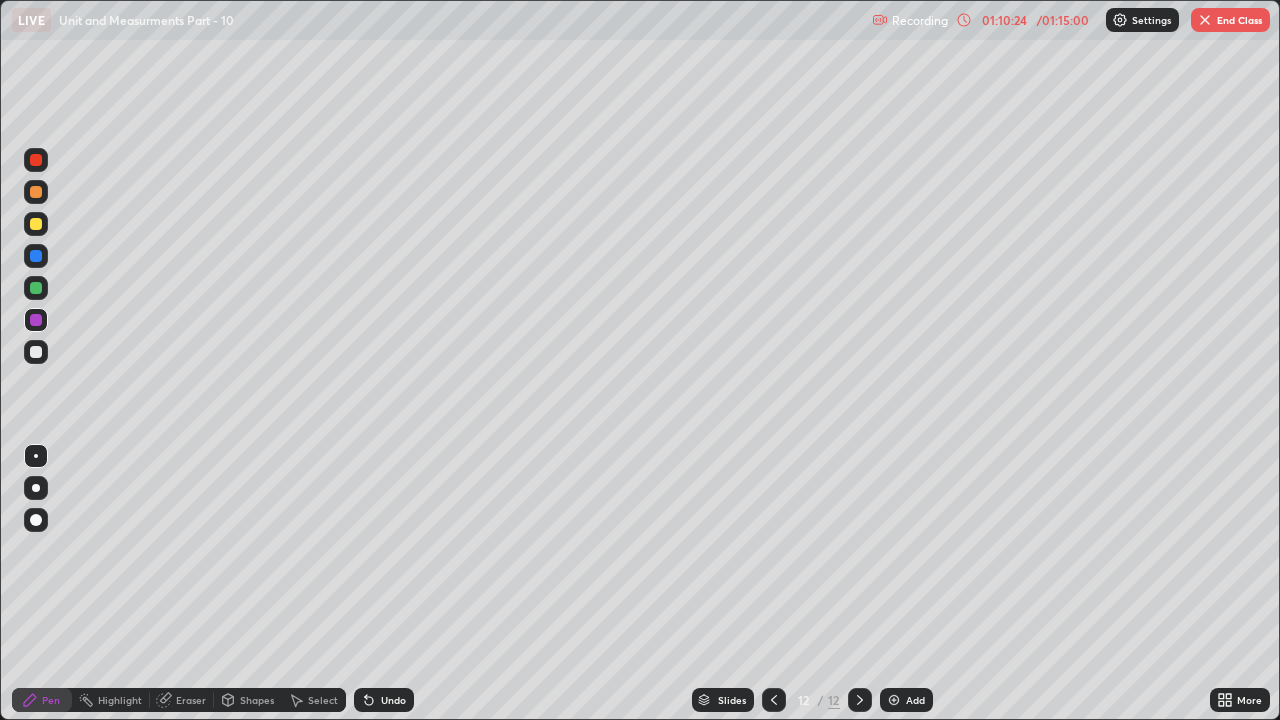 click at bounding box center (36, 352) 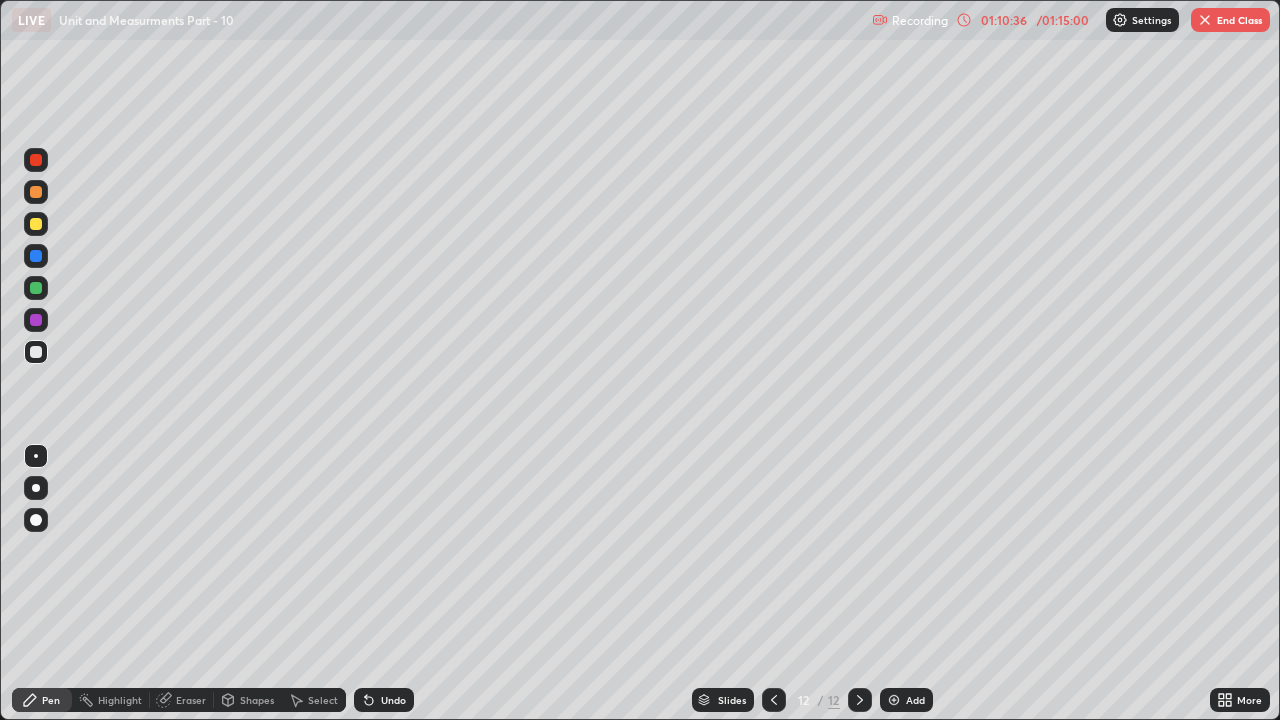click 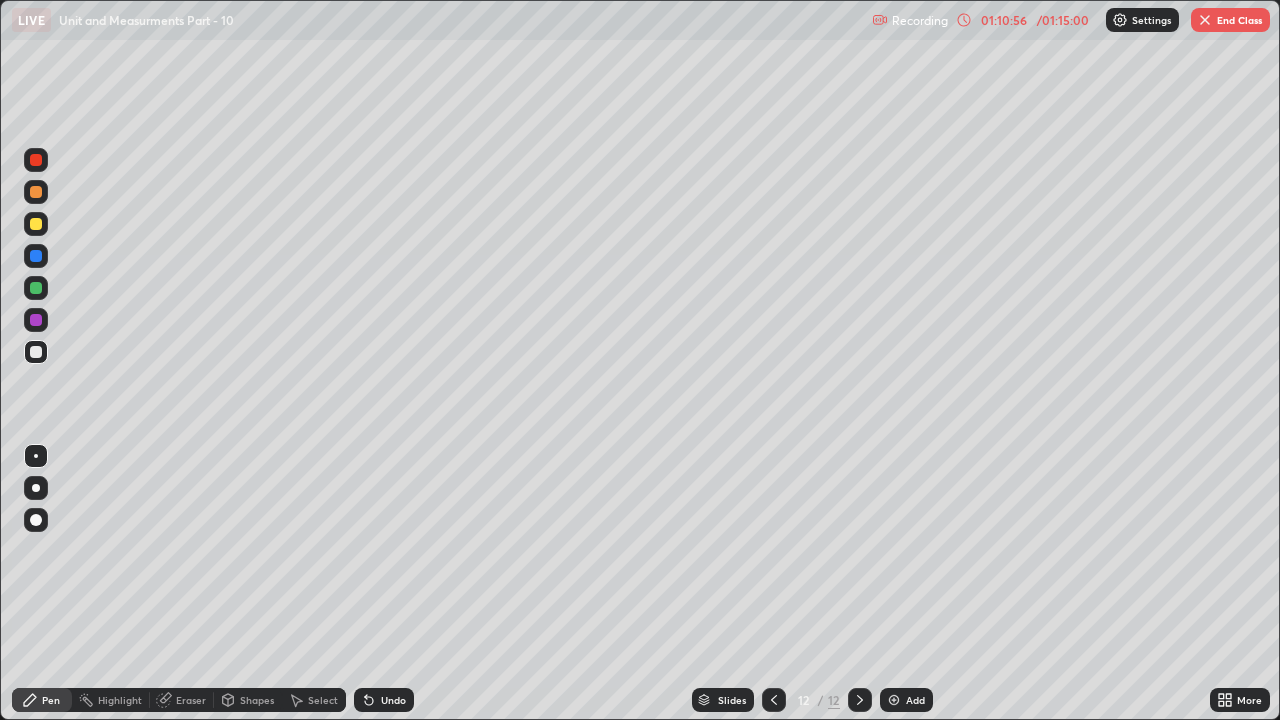 click on "Undo" at bounding box center [393, 700] 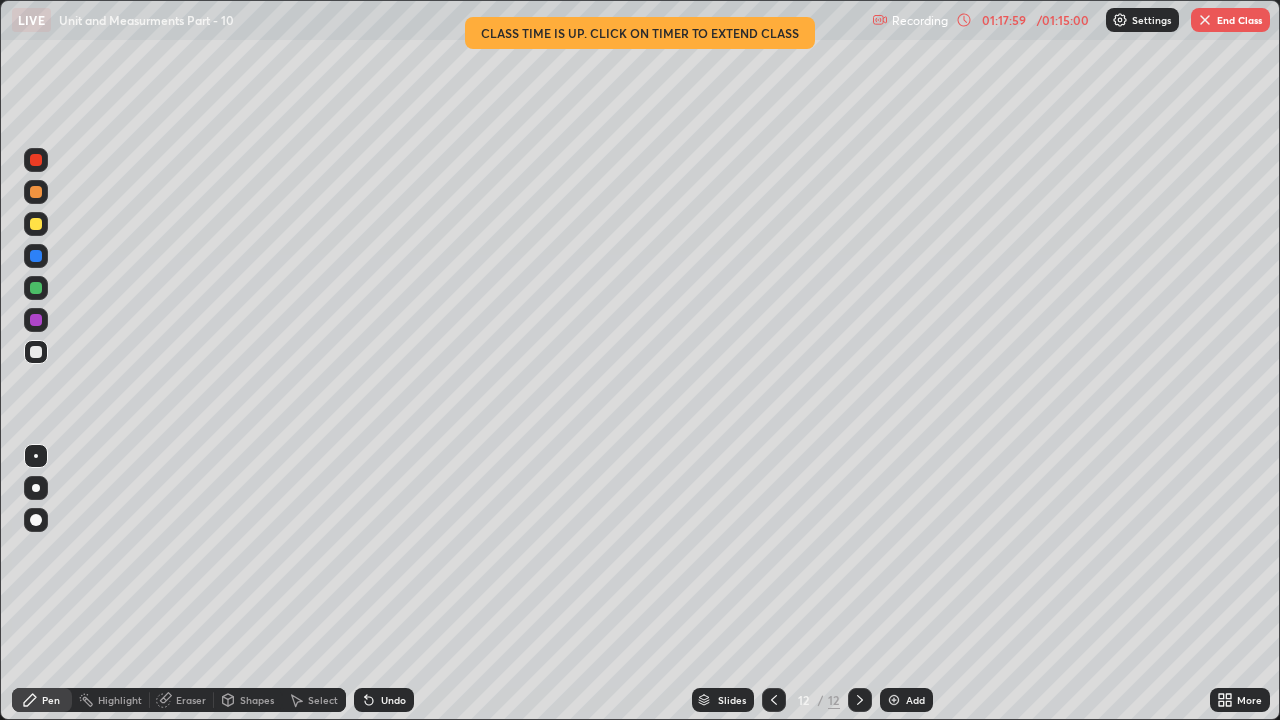 click on "End Class" at bounding box center (1230, 20) 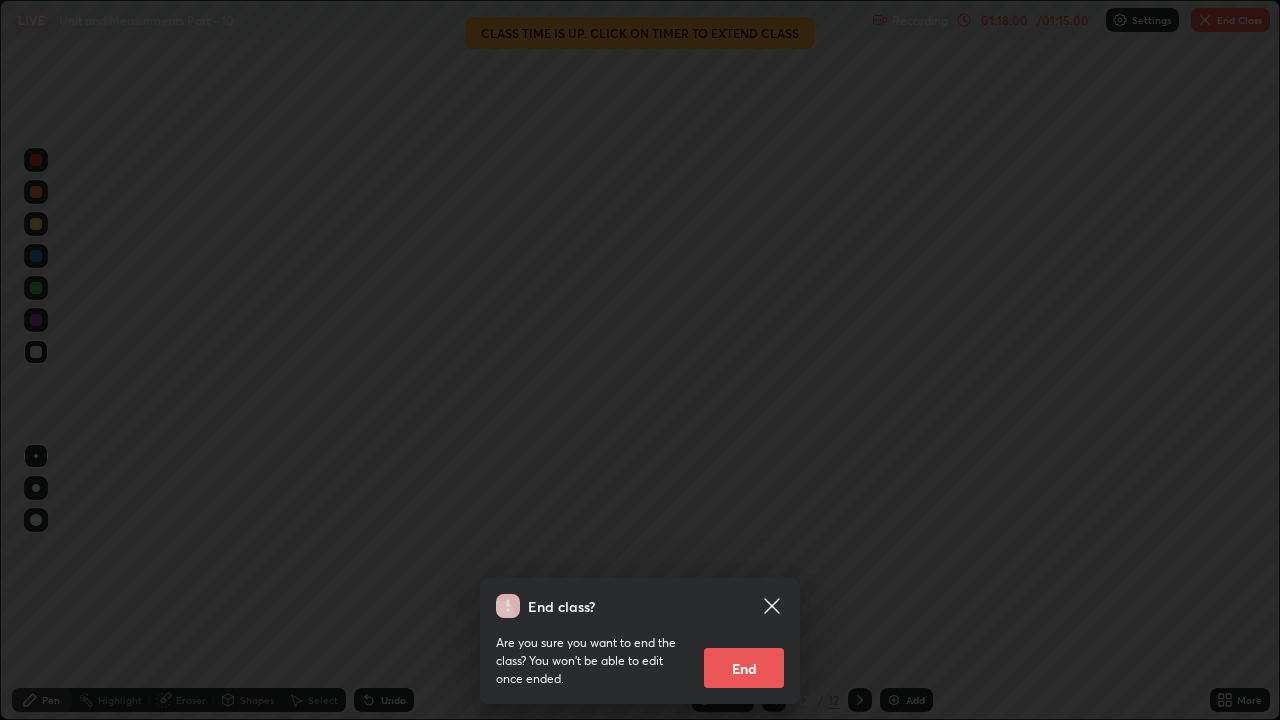 click on "End" at bounding box center [744, 668] 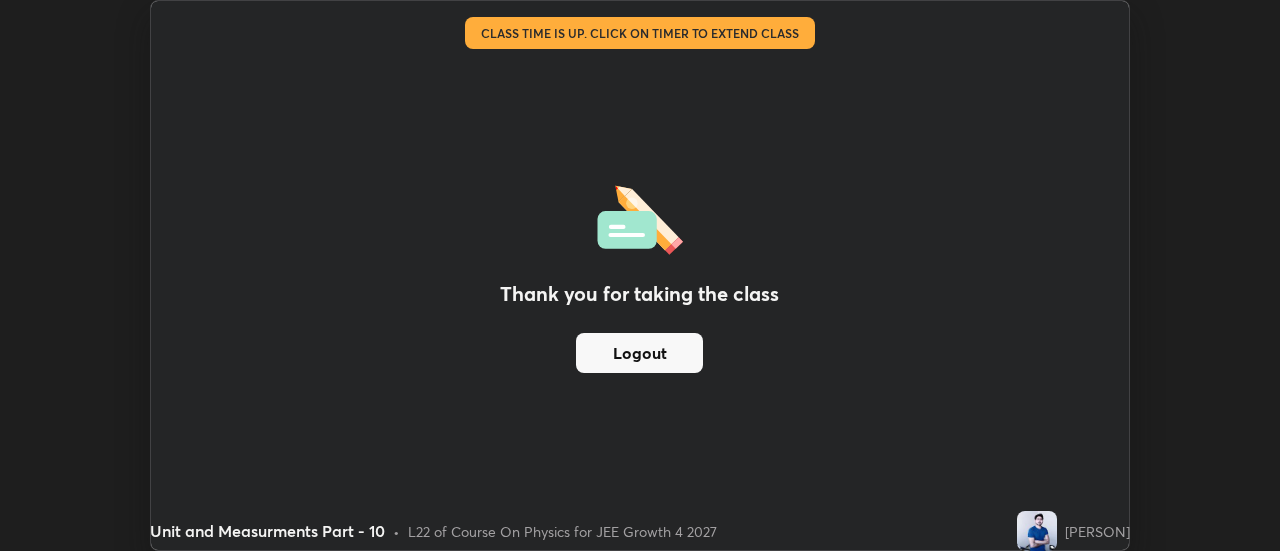 scroll, scrollTop: 551, scrollLeft: 1280, axis: both 